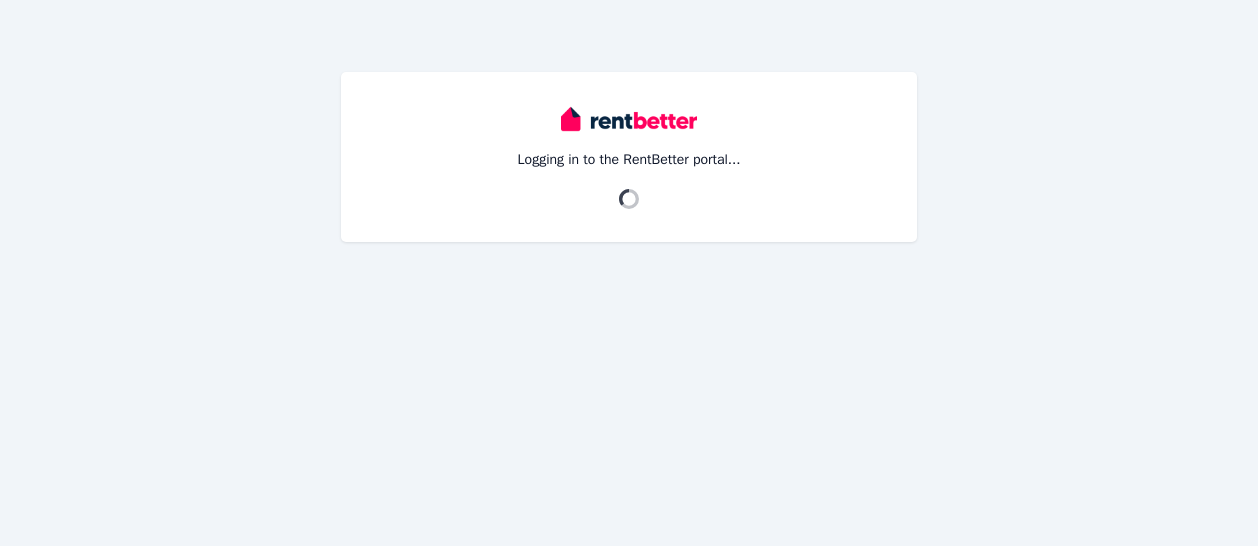 scroll, scrollTop: 0, scrollLeft: 0, axis: both 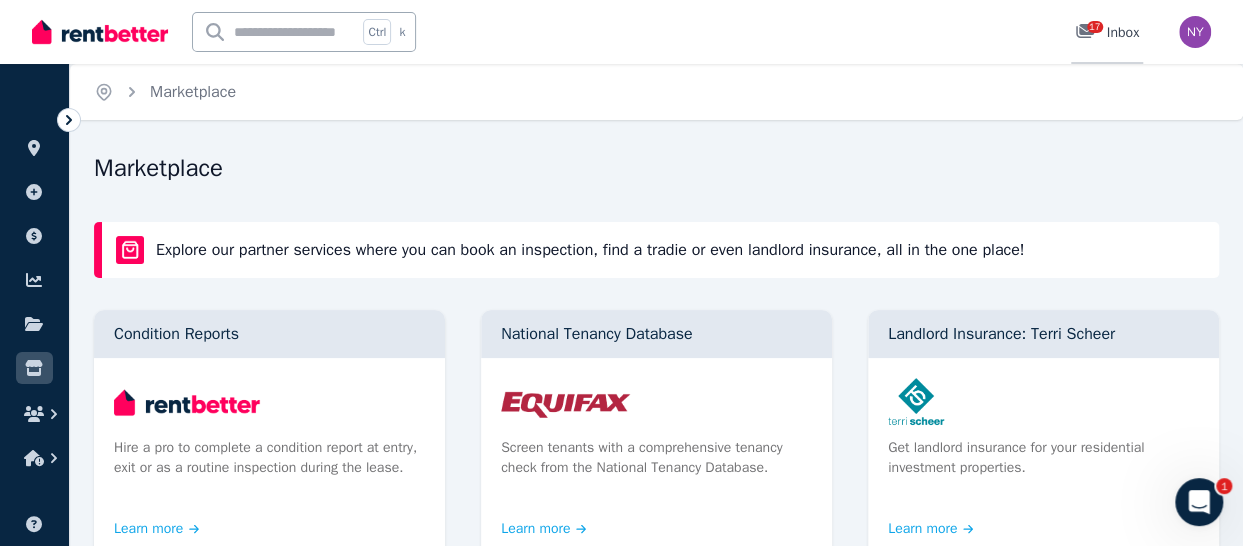 click on "17" at bounding box center [1091, 33] 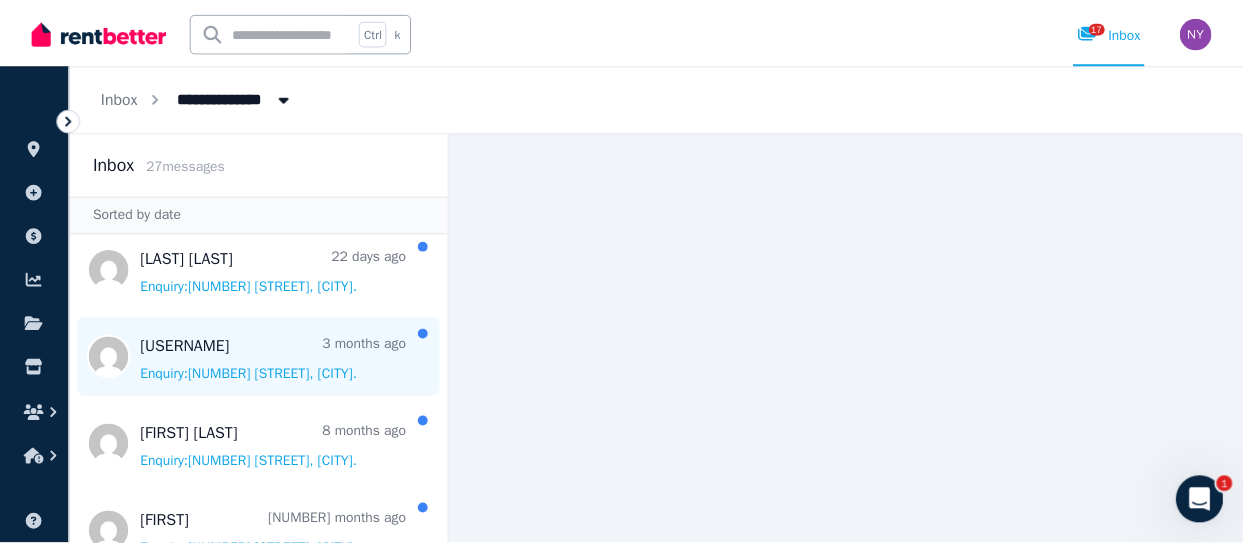 scroll, scrollTop: 0, scrollLeft: 0, axis: both 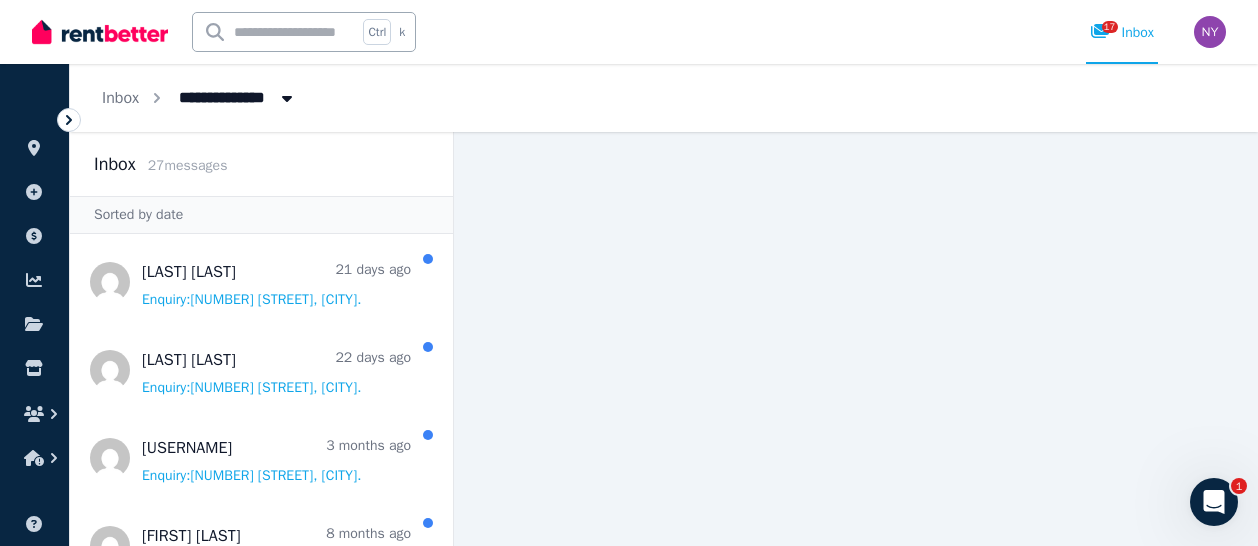click on "All Properties" at bounding box center [231, 96] 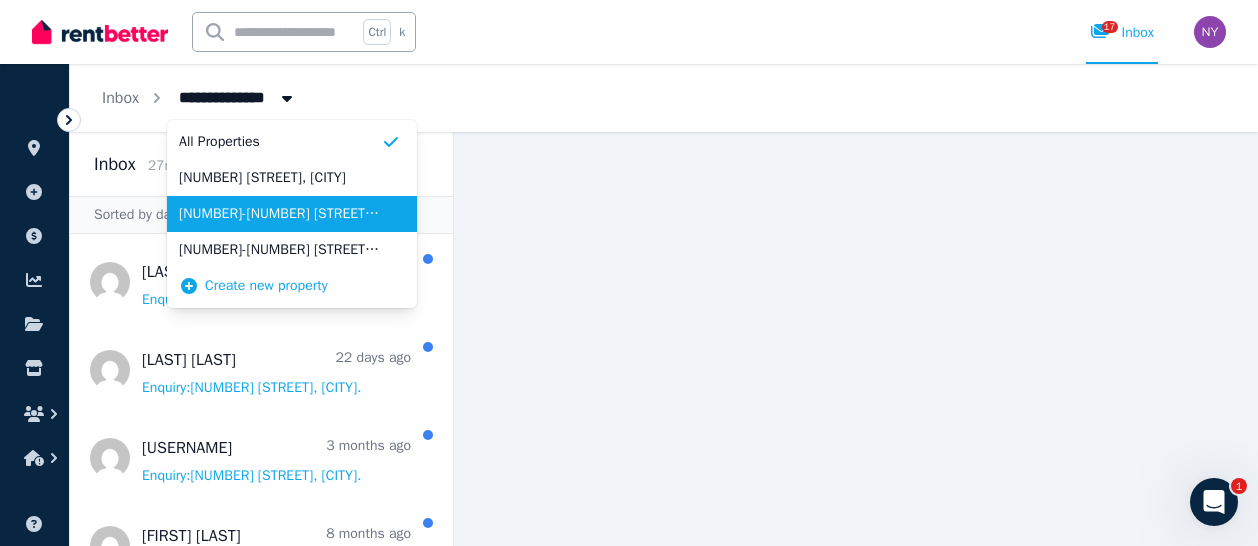click on "[NUMBER]-[NUMBER] [STREET], [CITY]" at bounding box center [280, 214] 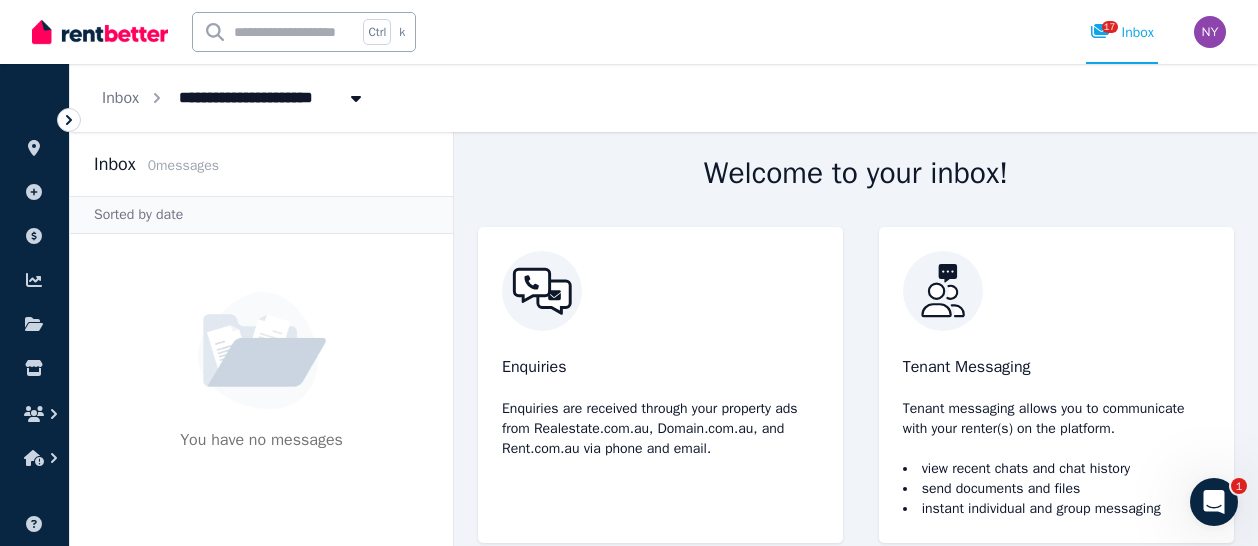 click 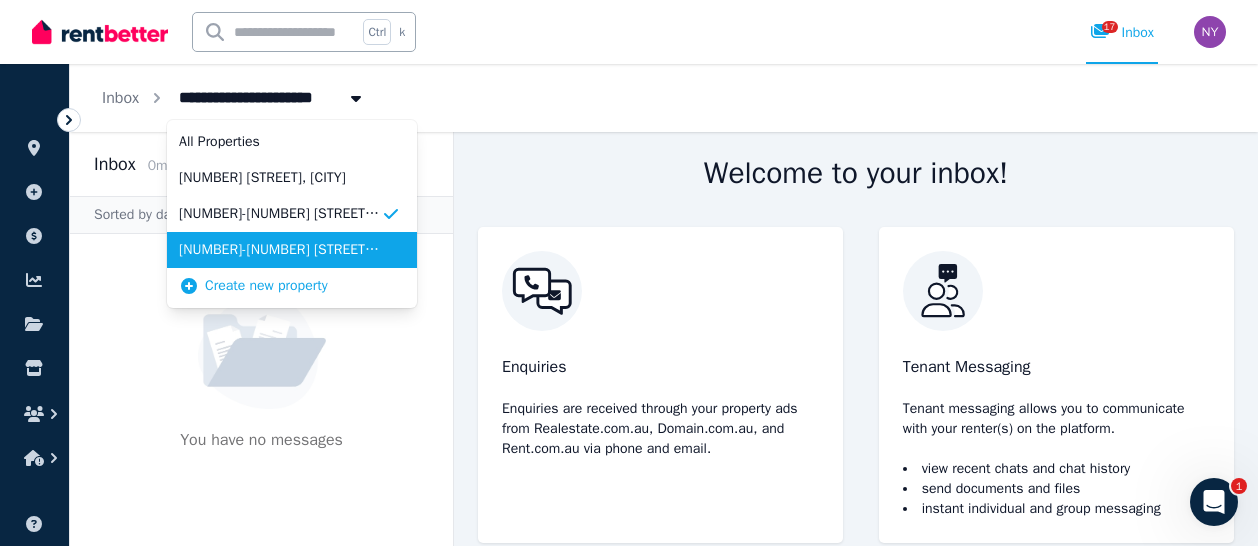 click on "[NUMBER]-[NUMBER] [STREET], [CITY]" at bounding box center (280, 250) 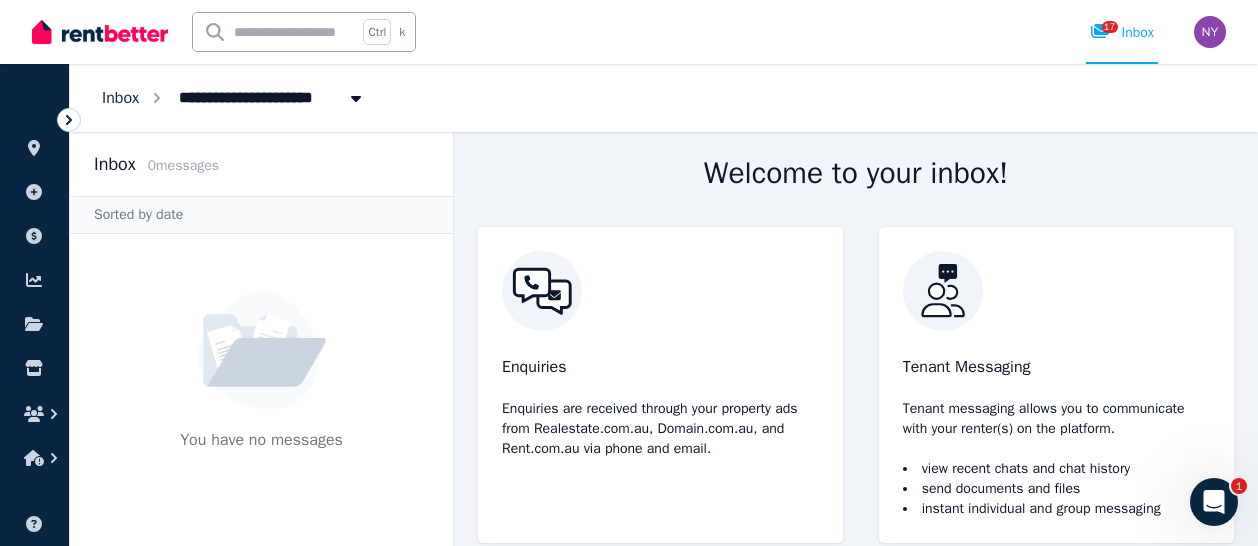 click on "Inbox" at bounding box center [120, 98] 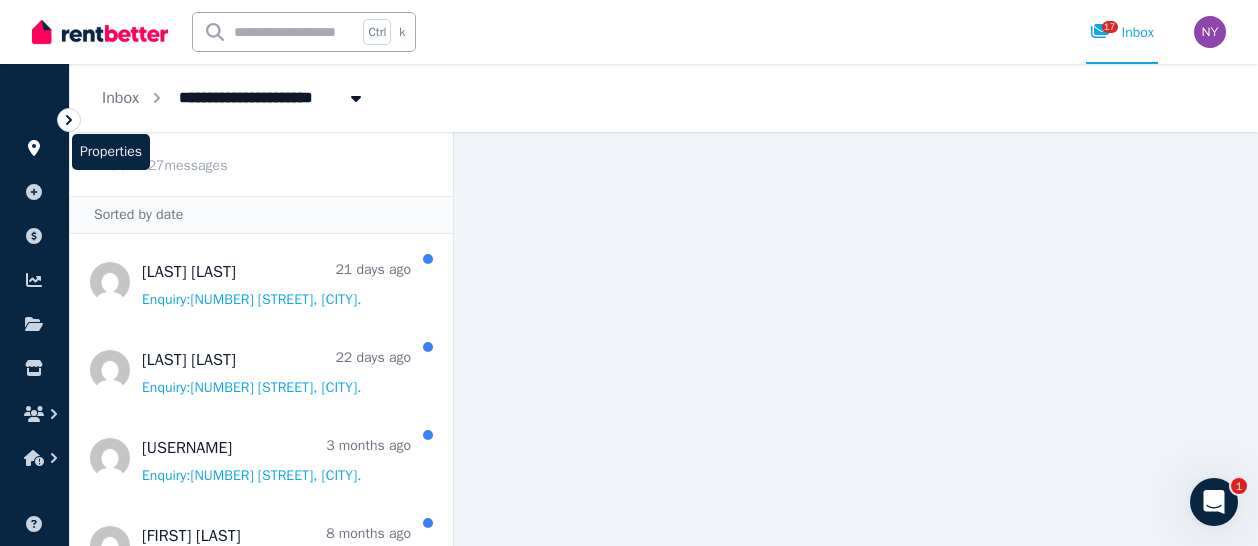click 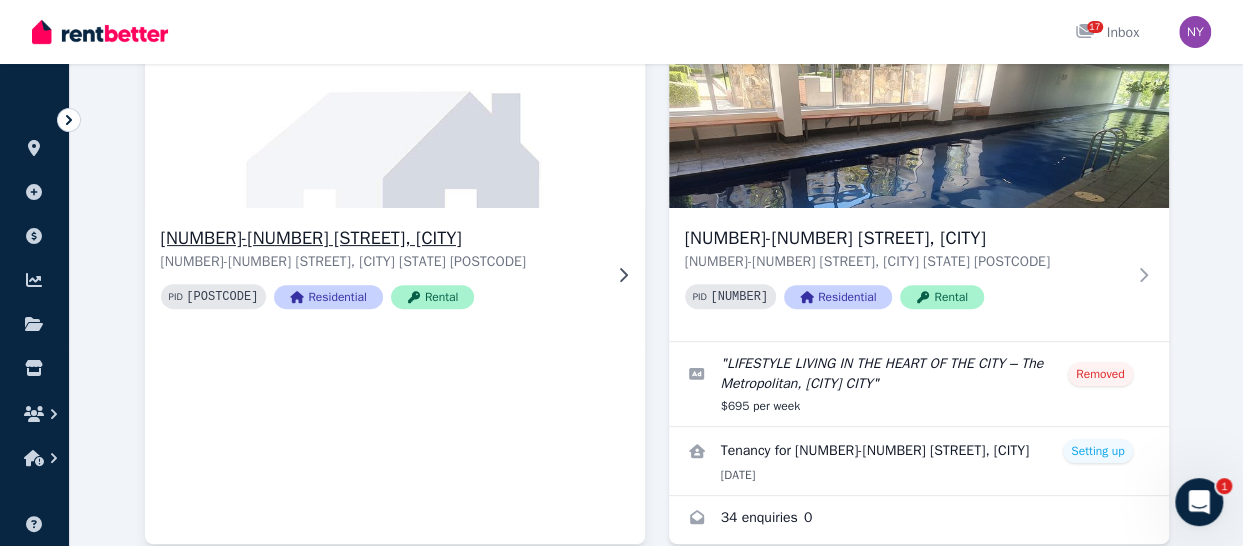 scroll, scrollTop: 0, scrollLeft: 0, axis: both 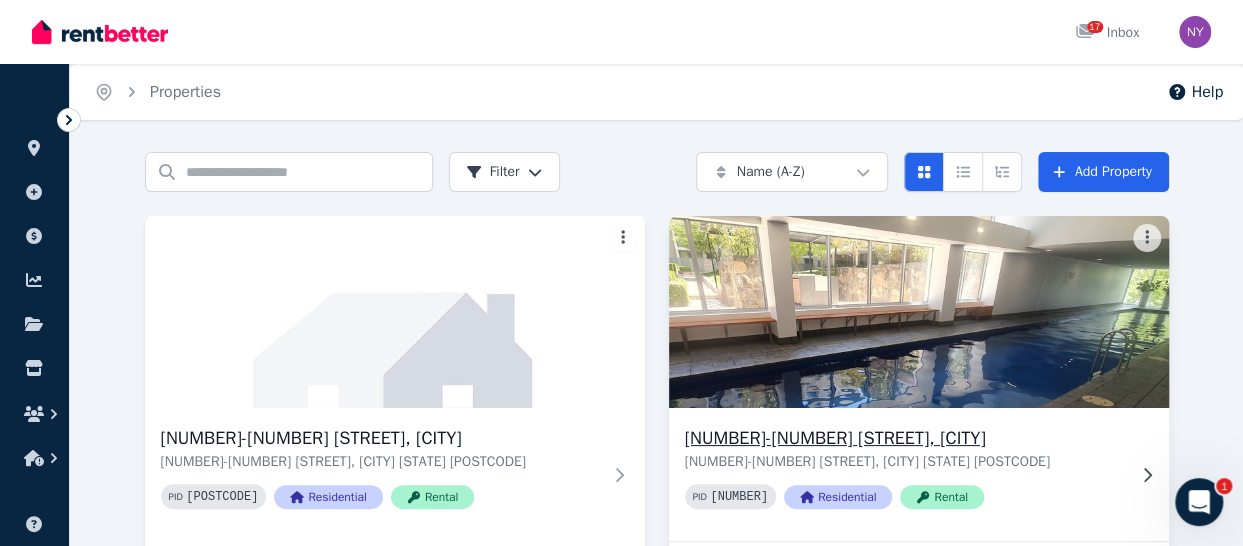 click at bounding box center [918, 312] 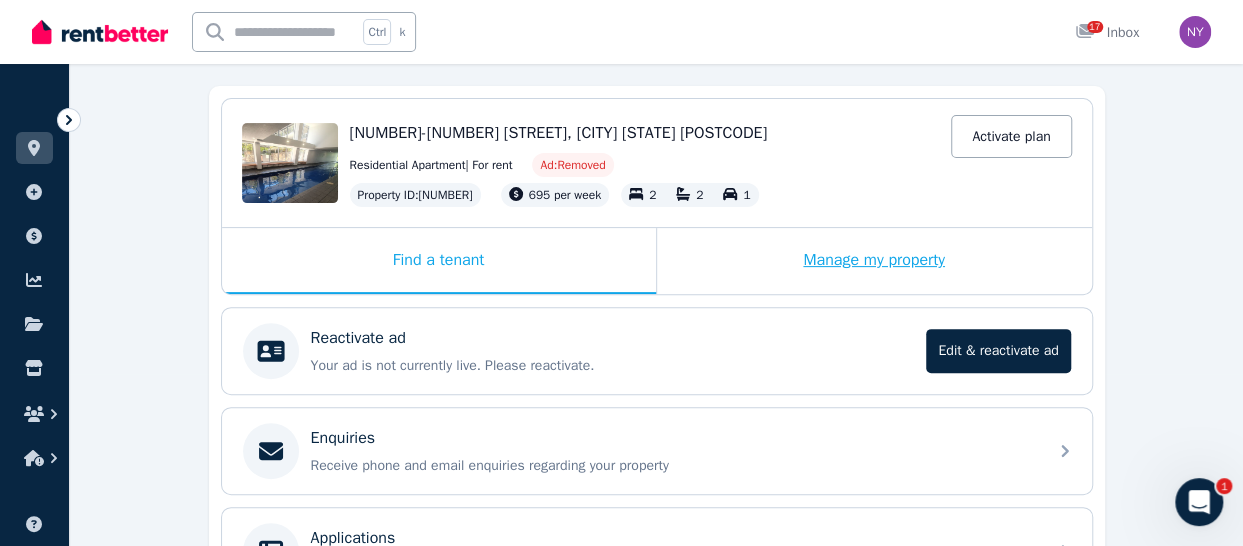 scroll, scrollTop: 200, scrollLeft: 0, axis: vertical 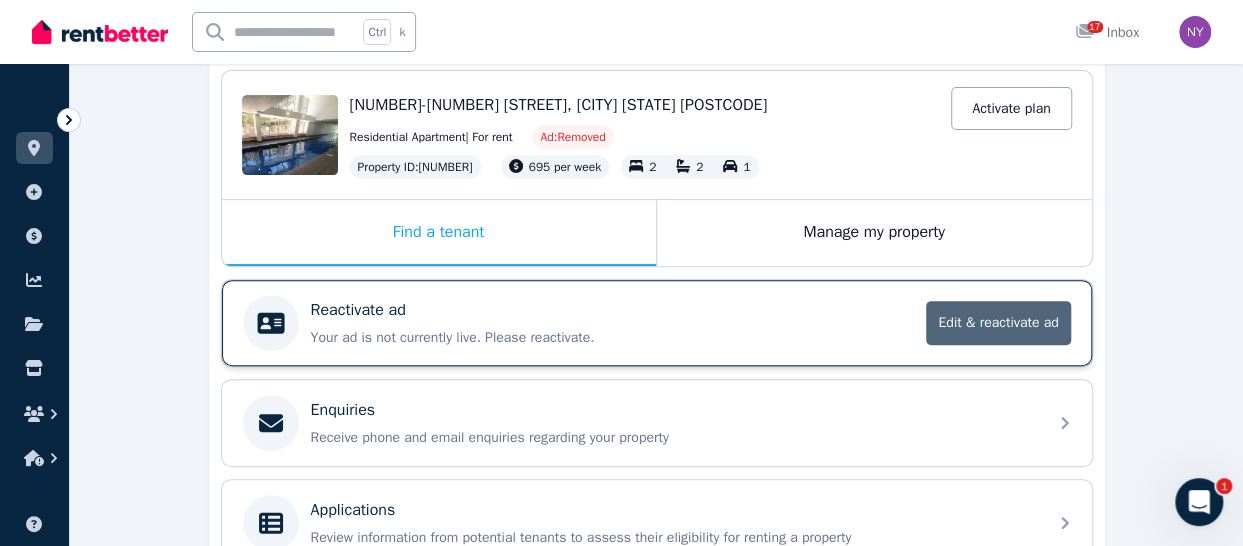 click on "Edit & reactivate ad" at bounding box center [998, 323] 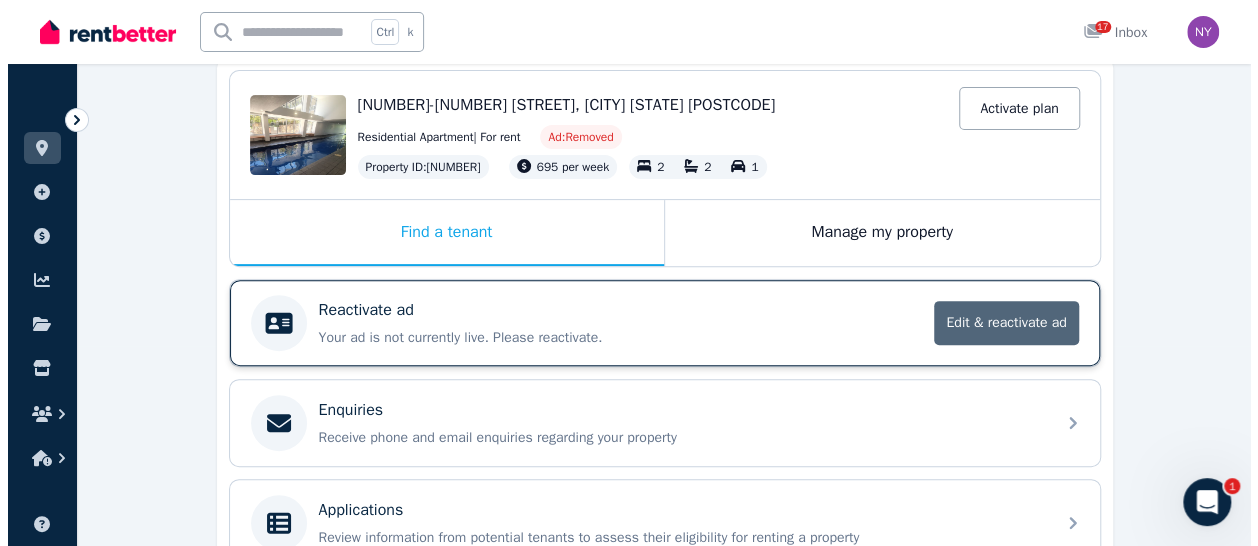 scroll, scrollTop: 0, scrollLeft: 0, axis: both 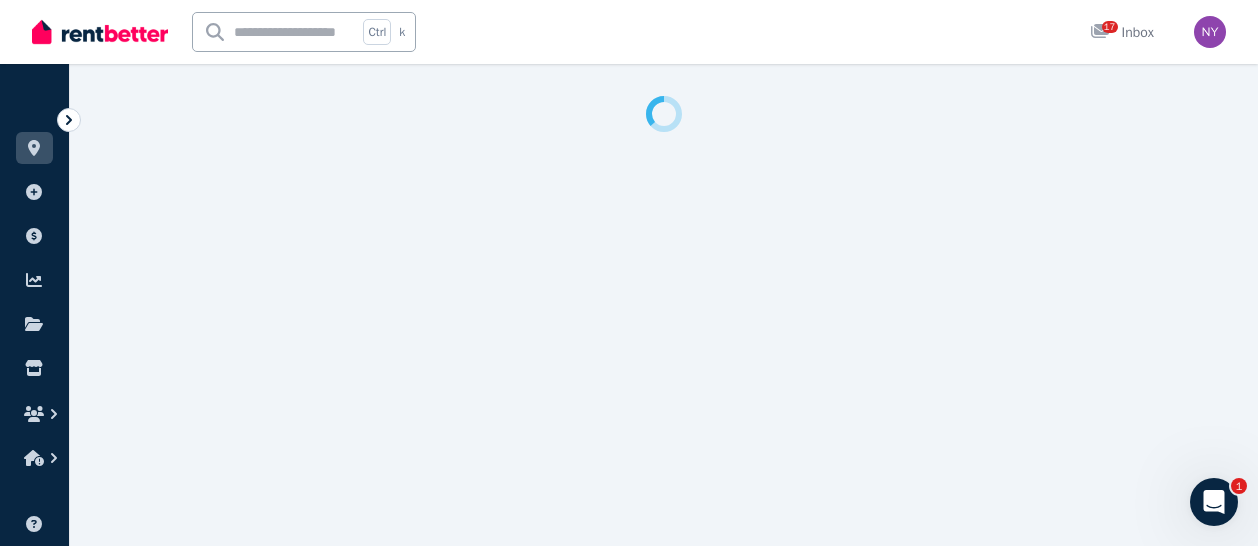 select on "**********" 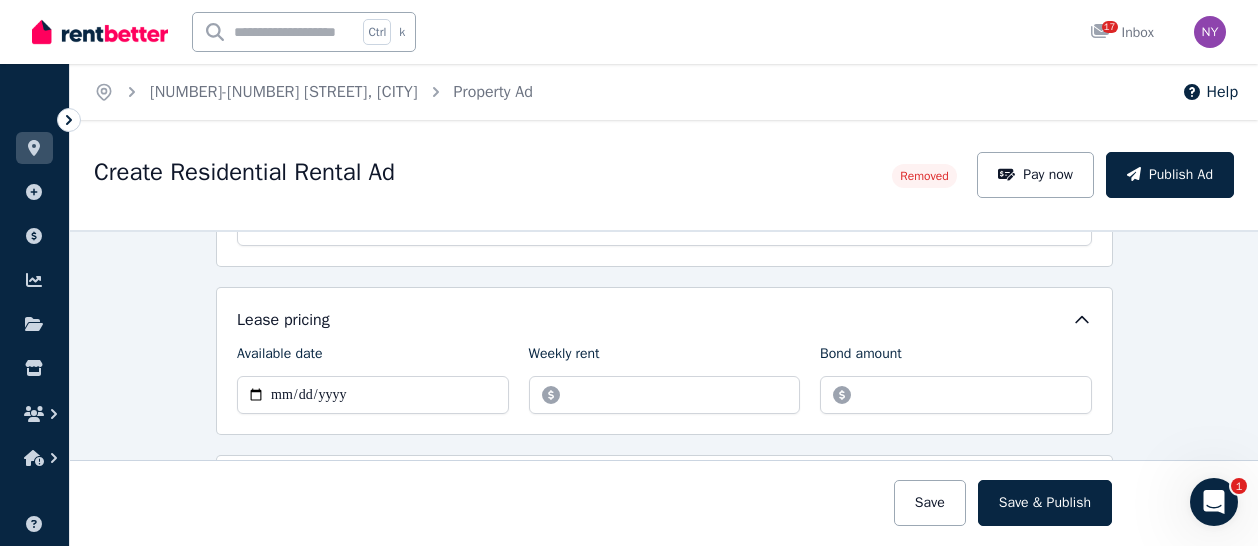 scroll, scrollTop: 300, scrollLeft: 0, axis: vertical 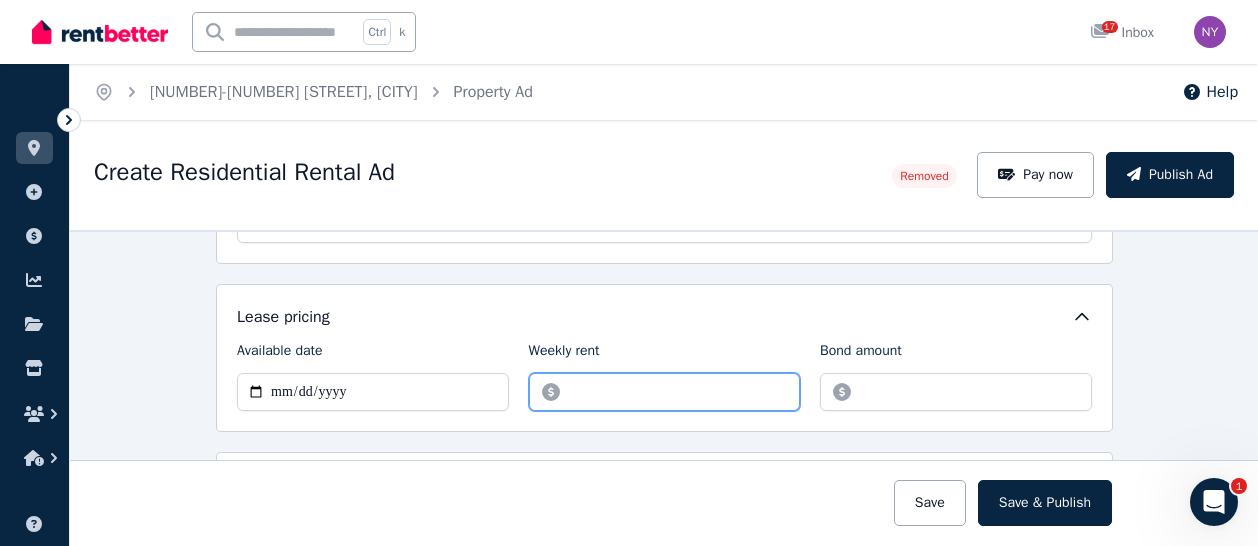click on "******" at bounding box center [665, 392] 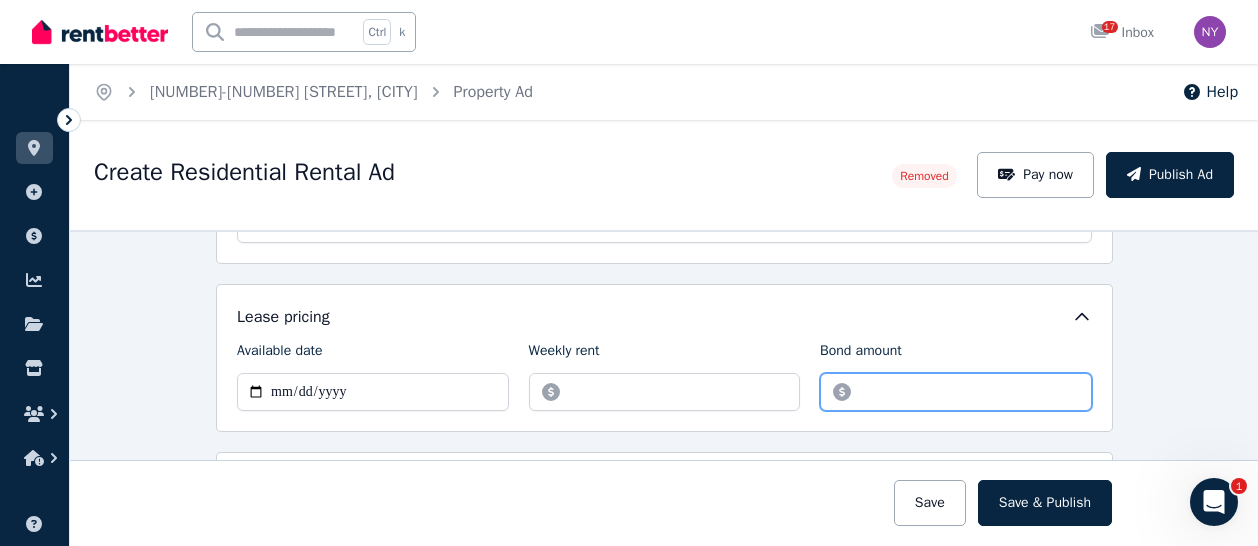 drag, startPoint x: 864, startPoint y: 390, endPoint x: 913, endPoint y: 389, distance: 49.010204 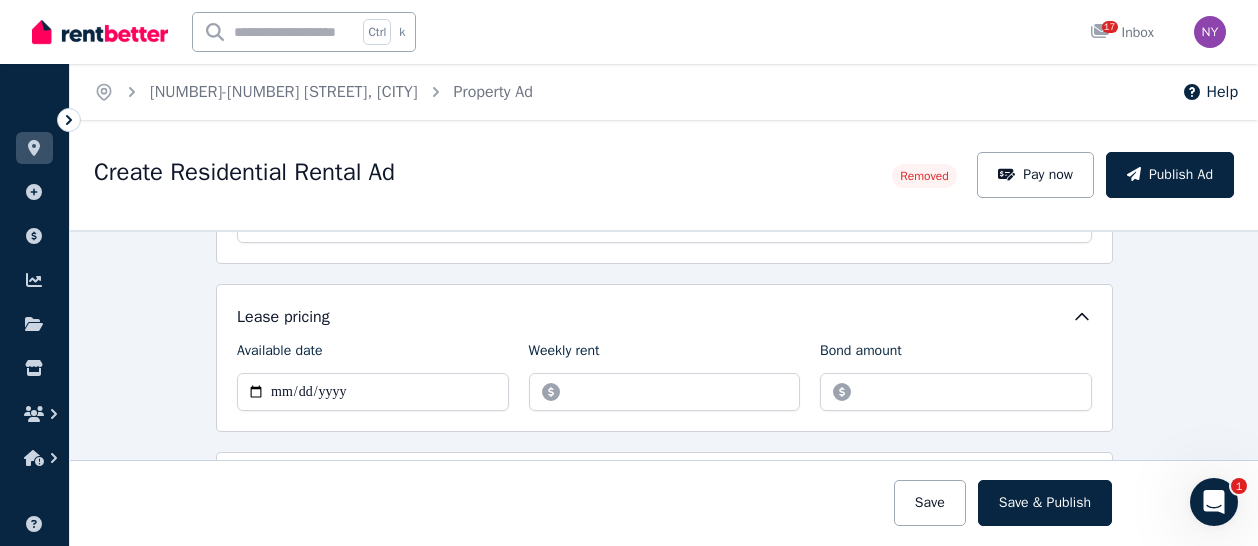 click on "Lease pricing" at bounding box center [664, 317] 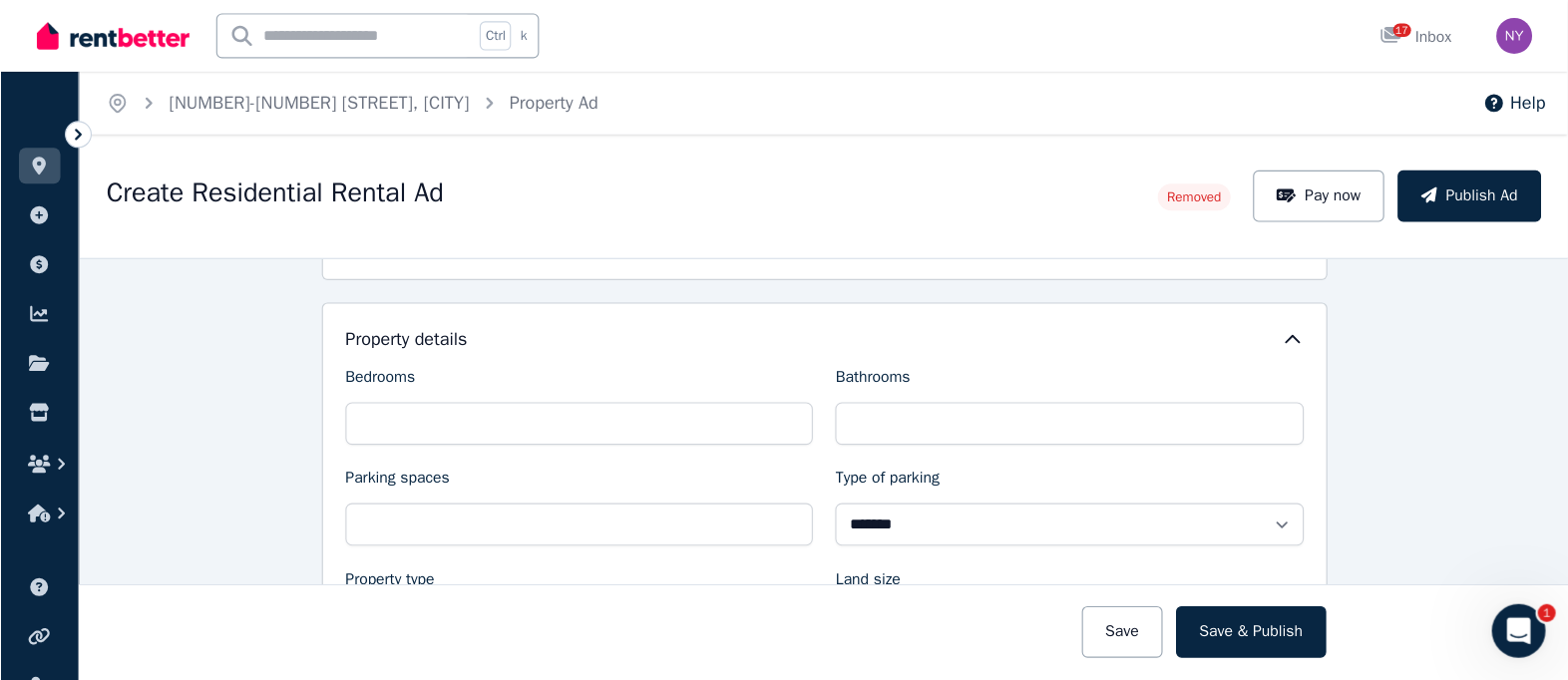 scroll, scrollTop: 399, scrollLeft: 0, axis: vertical 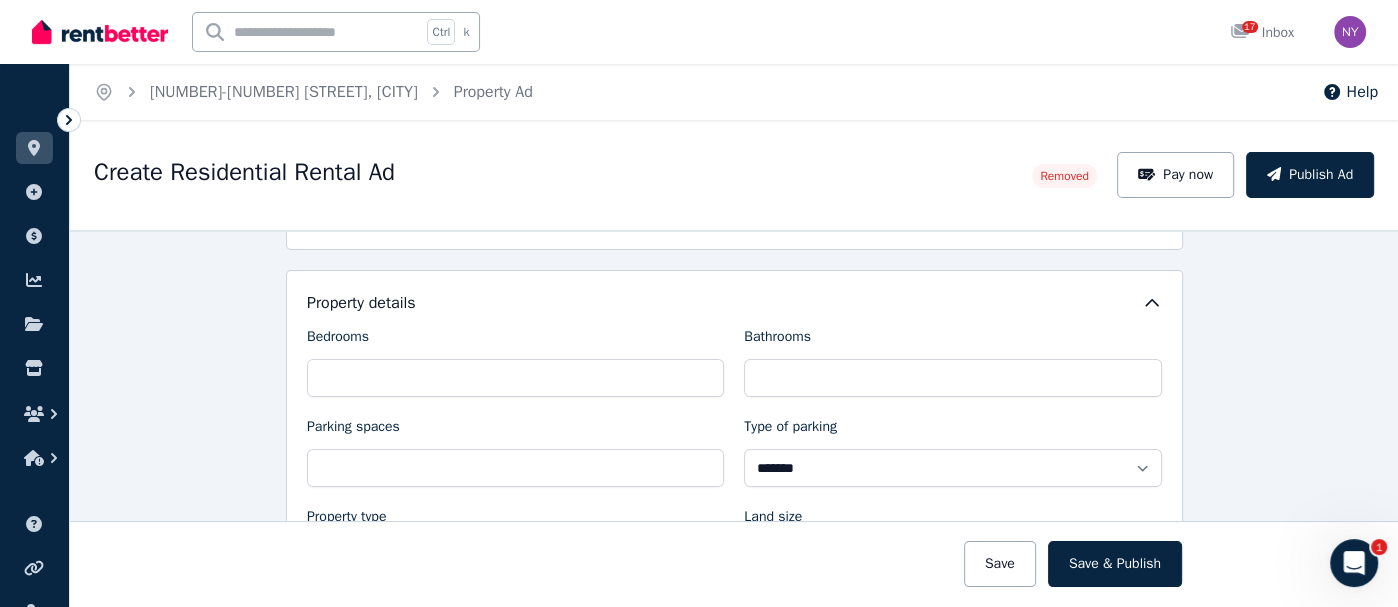 click 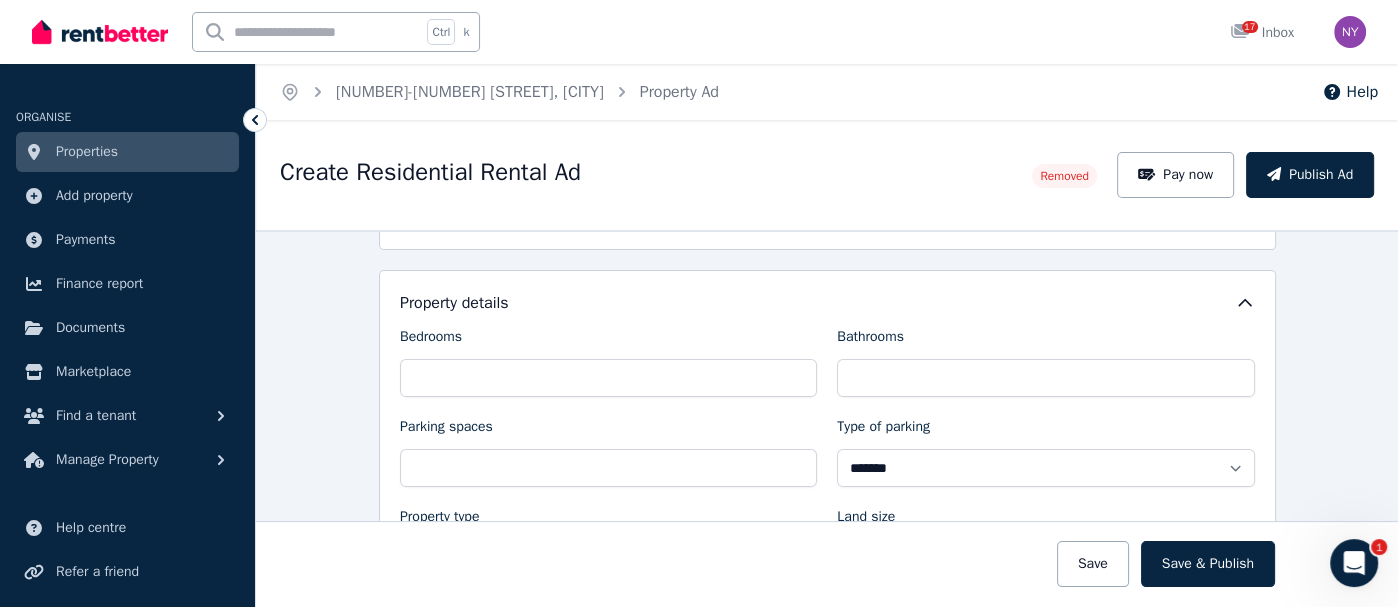 click 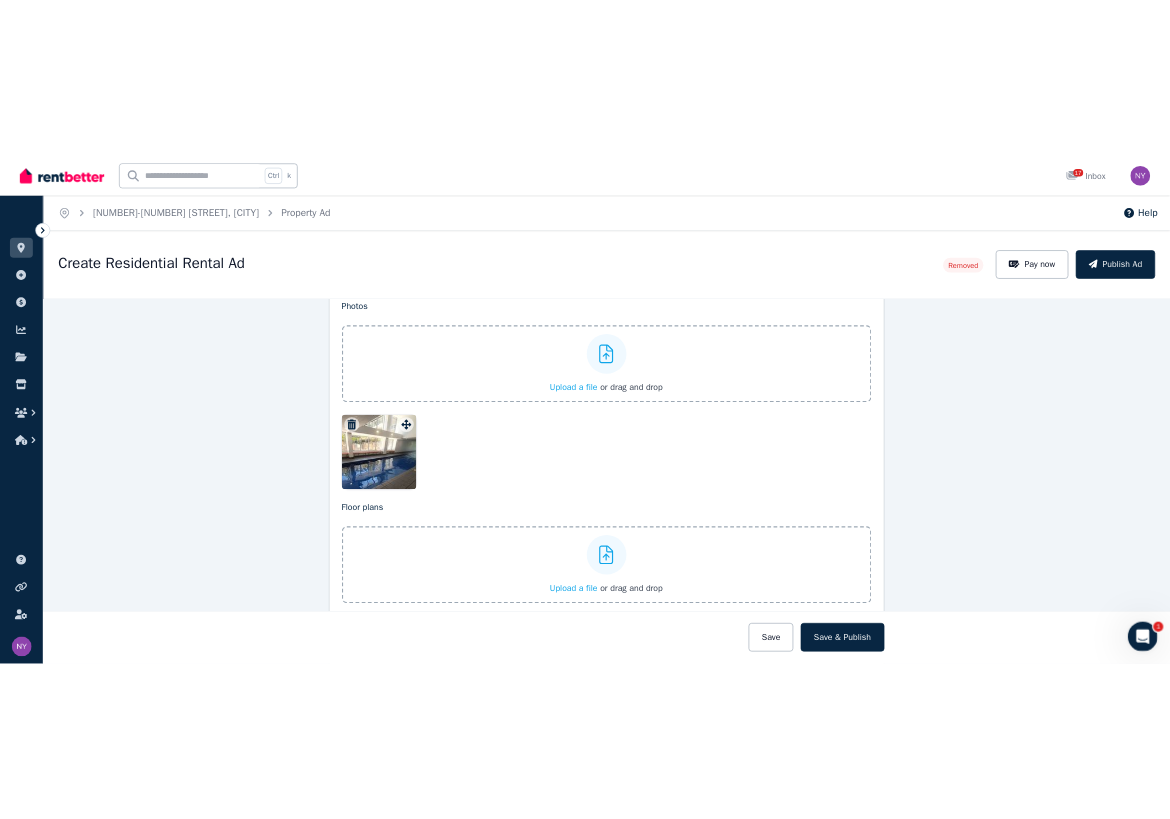 scroll, scrollTop: 2100, scrollLeft: 0, axis: vertical 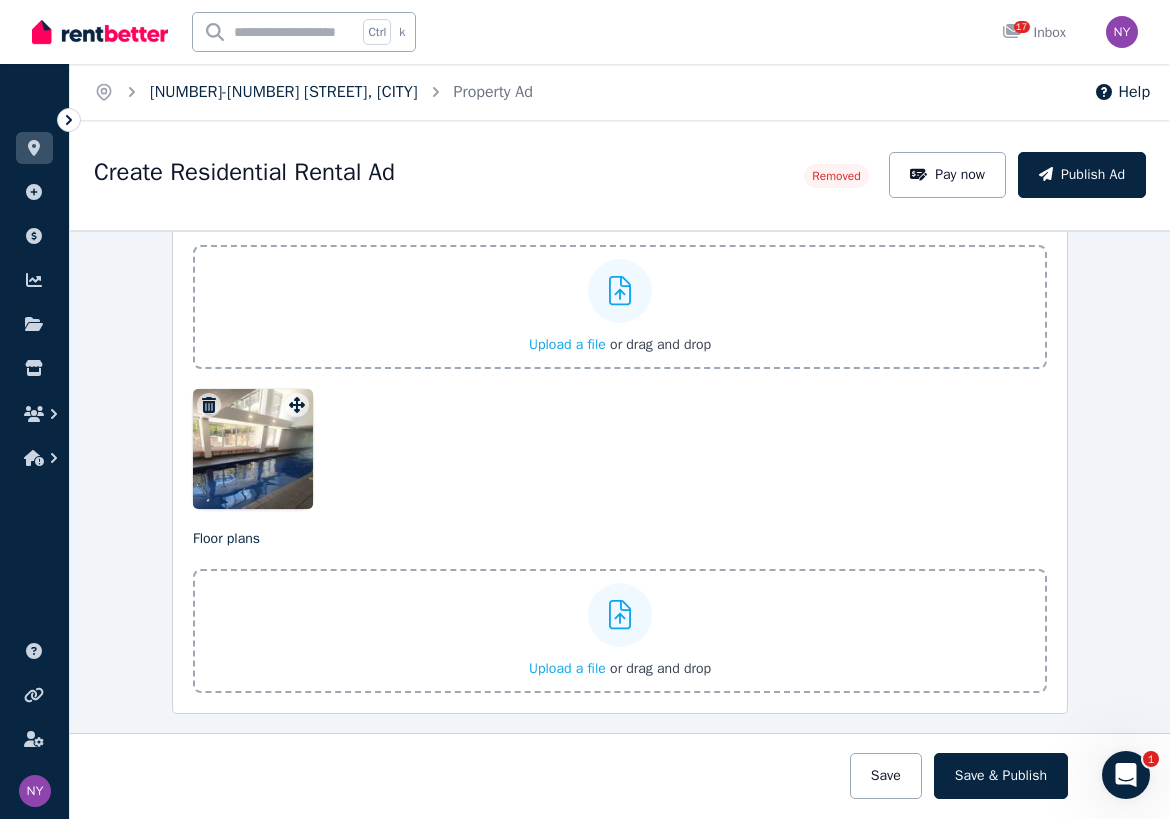 click on "[NUMBER]-[NUMBER] [STREET], [CITY]" at bounding box center (284, 92) 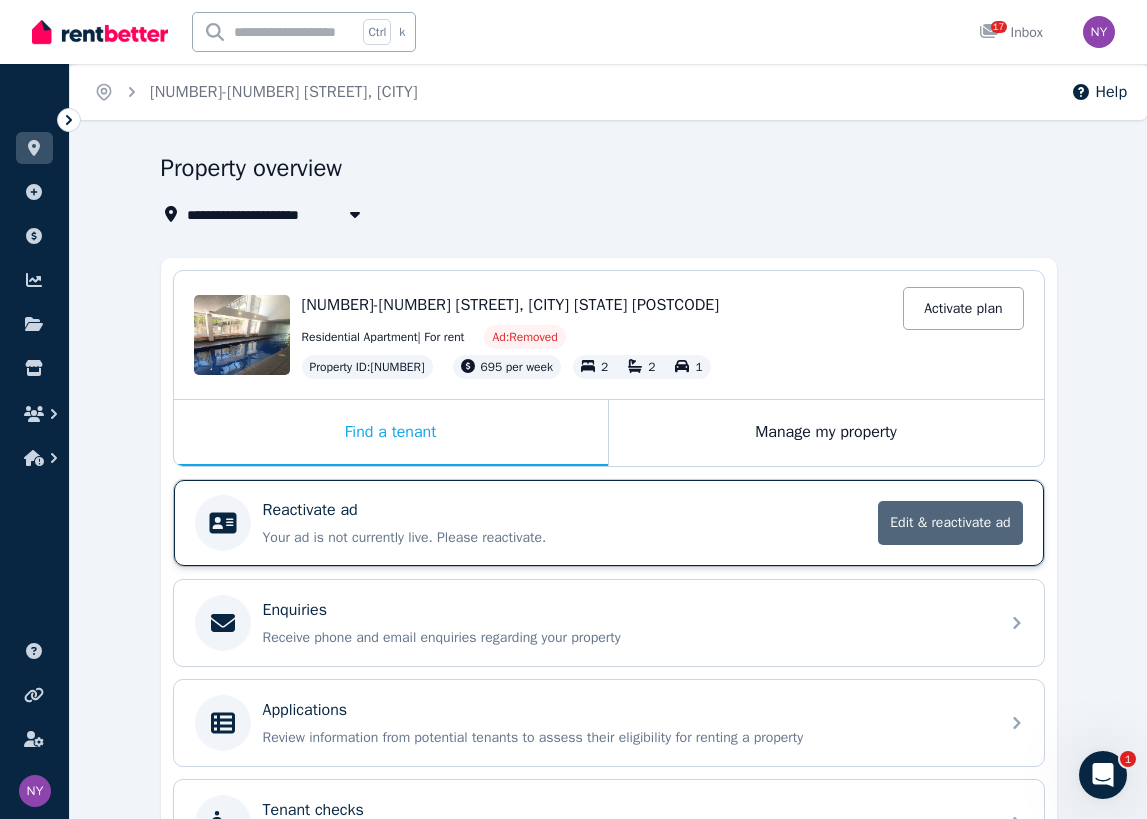 click on "Edit & reactivate ad" at bounding box center [950, 523] 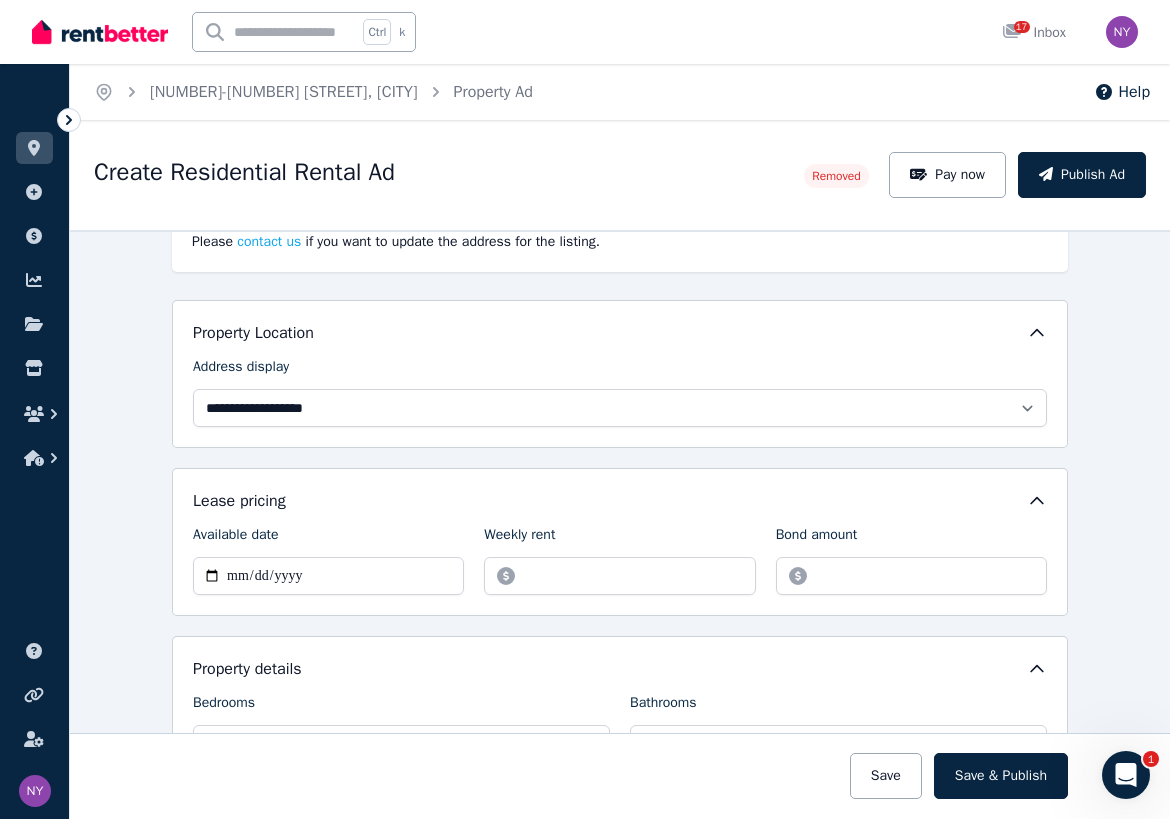scroll, scrollTop: 150, scrollLeft: 0, axis: vertical 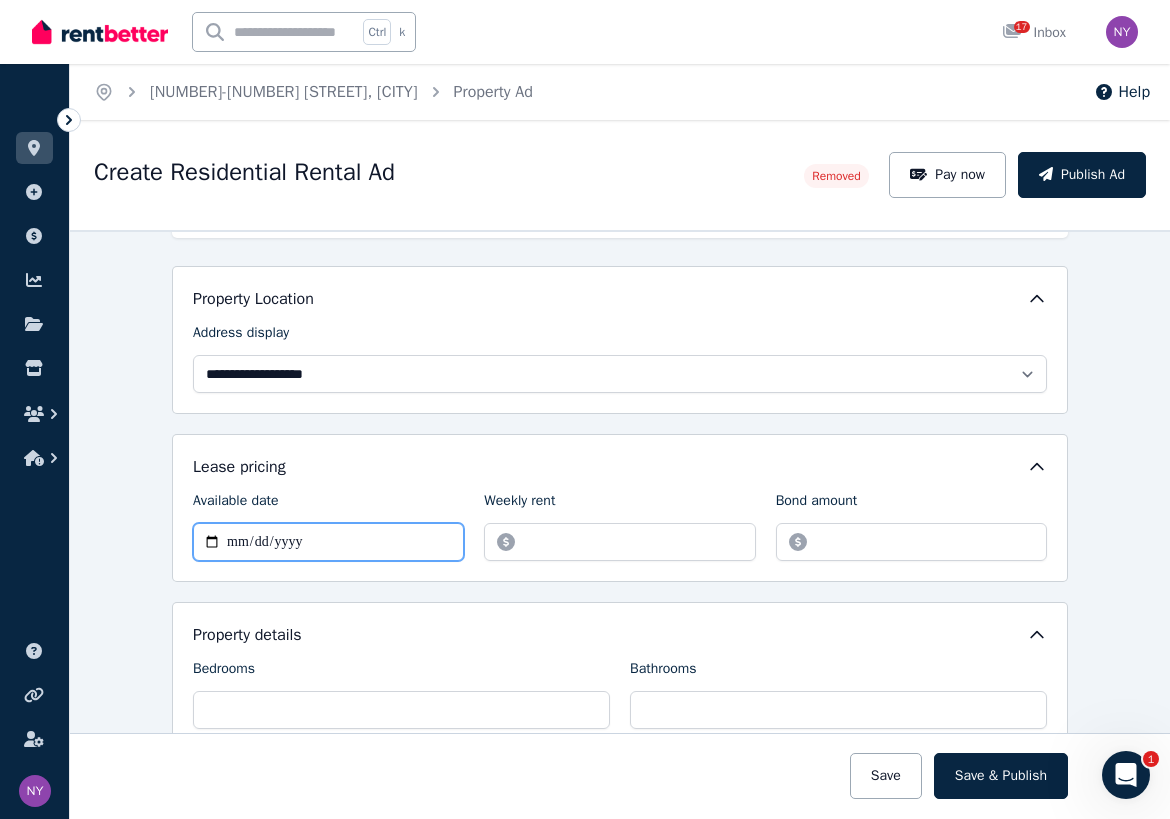 click on "**********" at bounding box center [328, 542] 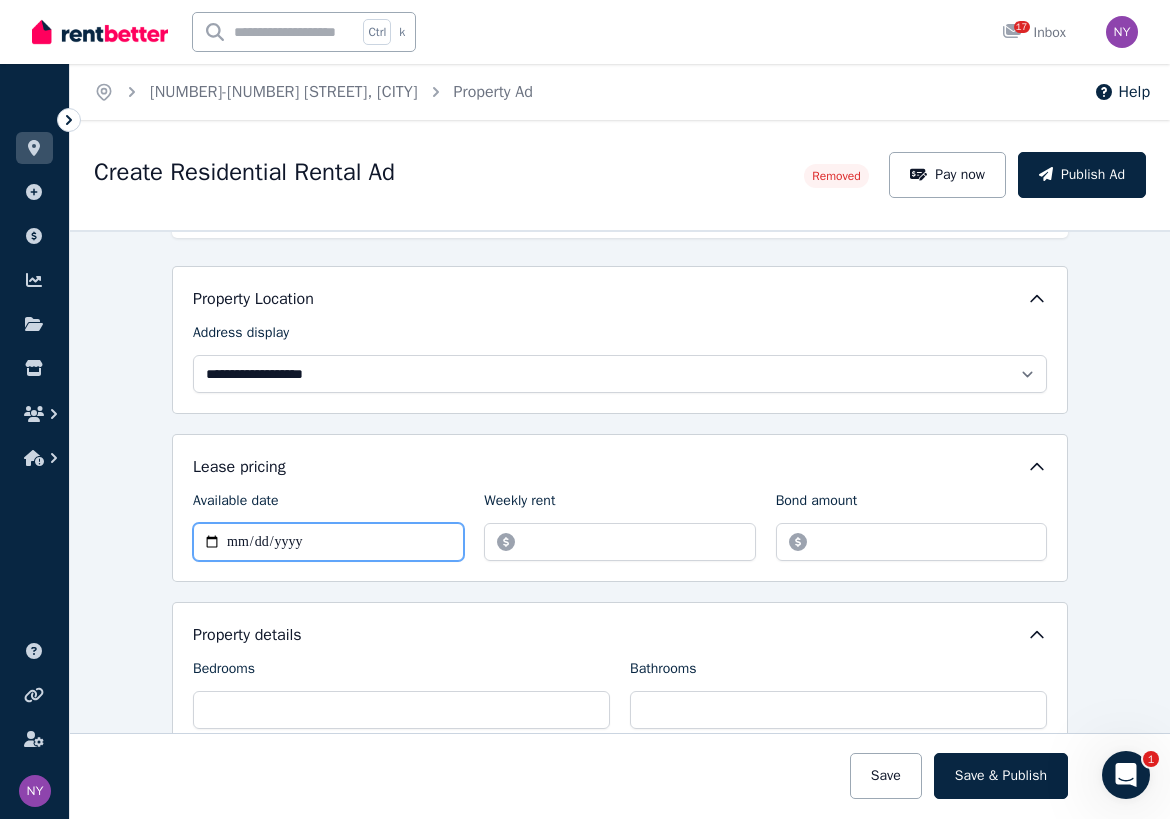 type on "**********" 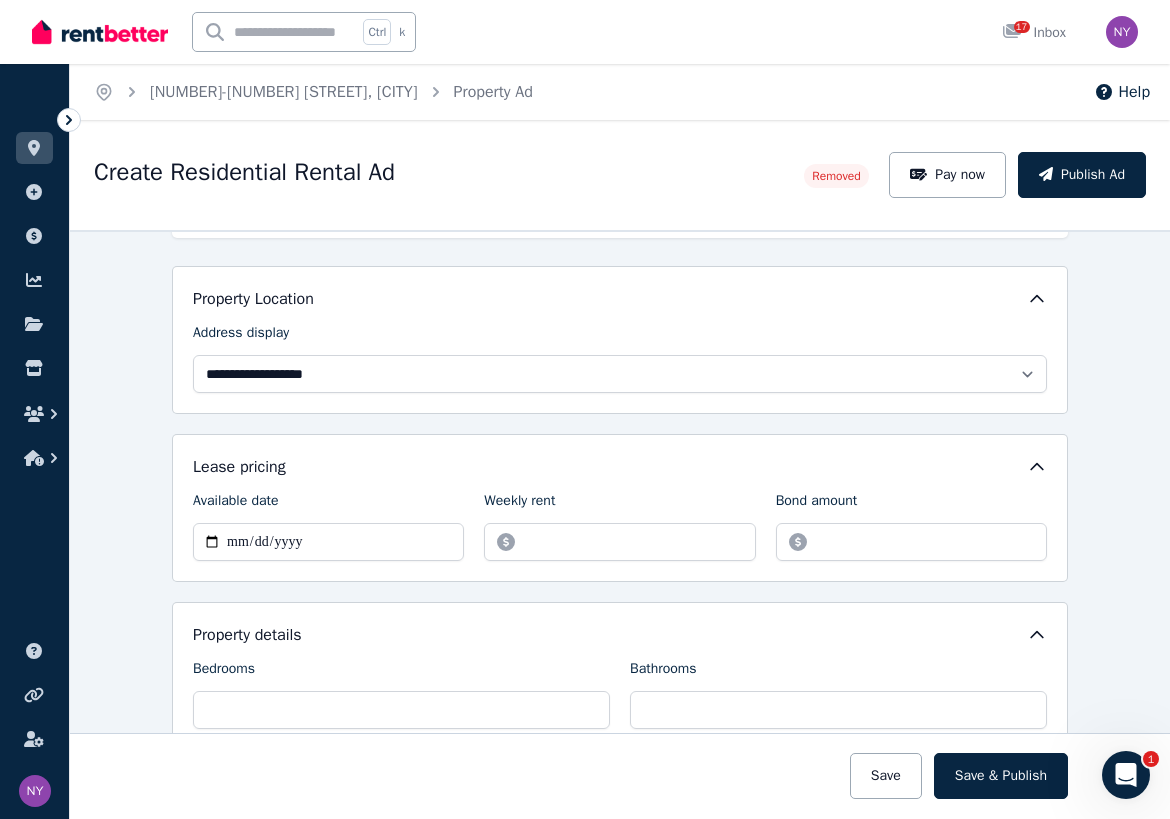 click on "Lease pricing" at bounding box center (620, 467) 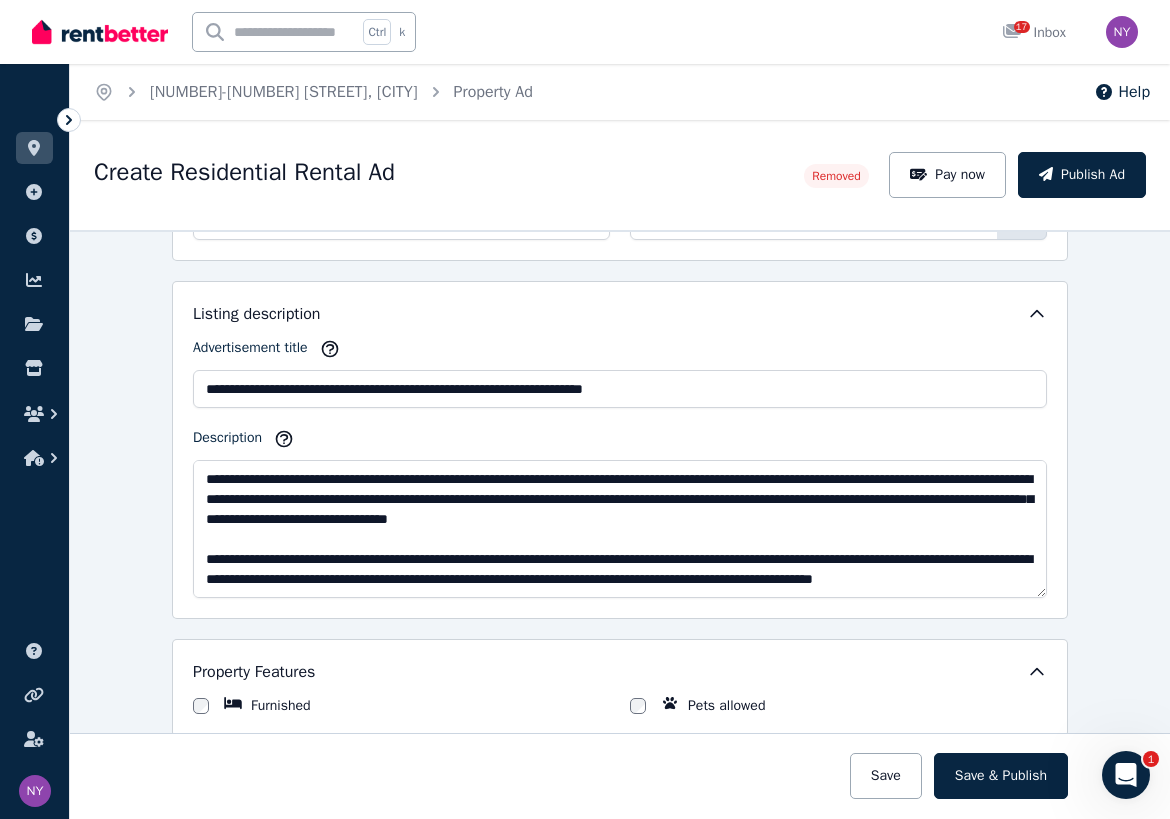 scroll, scrollTop: 750, scrollLeft: 0, axis: vertical 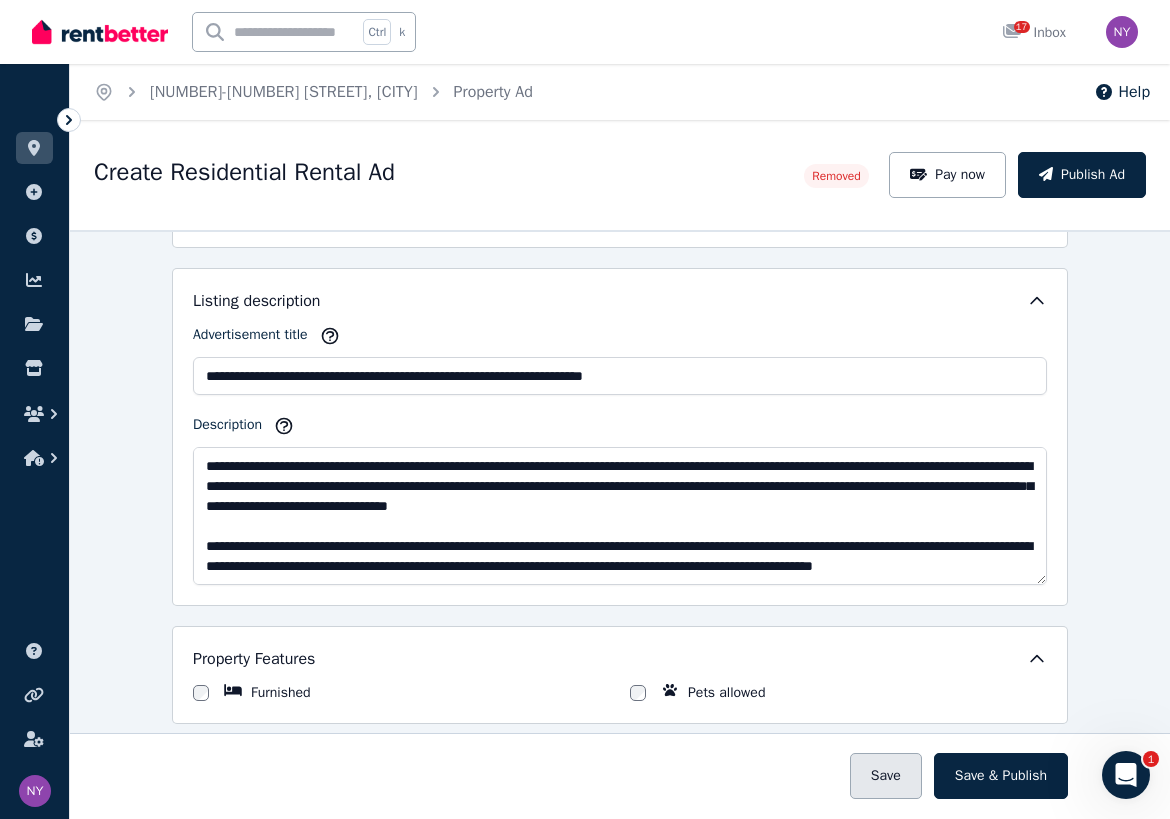click on "Save" at bounding box center (886, 776) 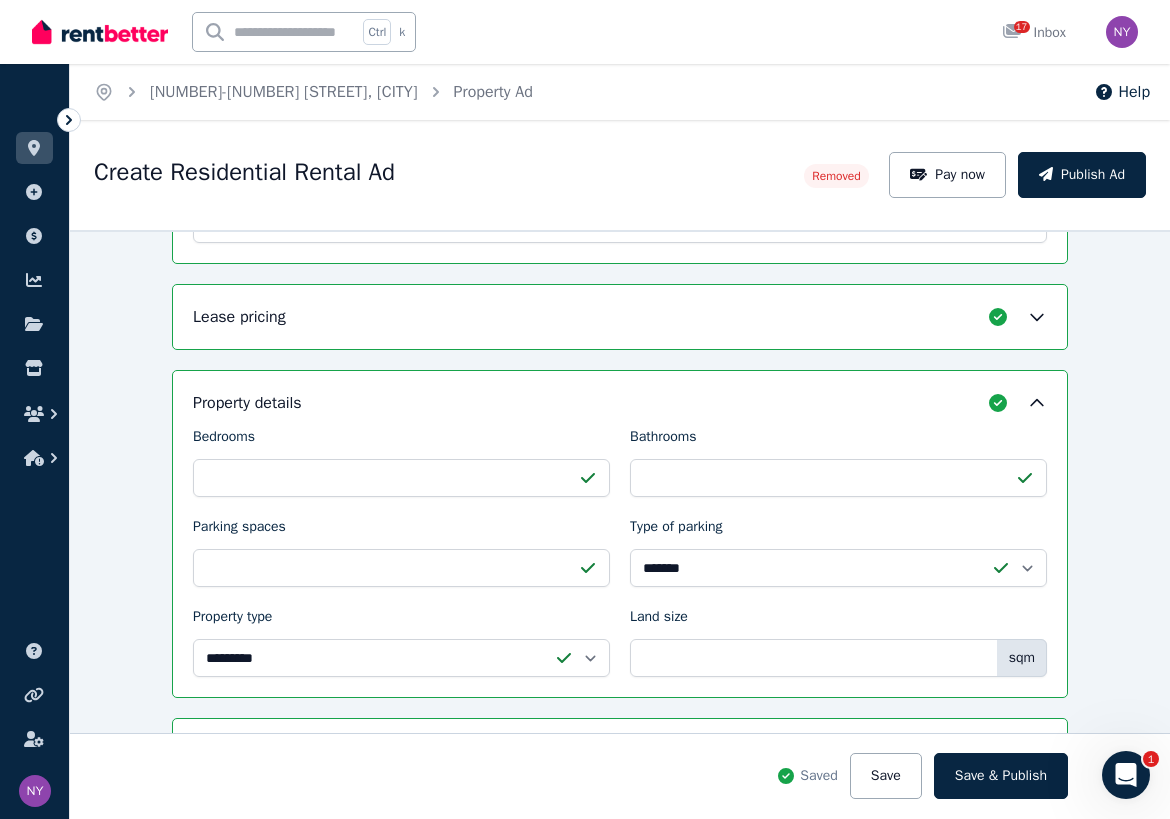 scroll, scrollTop: 0, scrollLeft: 0, axis: both 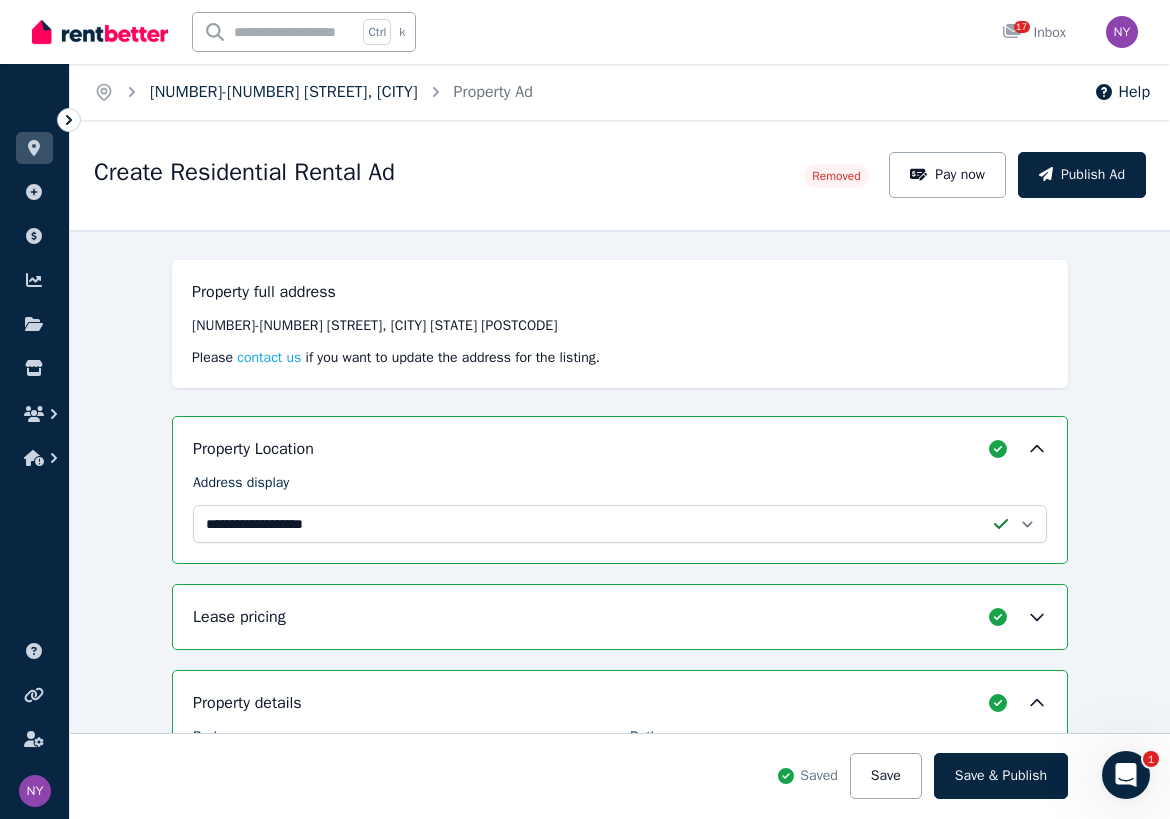 click on "[NUMBER]-[NUMBER] [STREET], [CITY]" at bounding box center (284, 92) 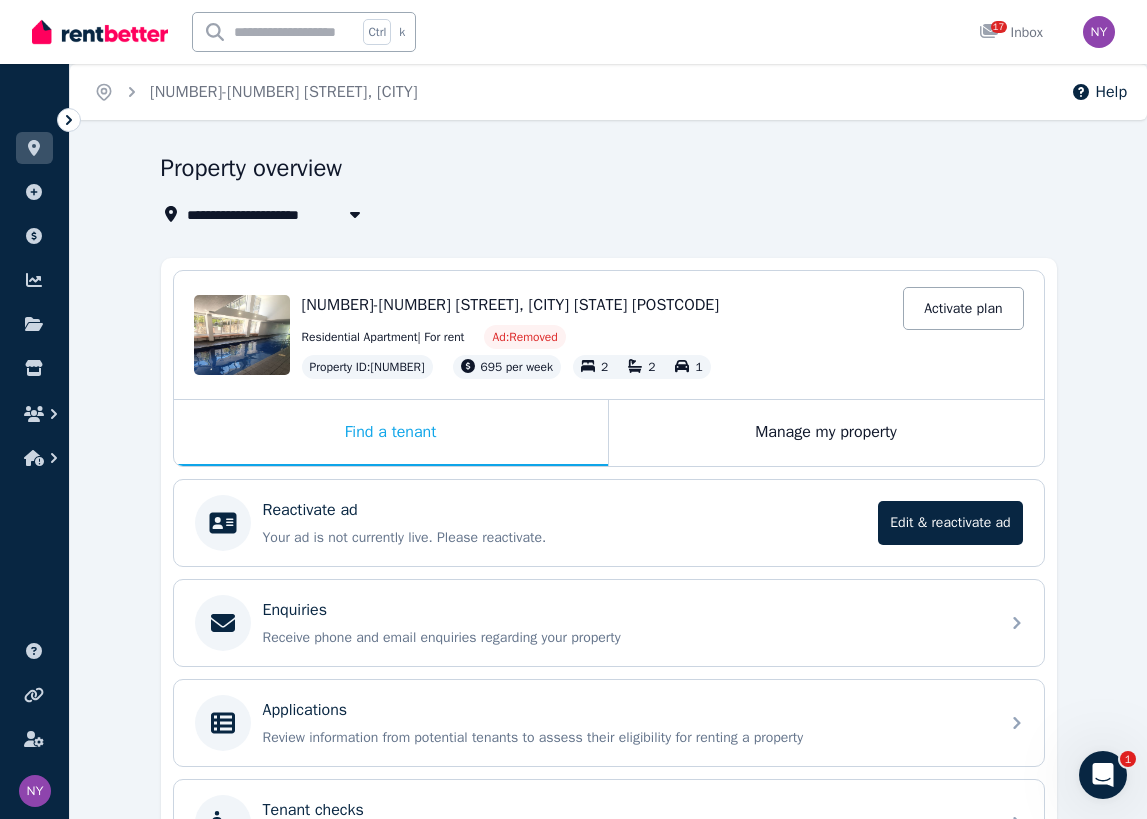 click on "[NUMBER]-[NUMBER] [STREET], [CITY] [STATE] [POSTCODE] Activate plan" at bounding box center [663, 305] 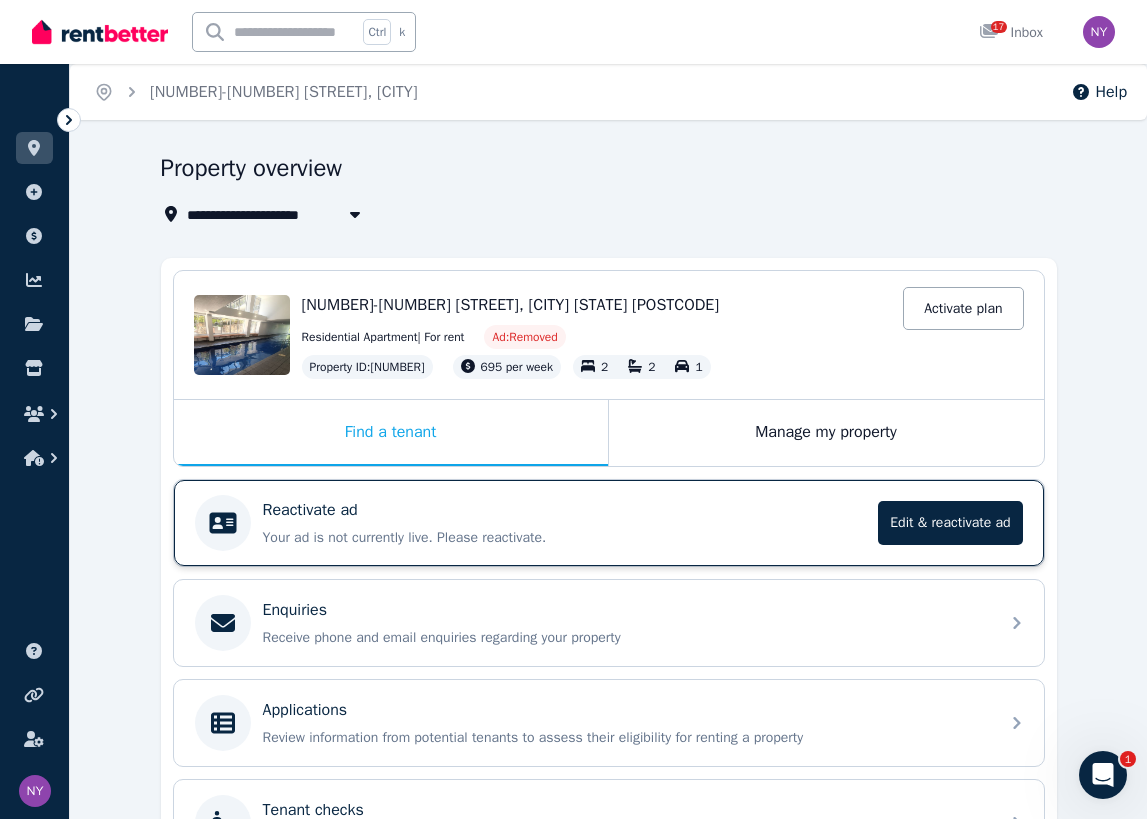 click on "Your ad is not currently live. Please reactivate." at bounding box center (565, 538) 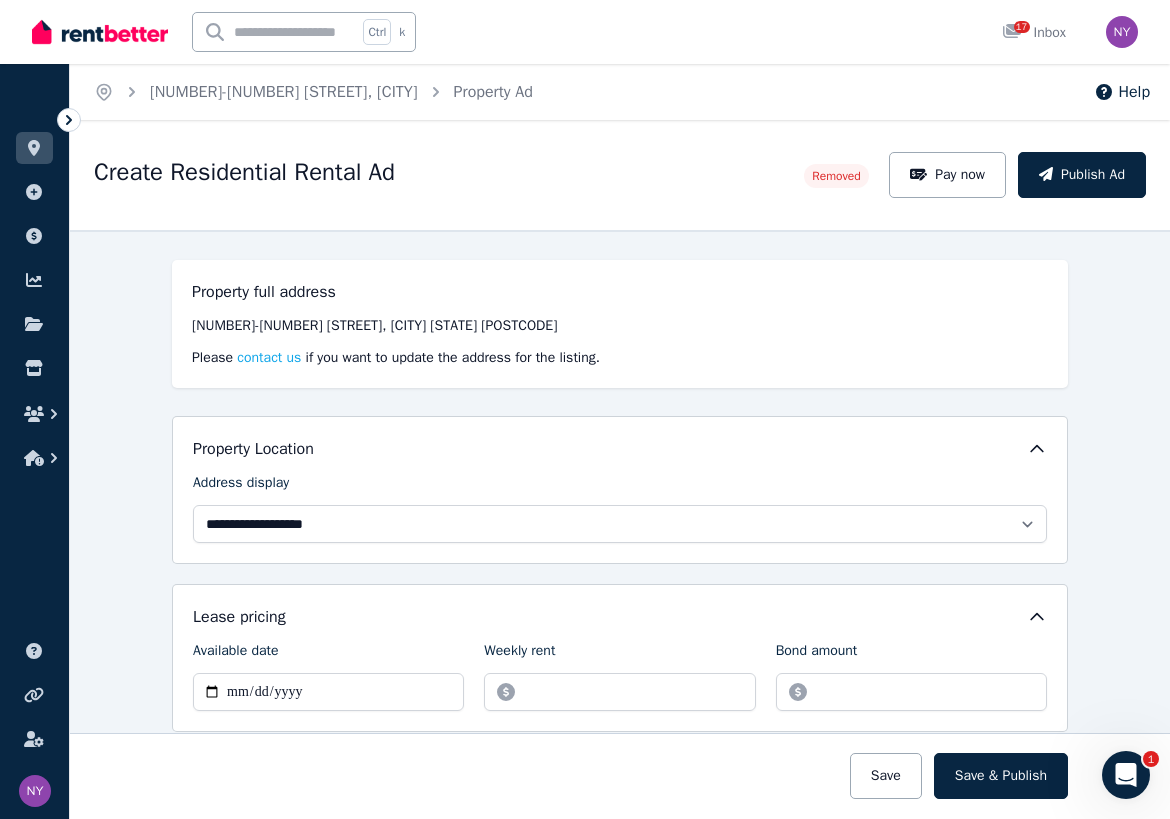 scroll, scrollTop: 150, scrollLeft: 0, axis: vertical 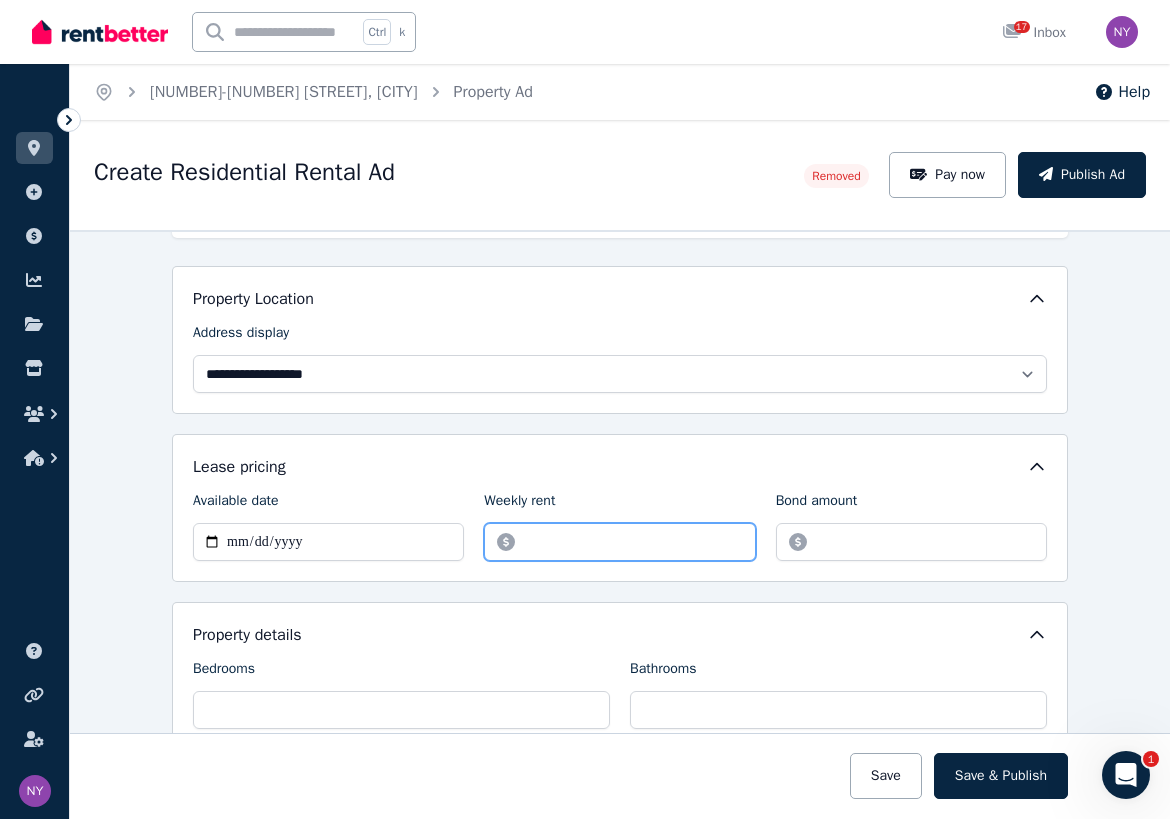 click on "******" at bounding box center (619, 542) 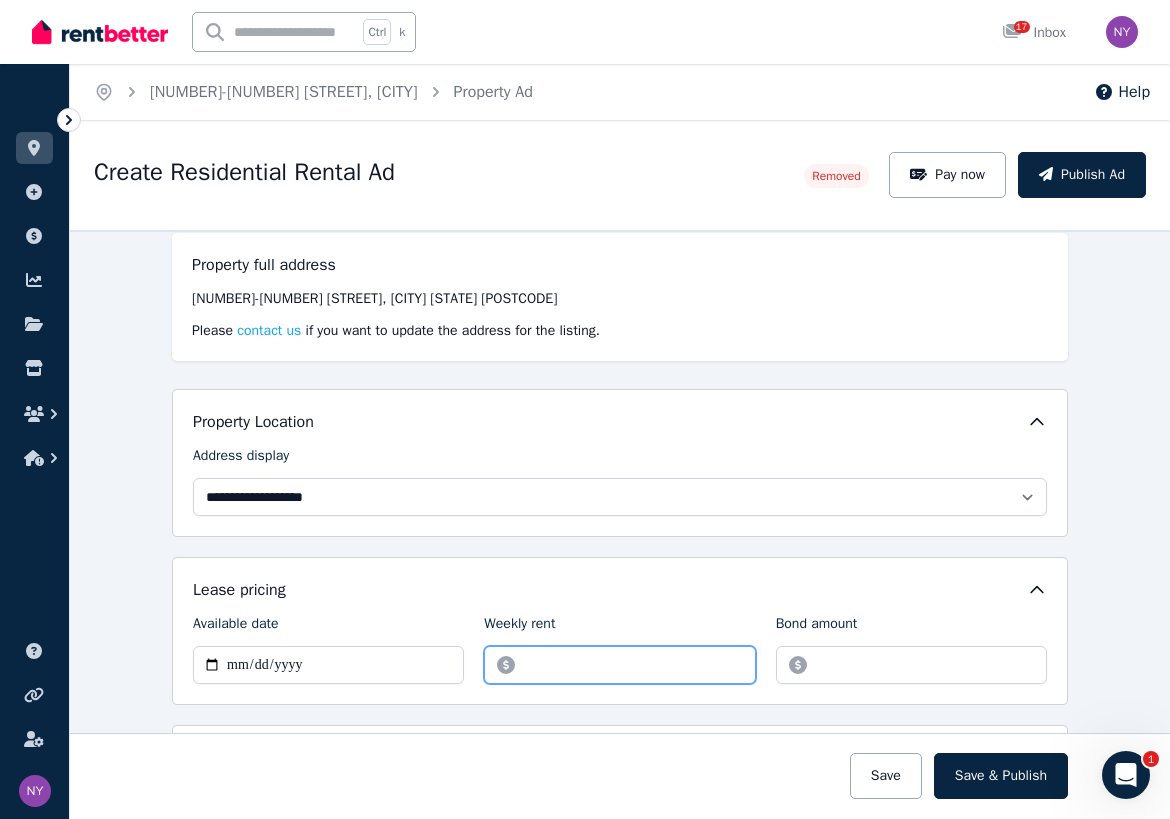 scroll, scrollTop: 0, scrollLeft: 0, axis: both 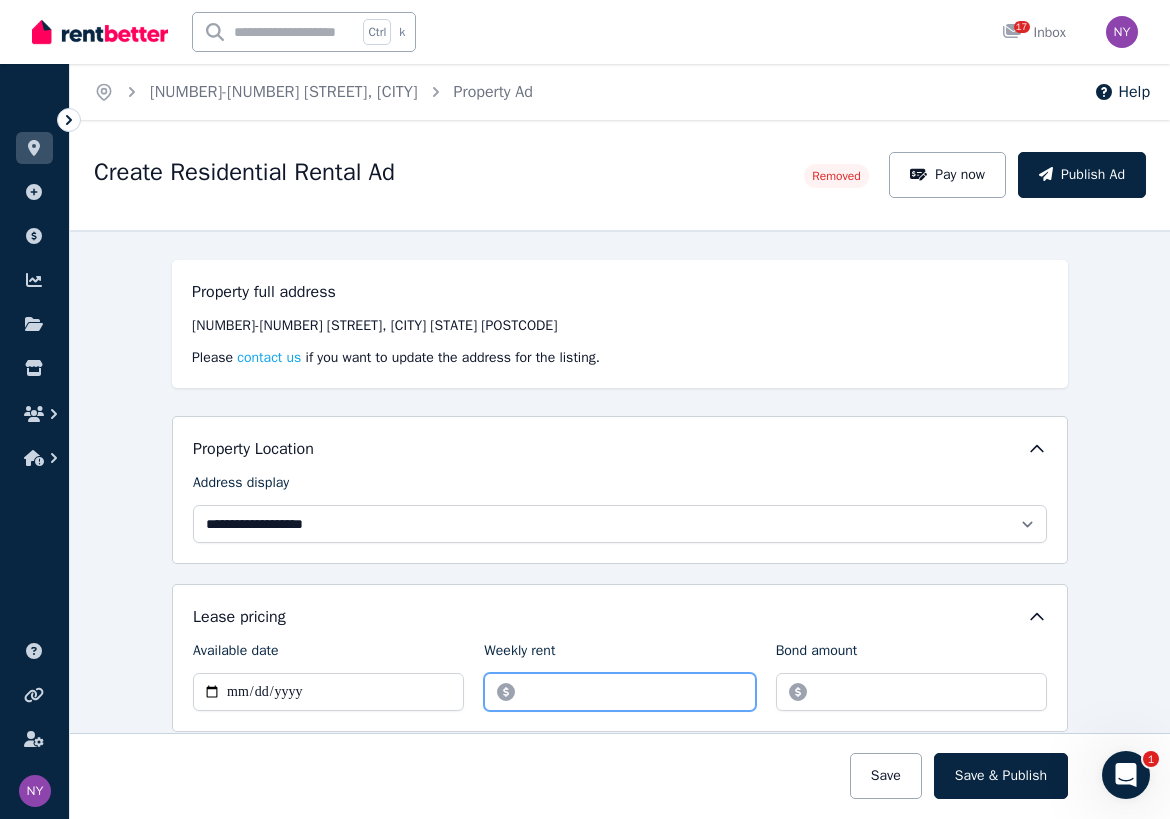 type on "***" 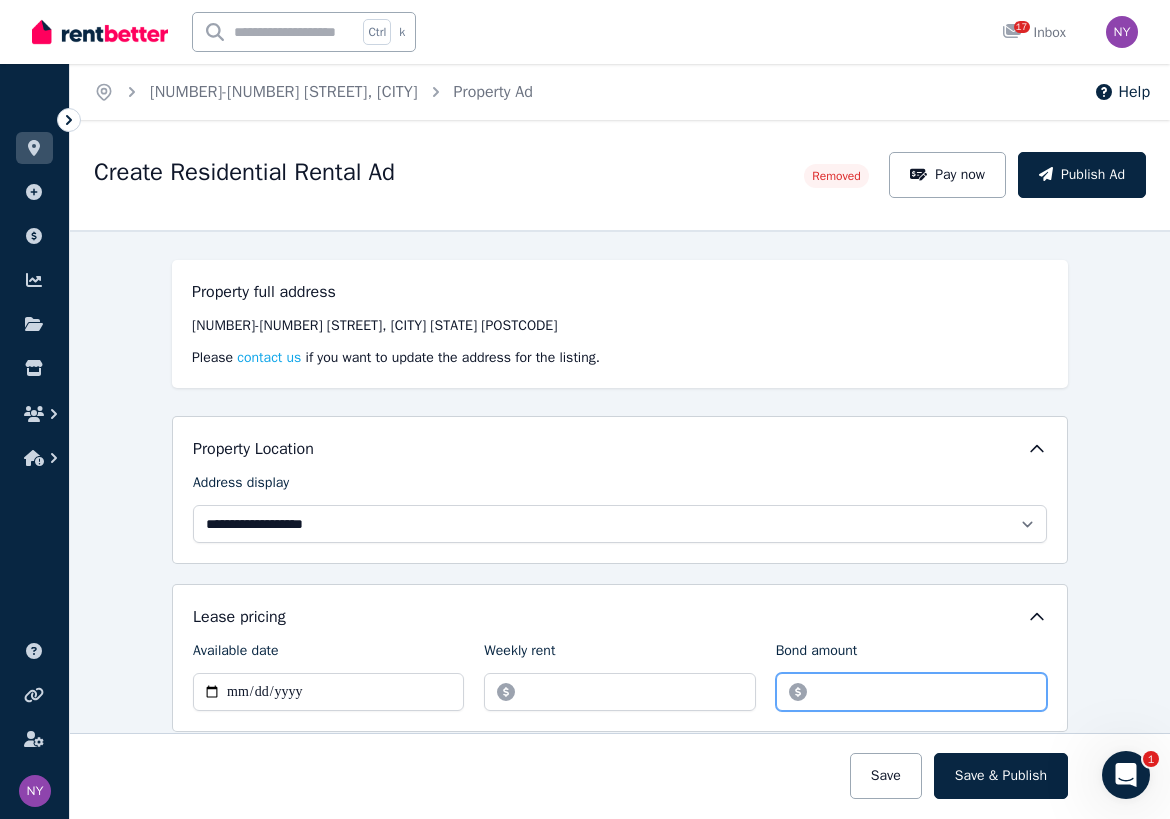 drag, startPoint x: 811, startPoint y: 692, endPoint x: 892, endPoint y: 692, distance: 81 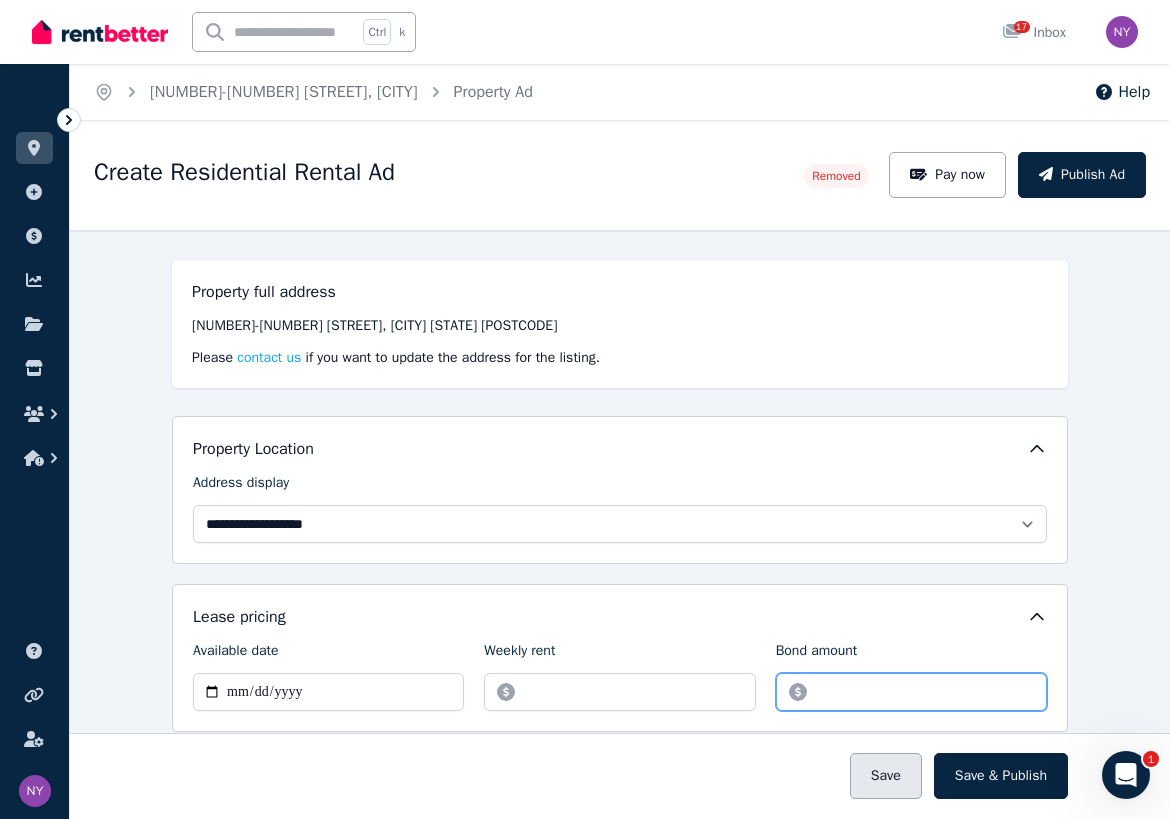 type on "****" 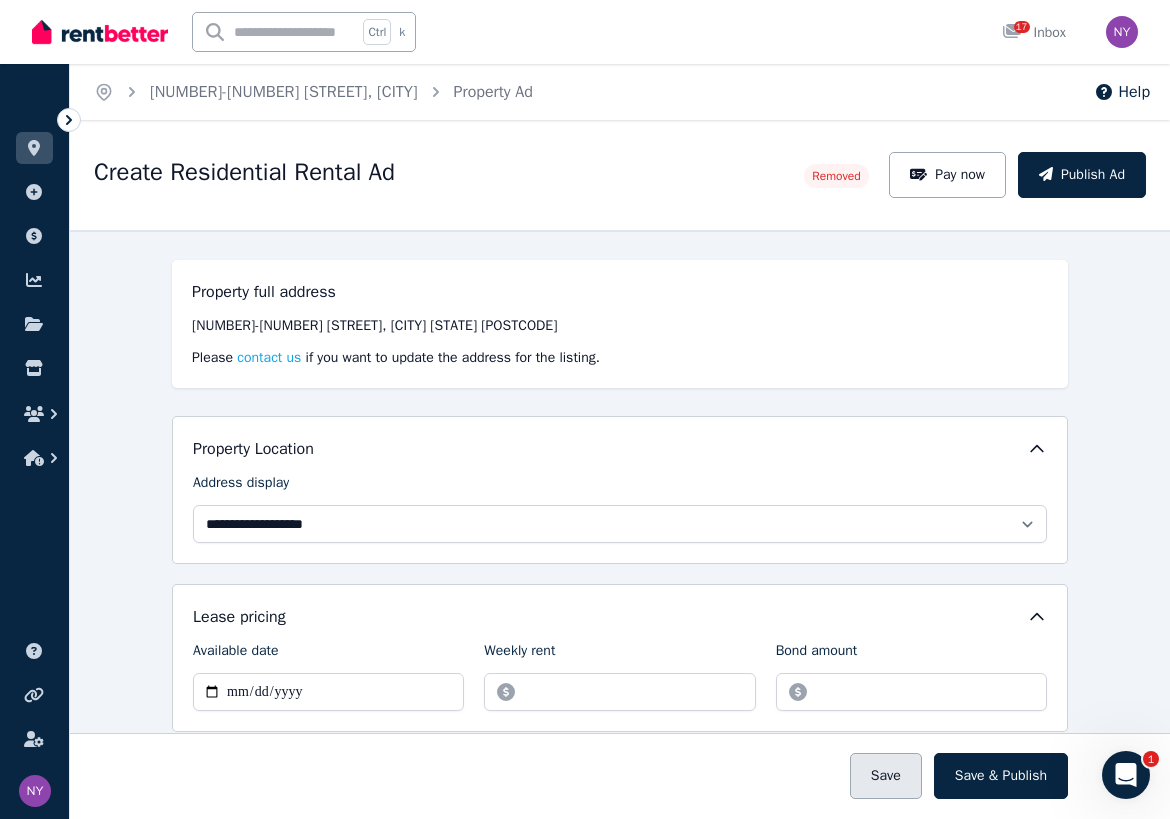 click on "Save" at bounding box center (886, 776) 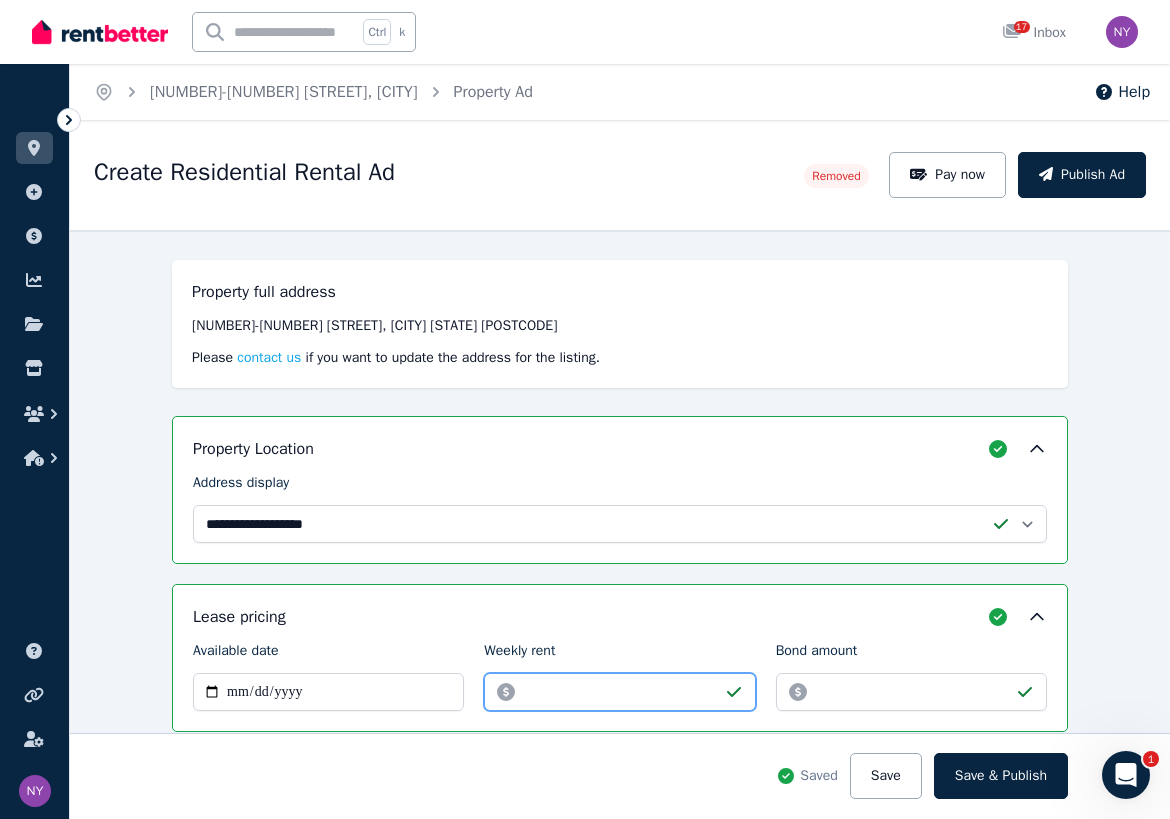 click on "***" at bounding box center (619, 692) 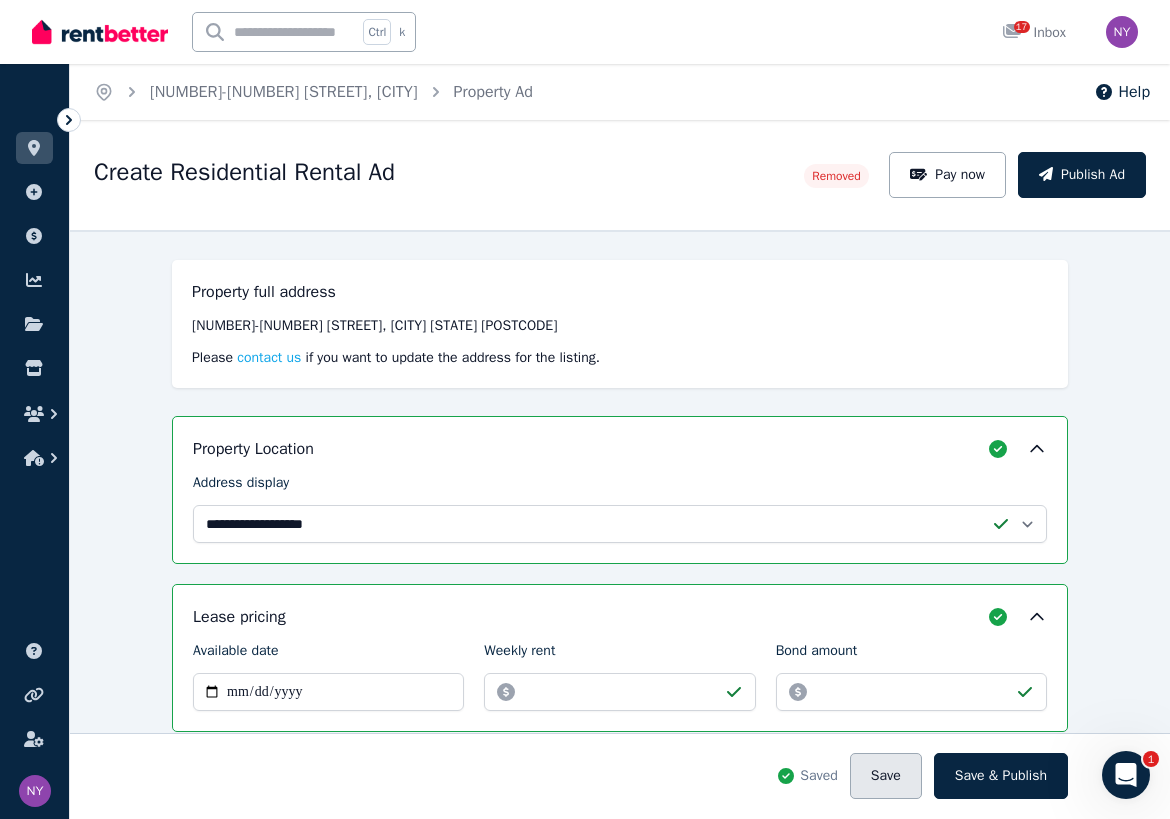 click on "Save" at bounding box center [886, 776] 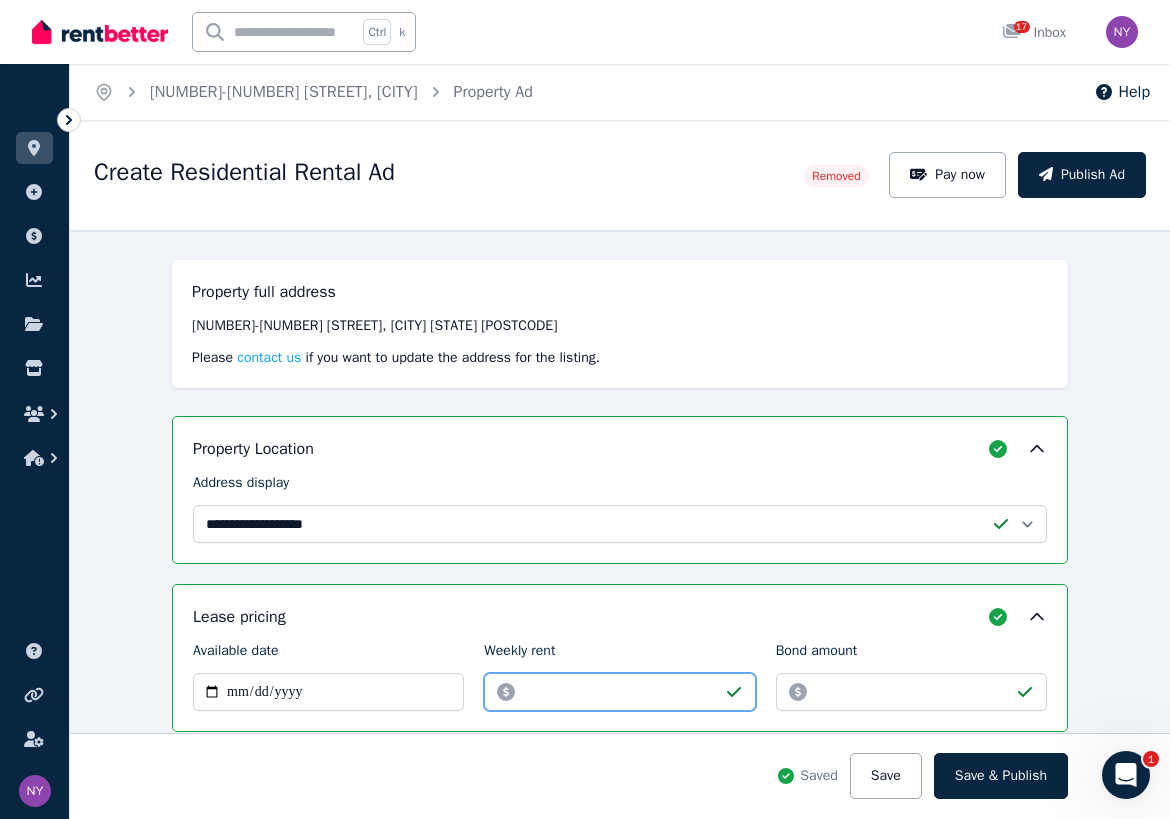 click on "***" at bounding box center [619, 692] 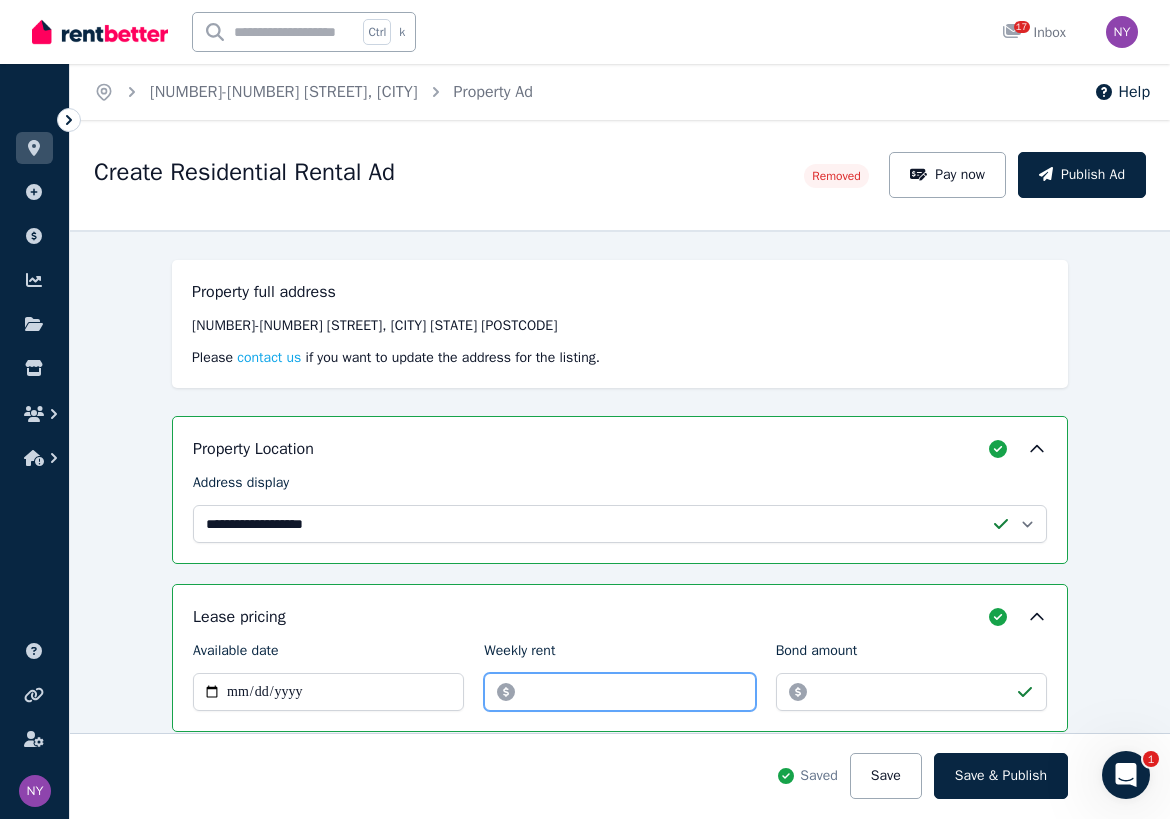type on "***" 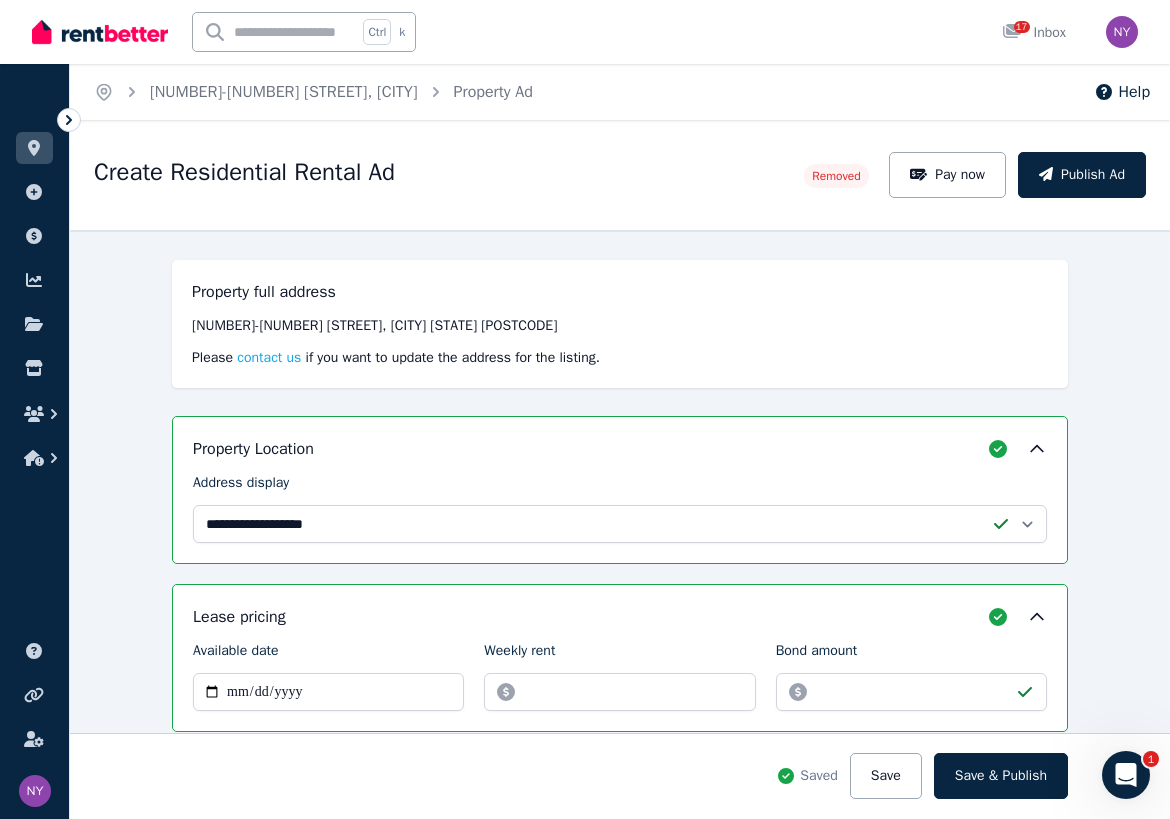 click on "Lease pricing" at bounding box center [620, 617] 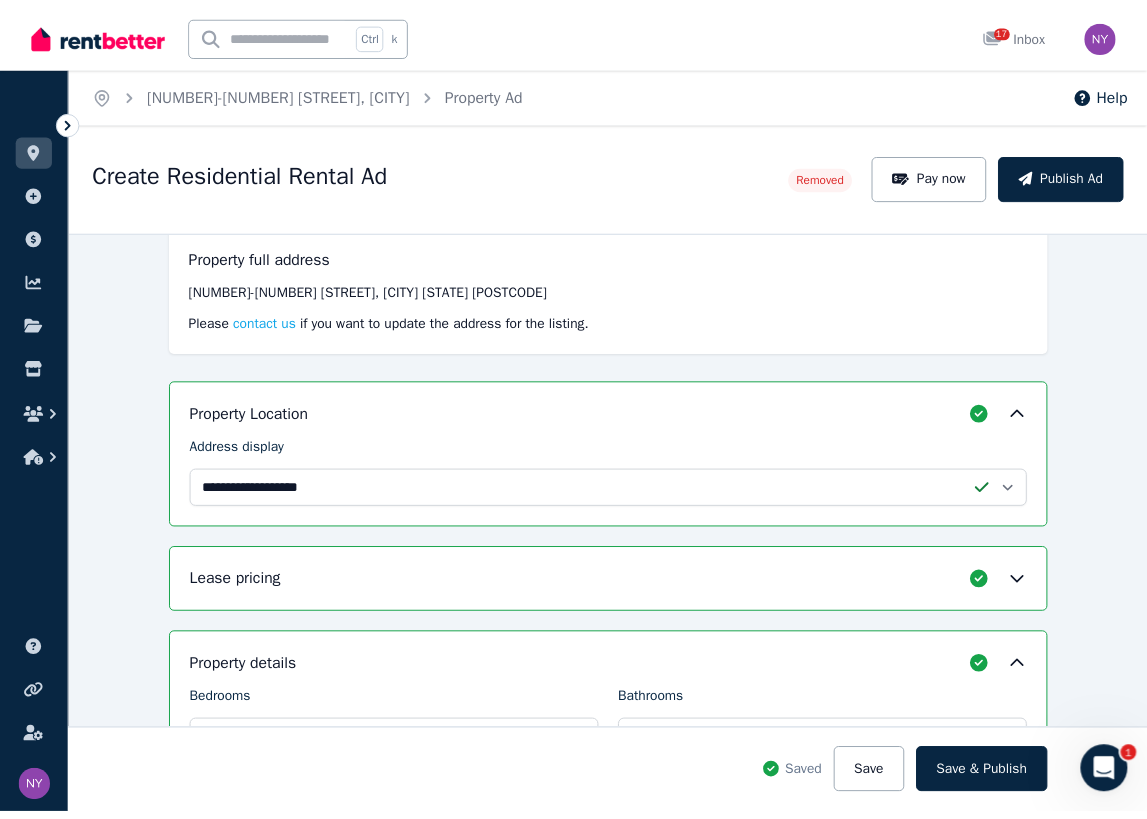 scroll, scrollTop: 0, scrollLeft: 0, axis: both 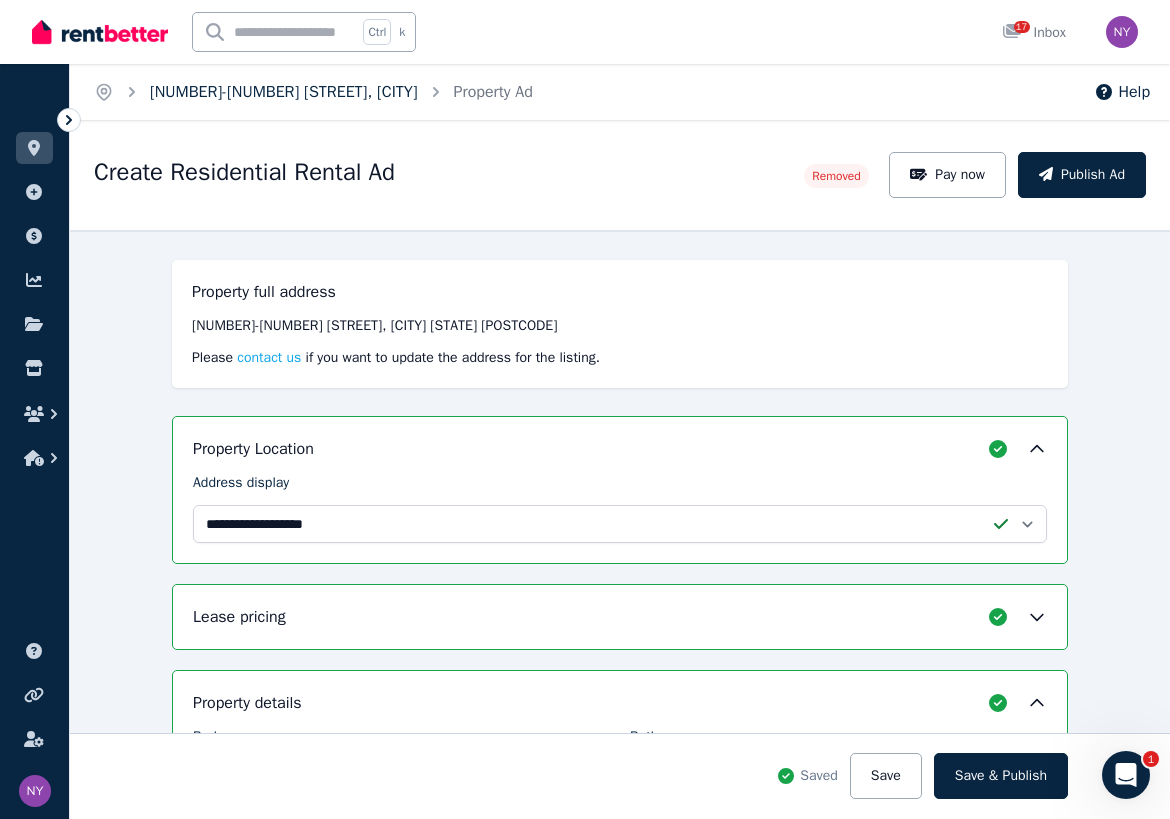 click on "[NUMBER]-[NUMBER] [STREET], [CITY]" at bounding box center [284, 92] 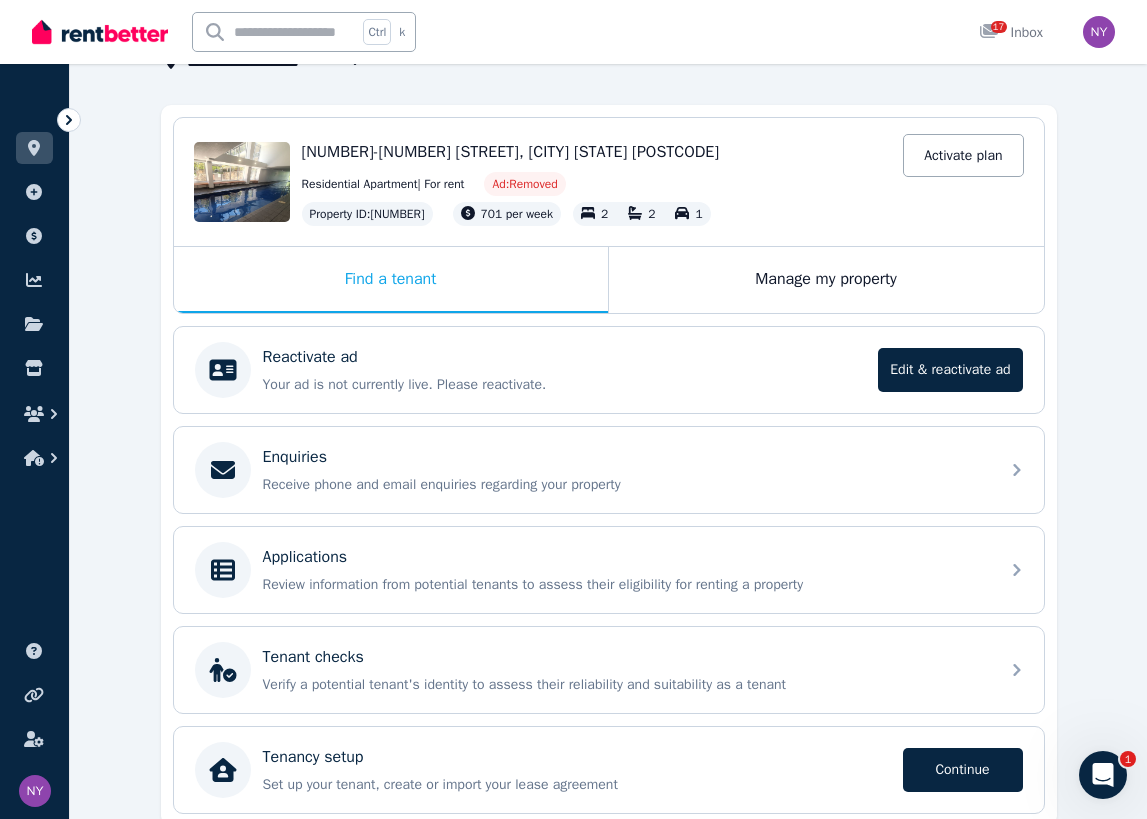 scroll, scrollTop: 236, scrollLeft: 0, axis: vertical 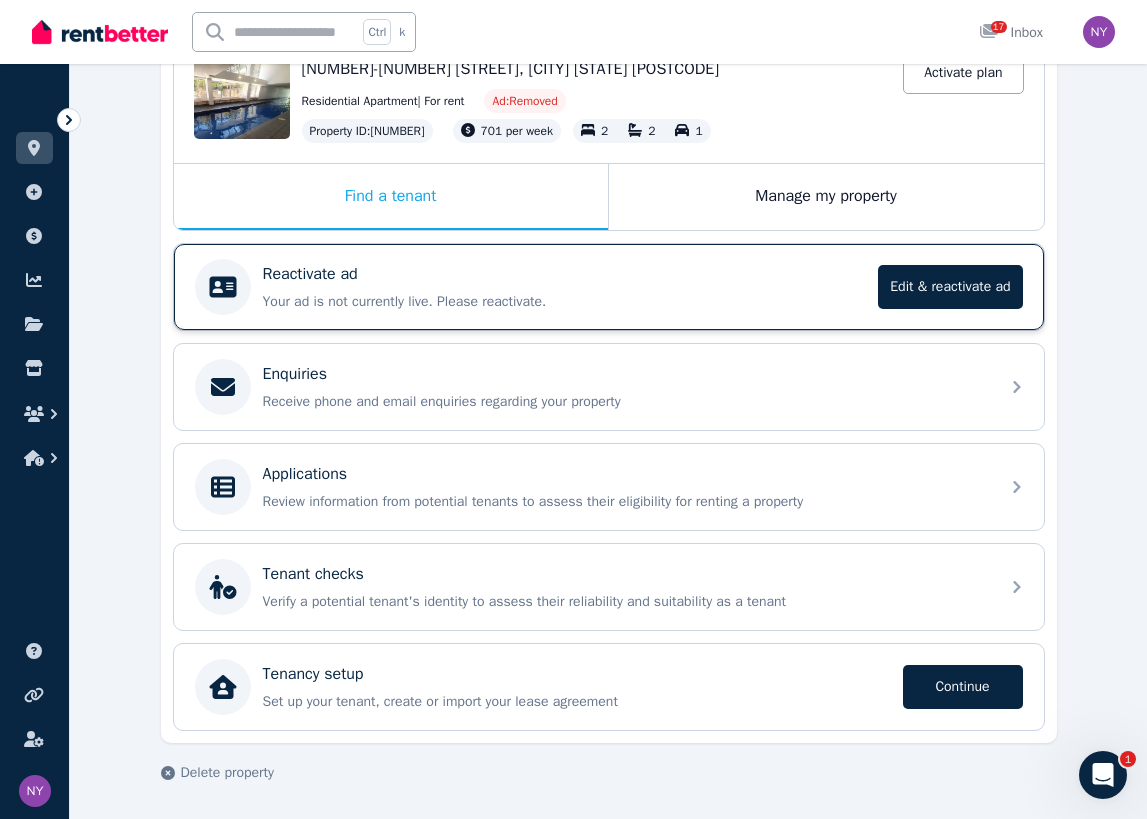 click on "Reactivate ad" at bounding box center (565, 274) 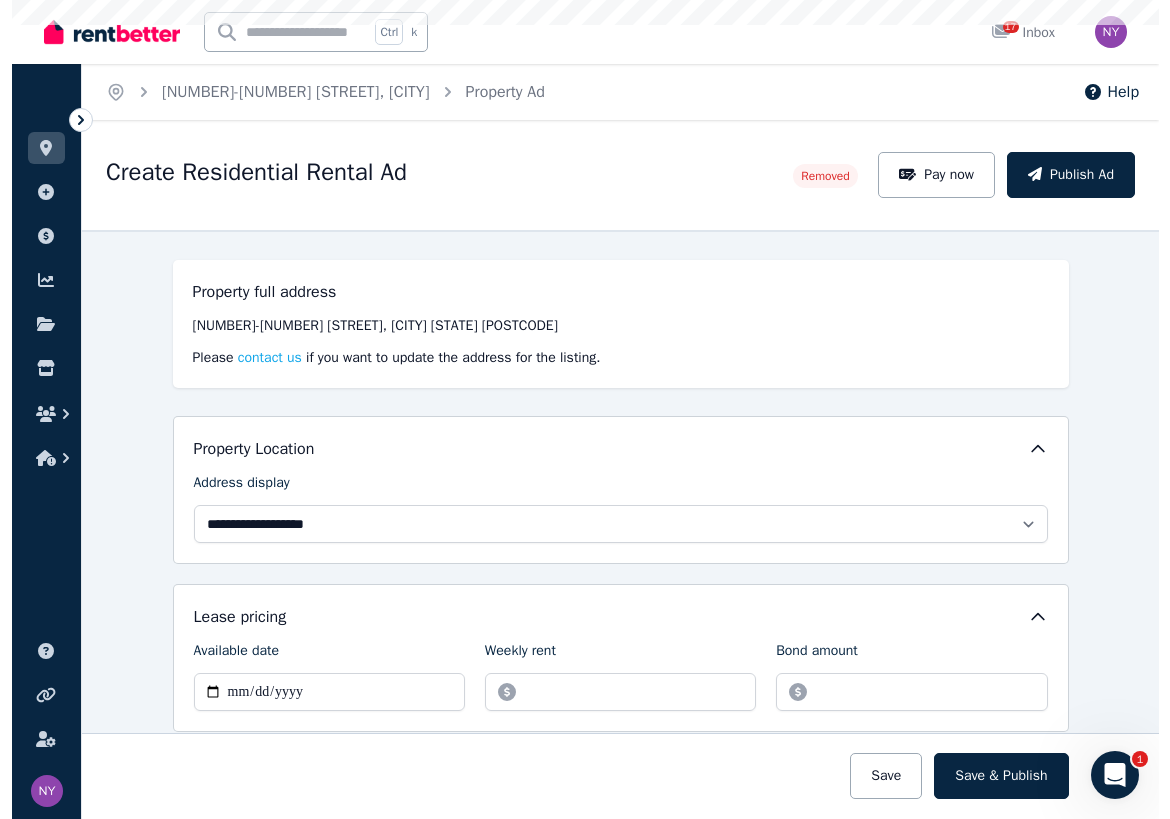 scroll, scrollTop: 0, scrollLeft: 0, axis: both 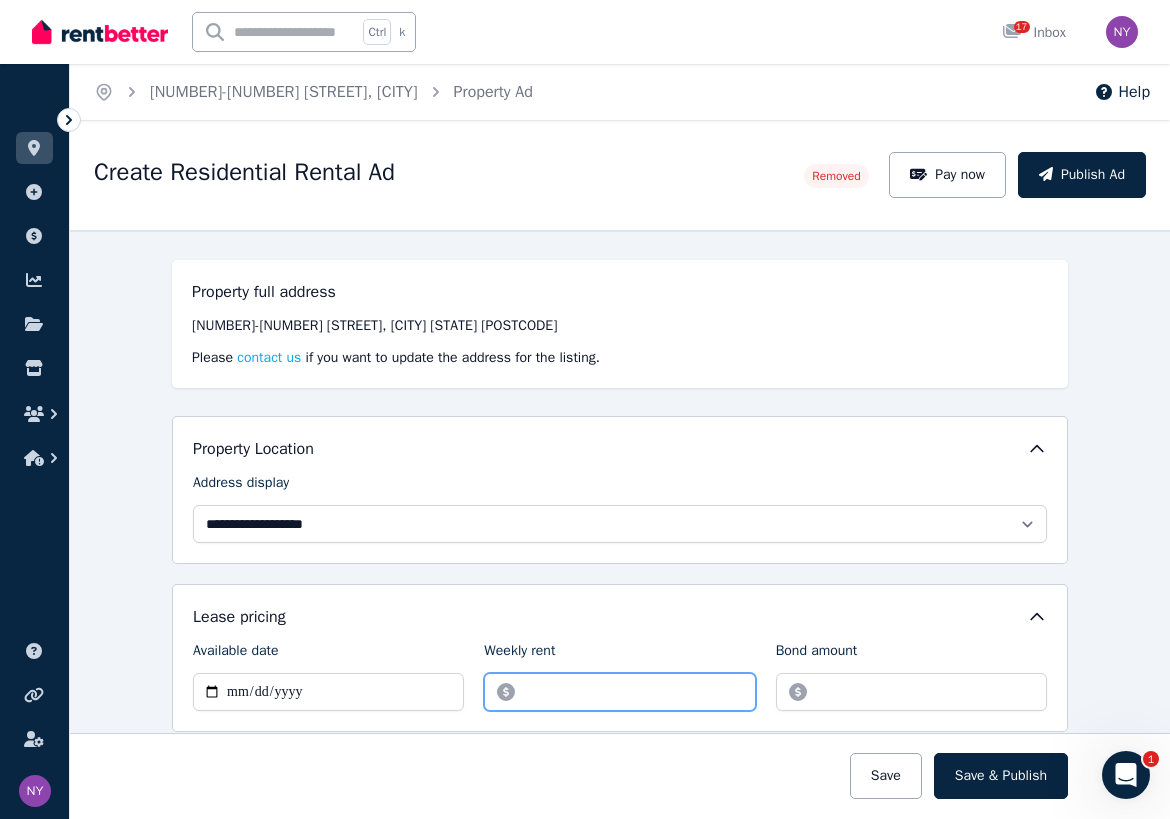 click on "******" at bounding box center (619, 692) 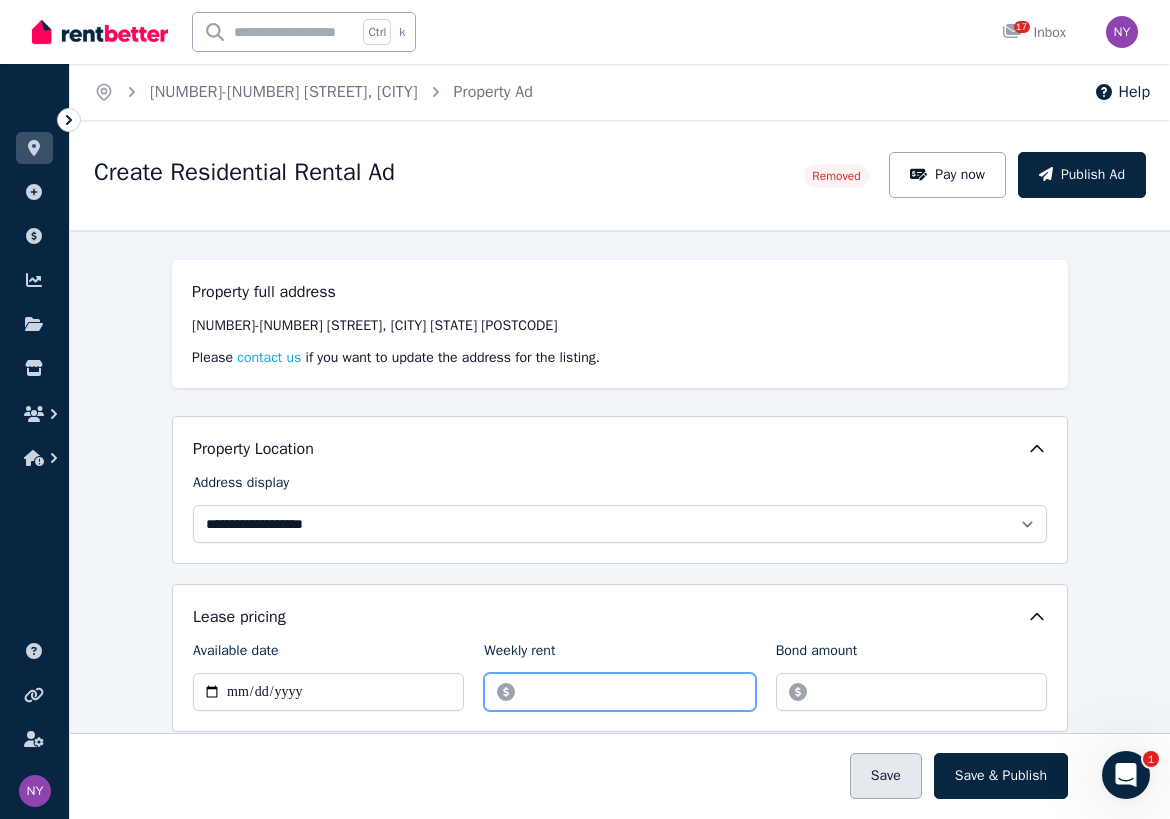 type on "******" 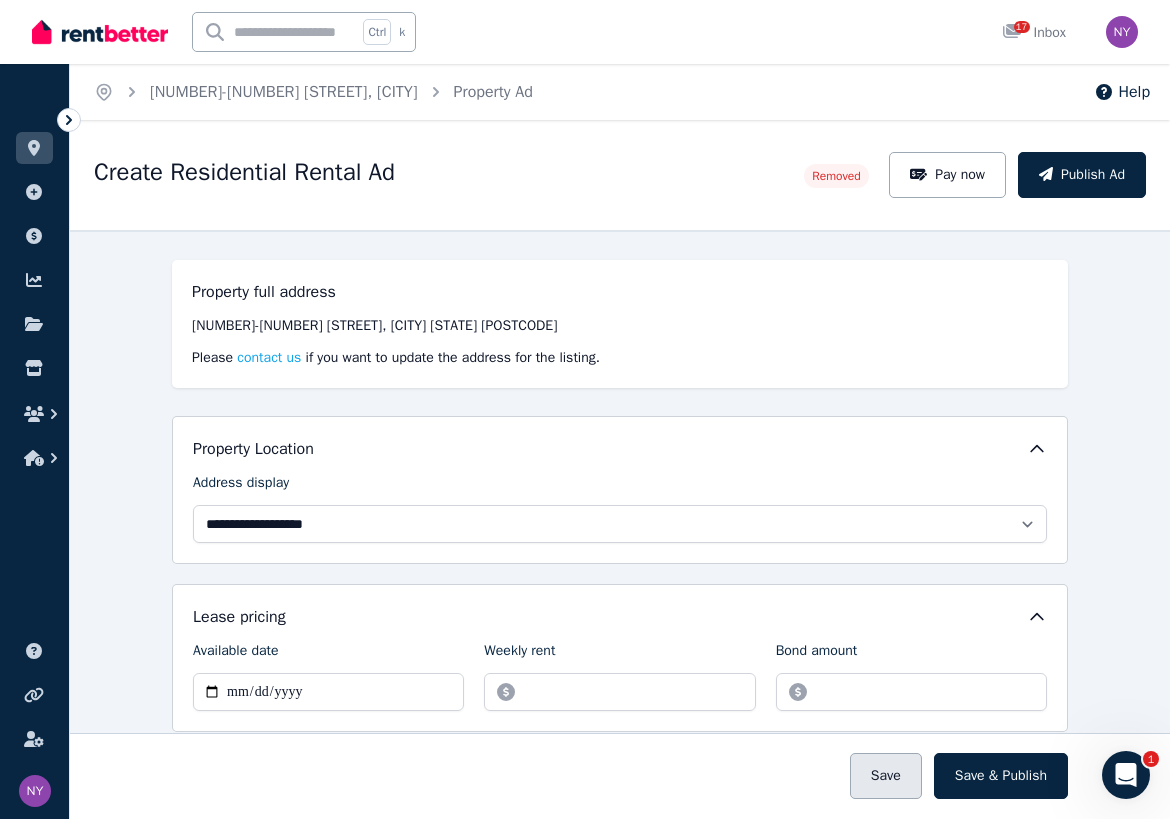 click on "Save" at bounding box center (886, 776) 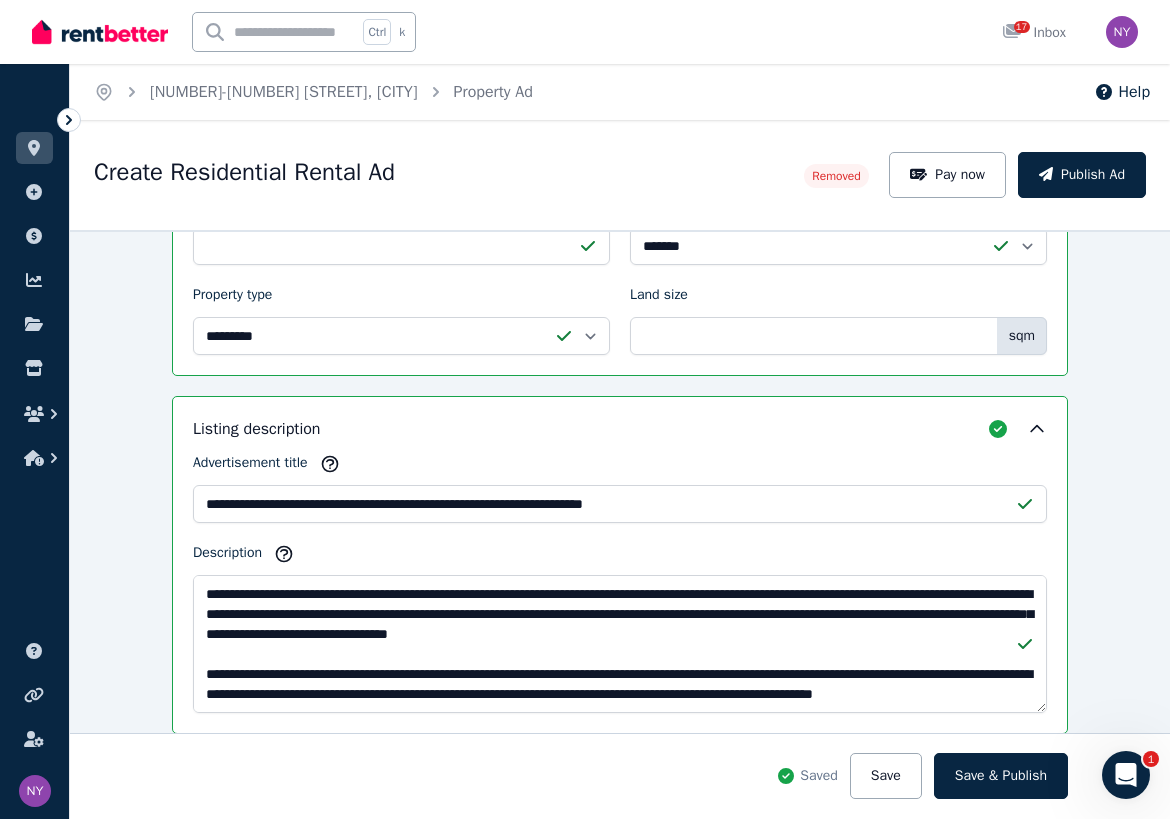 scroll, scrollTop: 750, scrollLeft: 0, axis: vertical 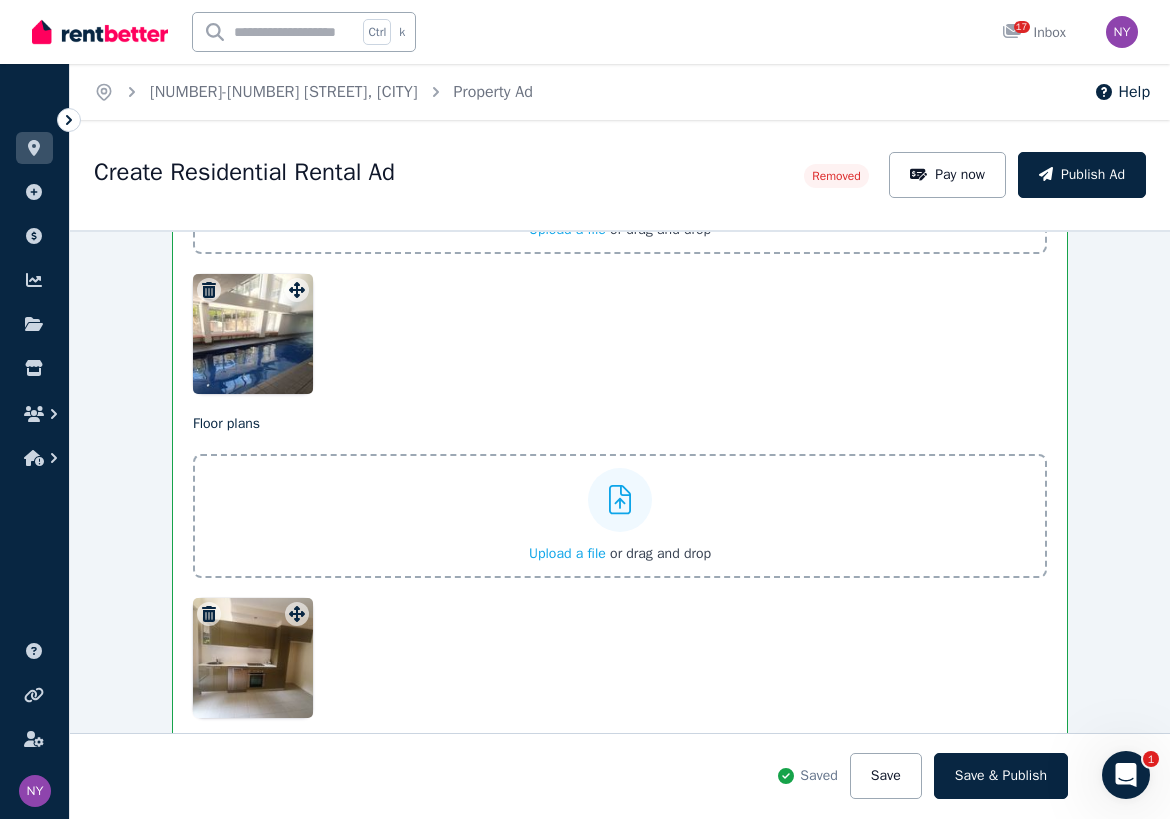 click at bounding box center (253, 658) 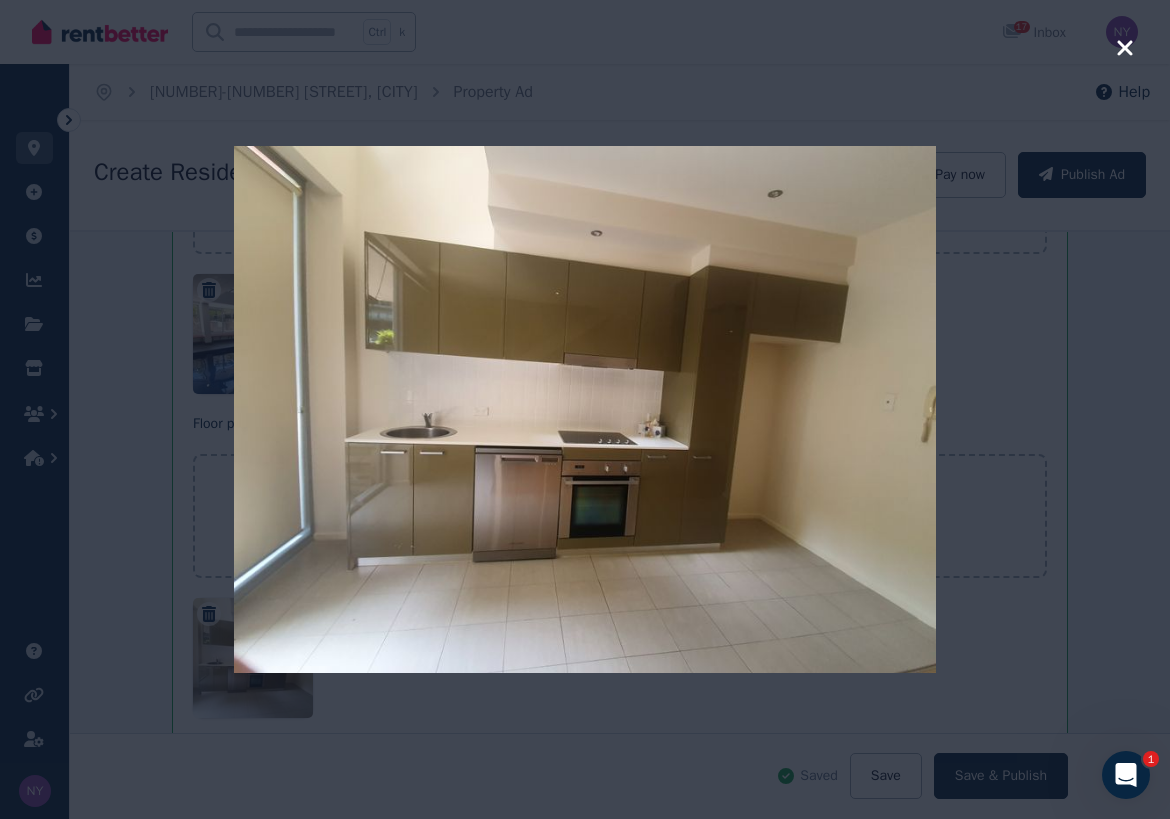 click at bounding box center [585, 409] 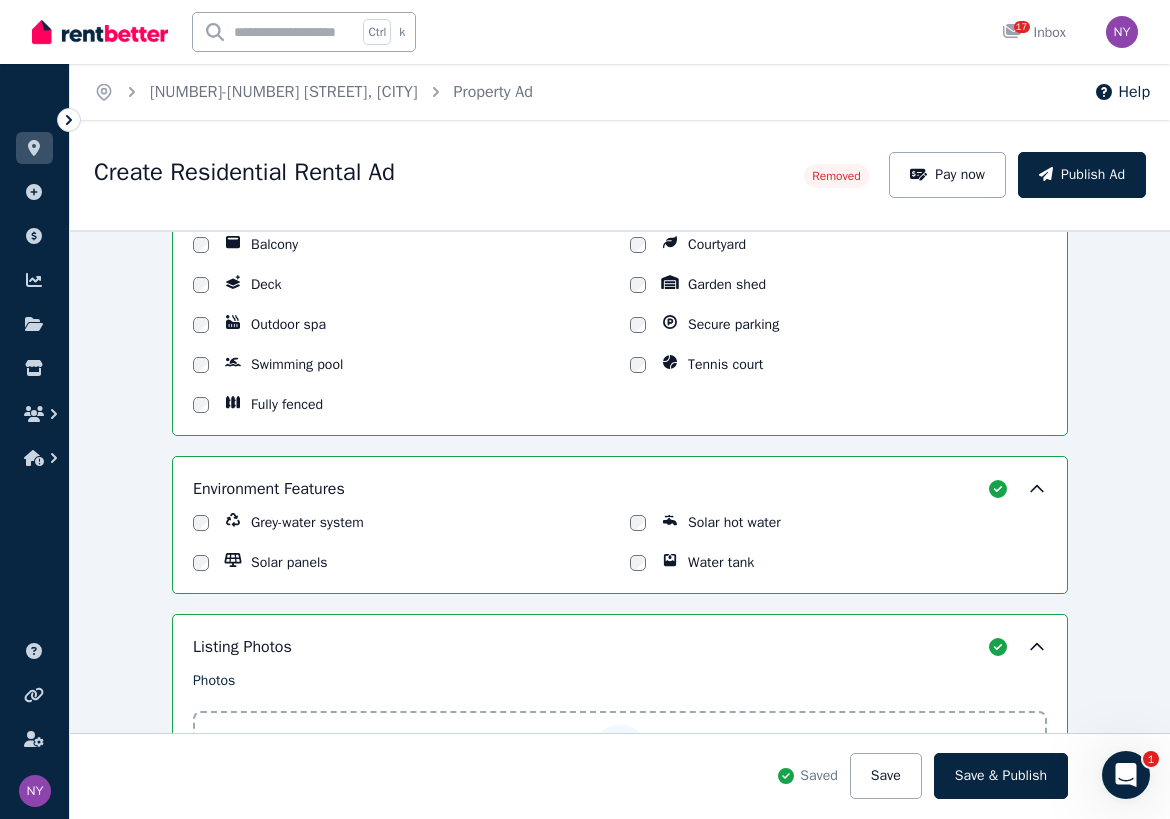 scroll, scrollTop: 1847, scrollLeft: 0, axis: vertical 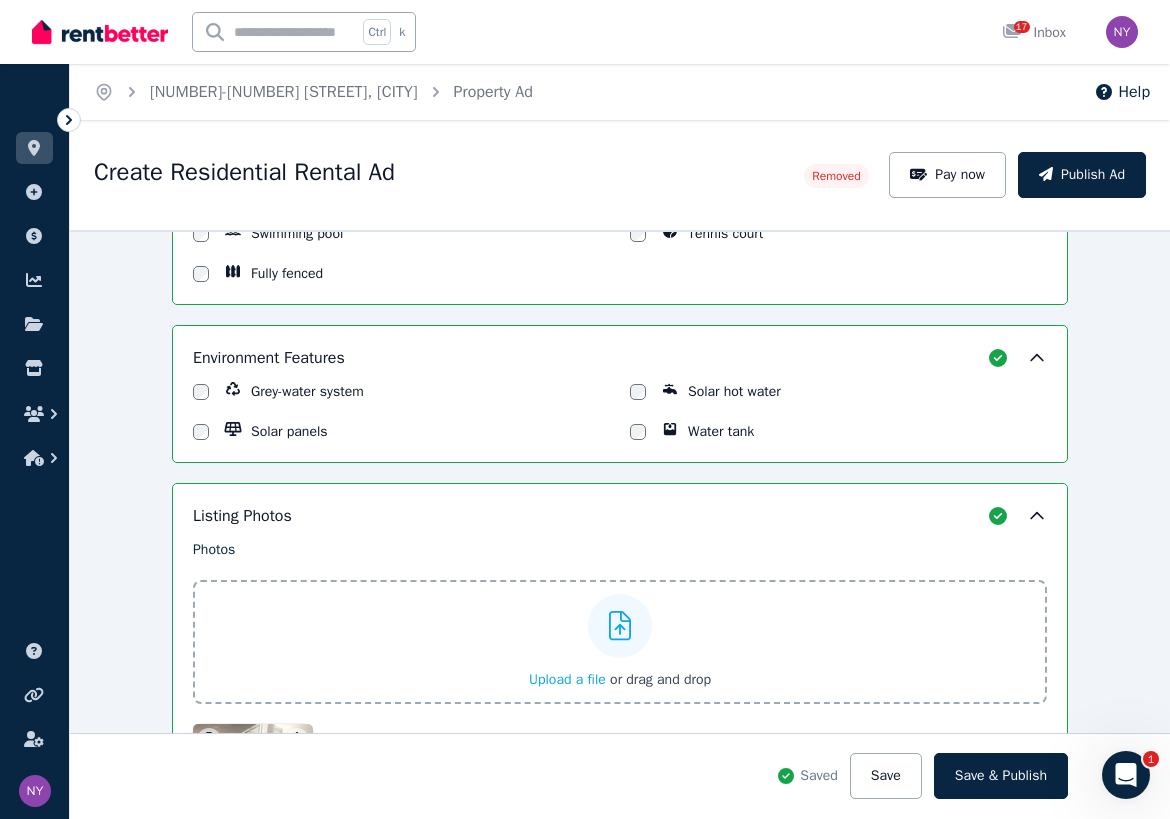 click on "Listing Photos Photos Upload a file   or drag and drop
To pick up a draggable item, press the space bar.
While dragging, use the arrow keys to move the item.
Press space again to drop the item in its new position, or press escape to cancel.
Floor plans Upload a file   or drag and drop
To pick up a draggable item, press the space bar.
While dragging, use the arrow keys to move the item.
Press space again to drop the item in its new position, or press escape to cancel." at bounding box center (620, 836) 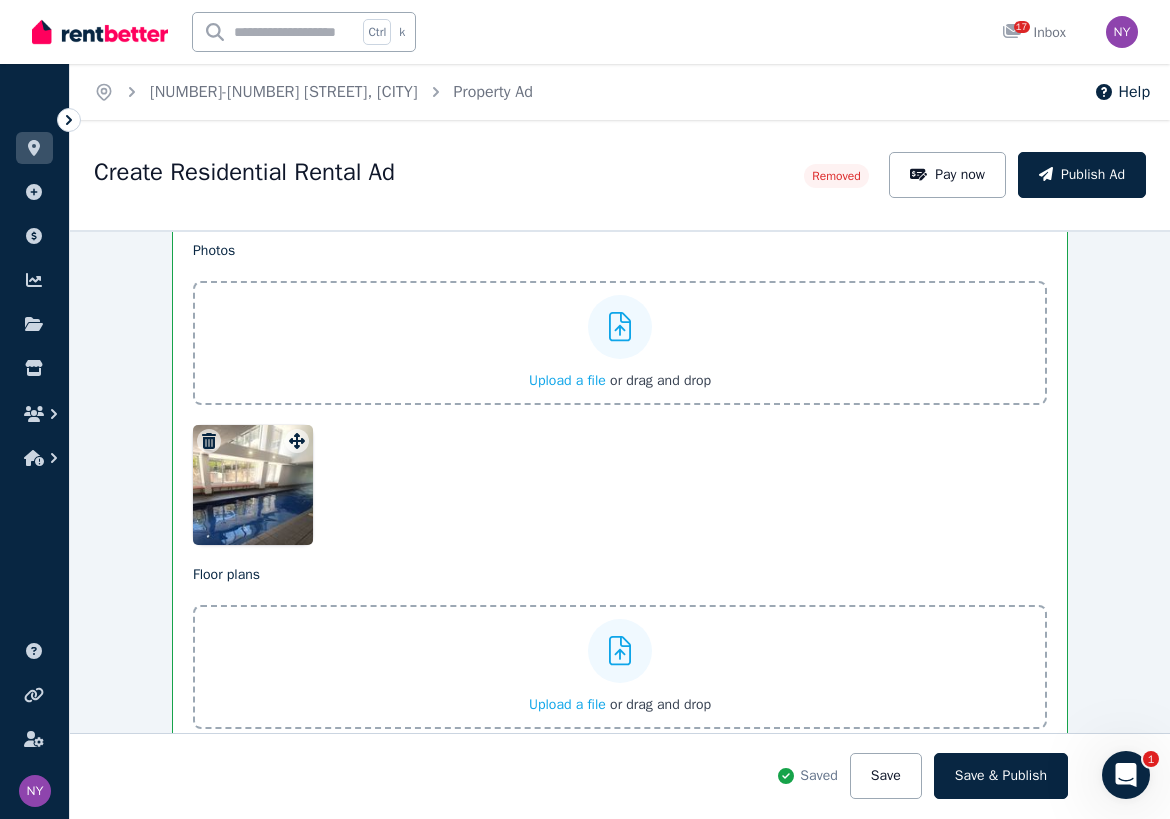 scroll, scrollTop: 2147, scrollLeft: 0, axis: vertical 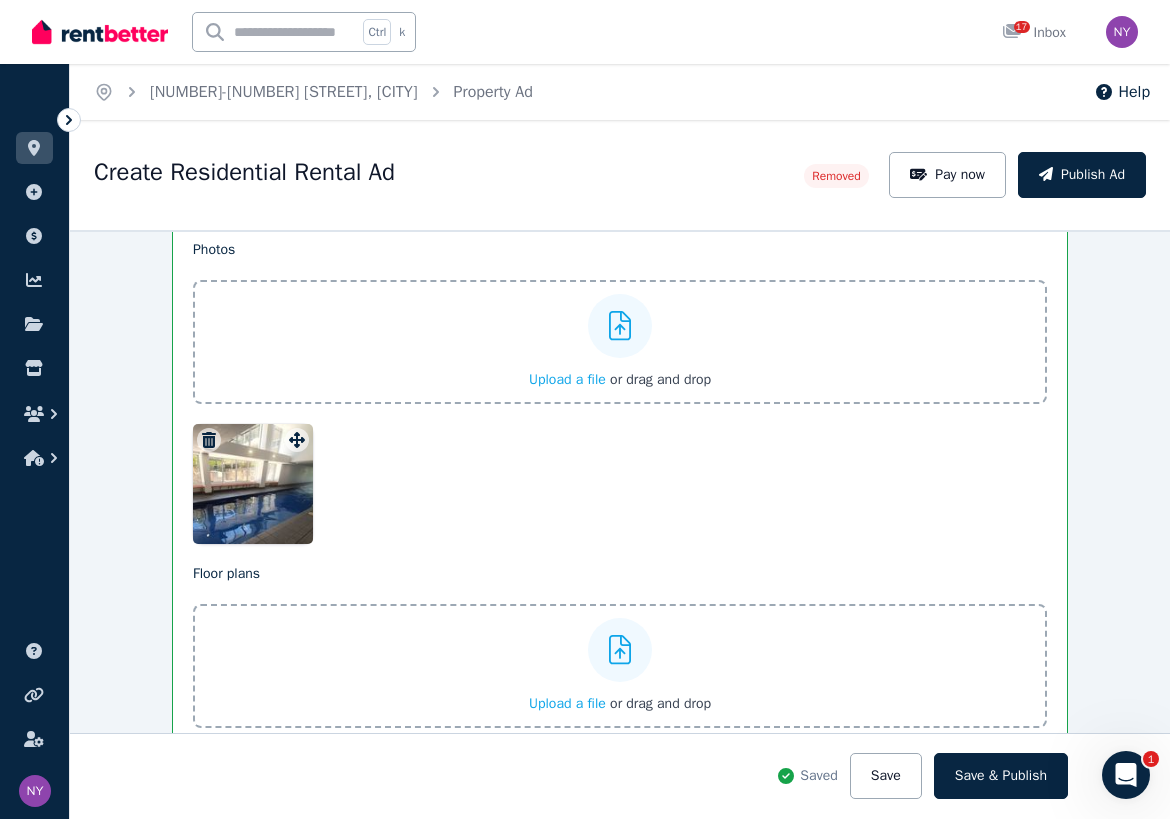 click at bounding box center (209, 440) 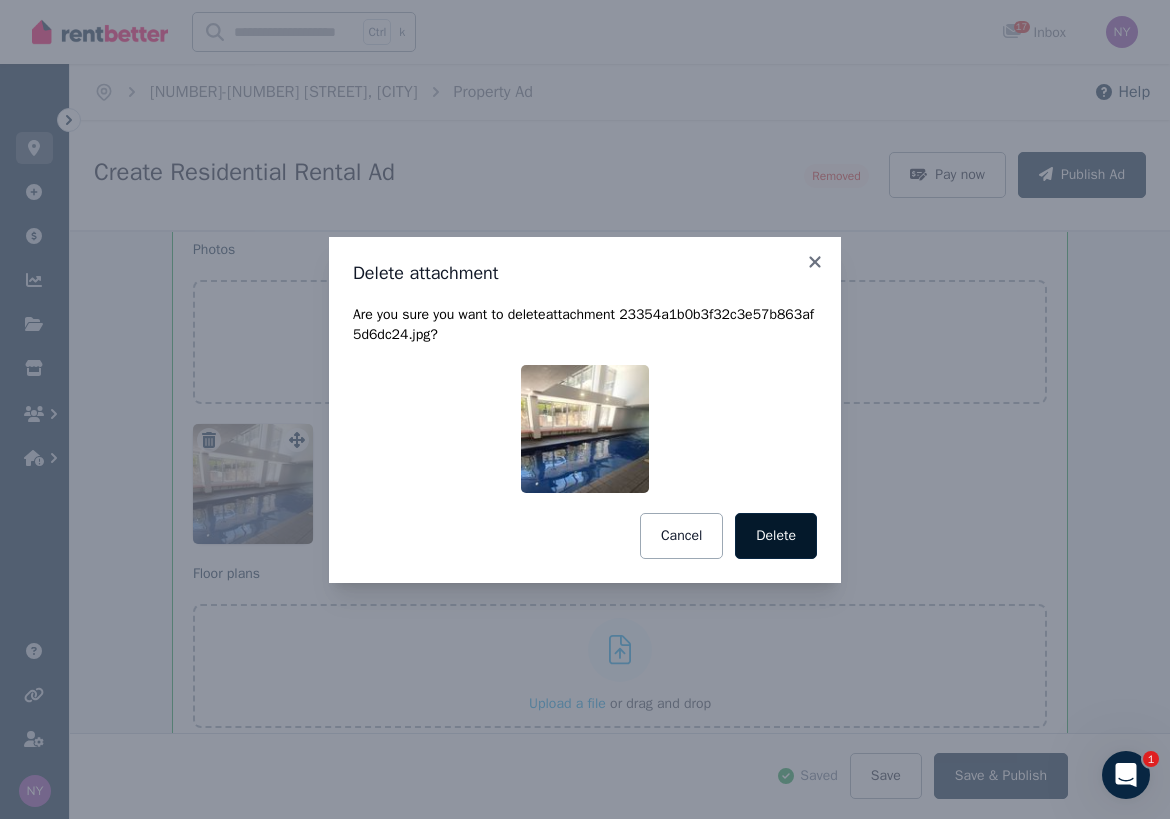 click on "Delete" at bounding box center [776, 536] 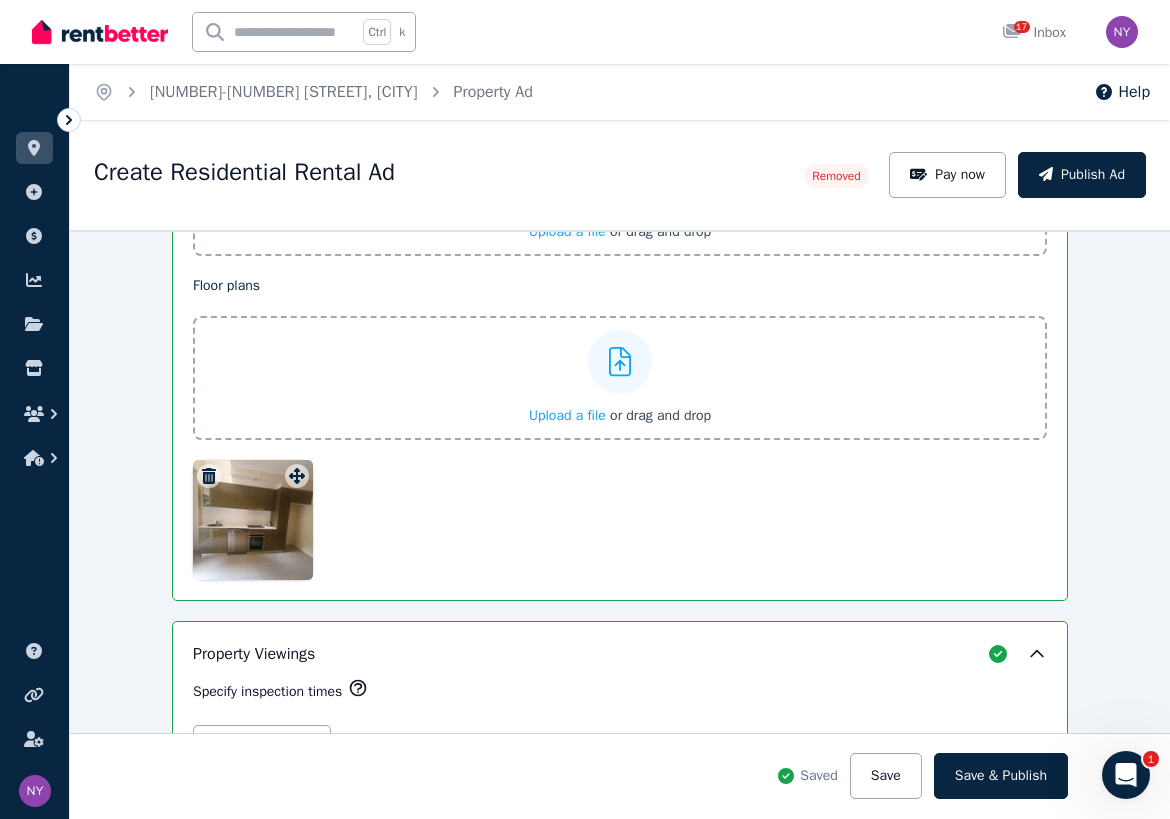 scroll, scrollTop: 2297, scrollLeft: 0, axis: vertical 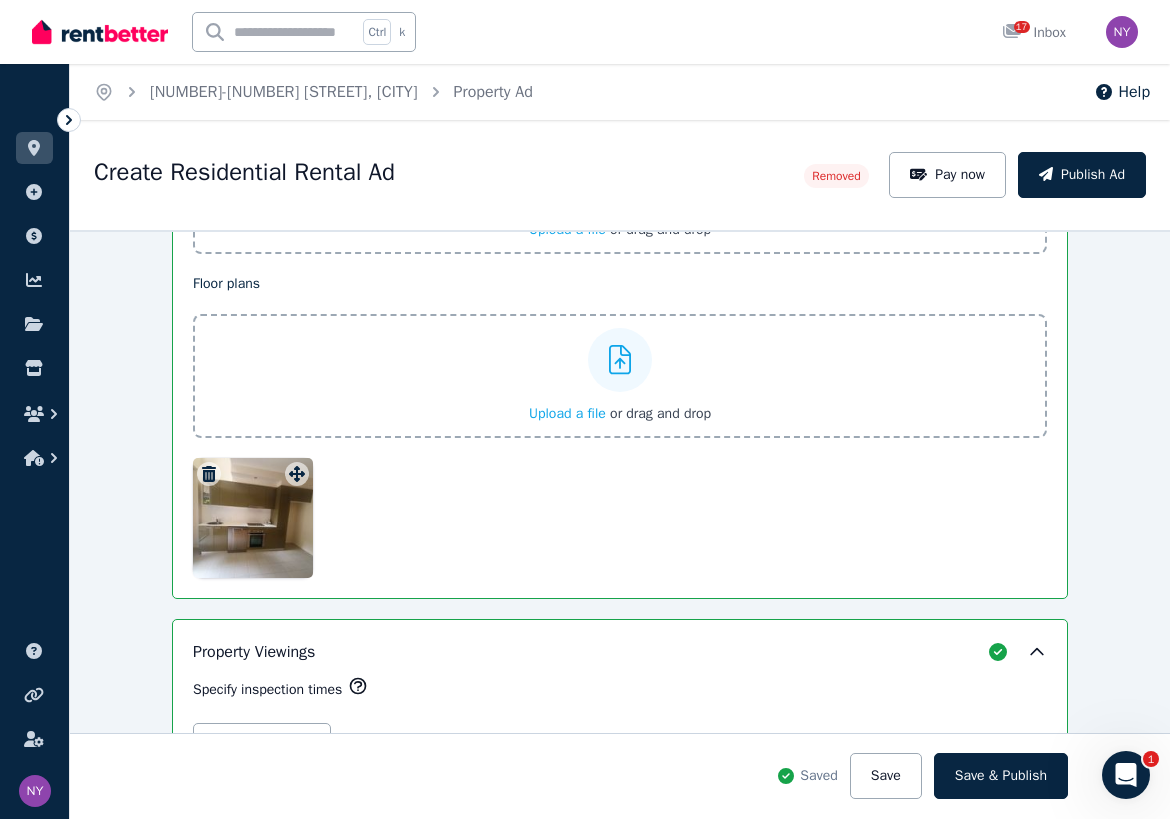 click 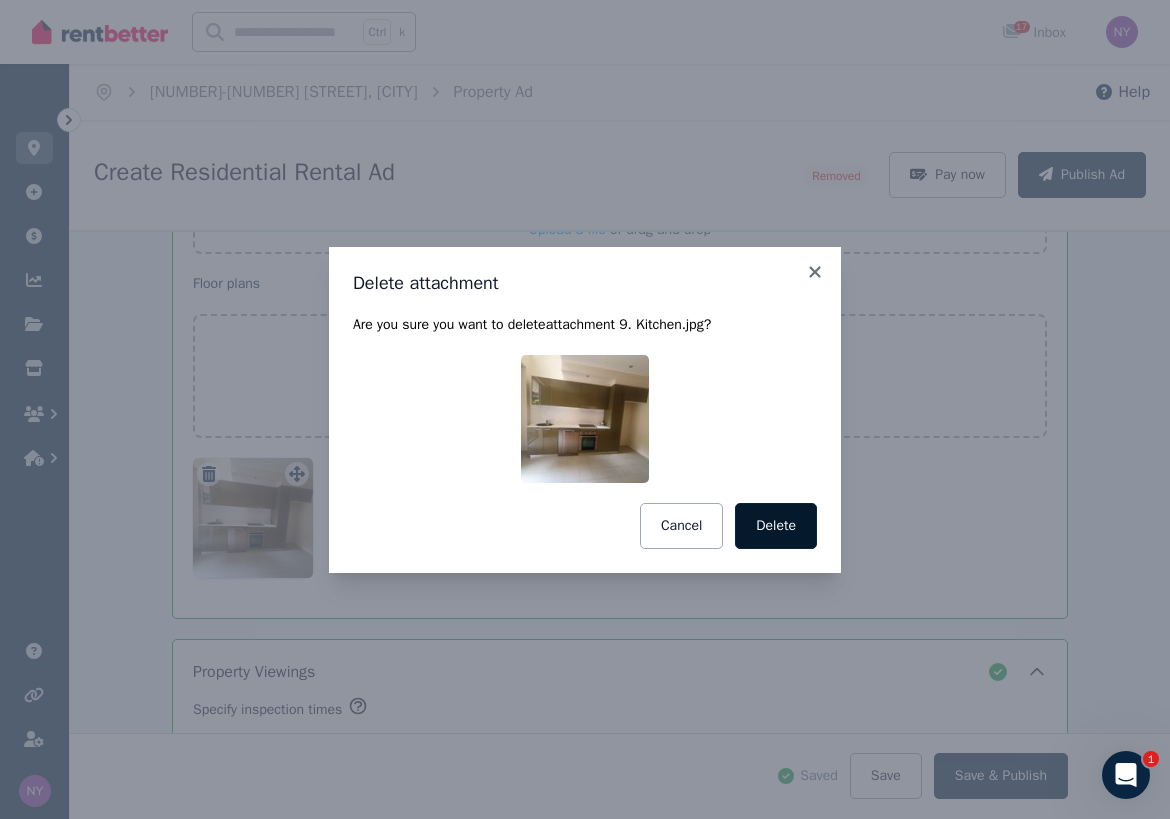 click on "Delete" at bounding box center (776, 526) 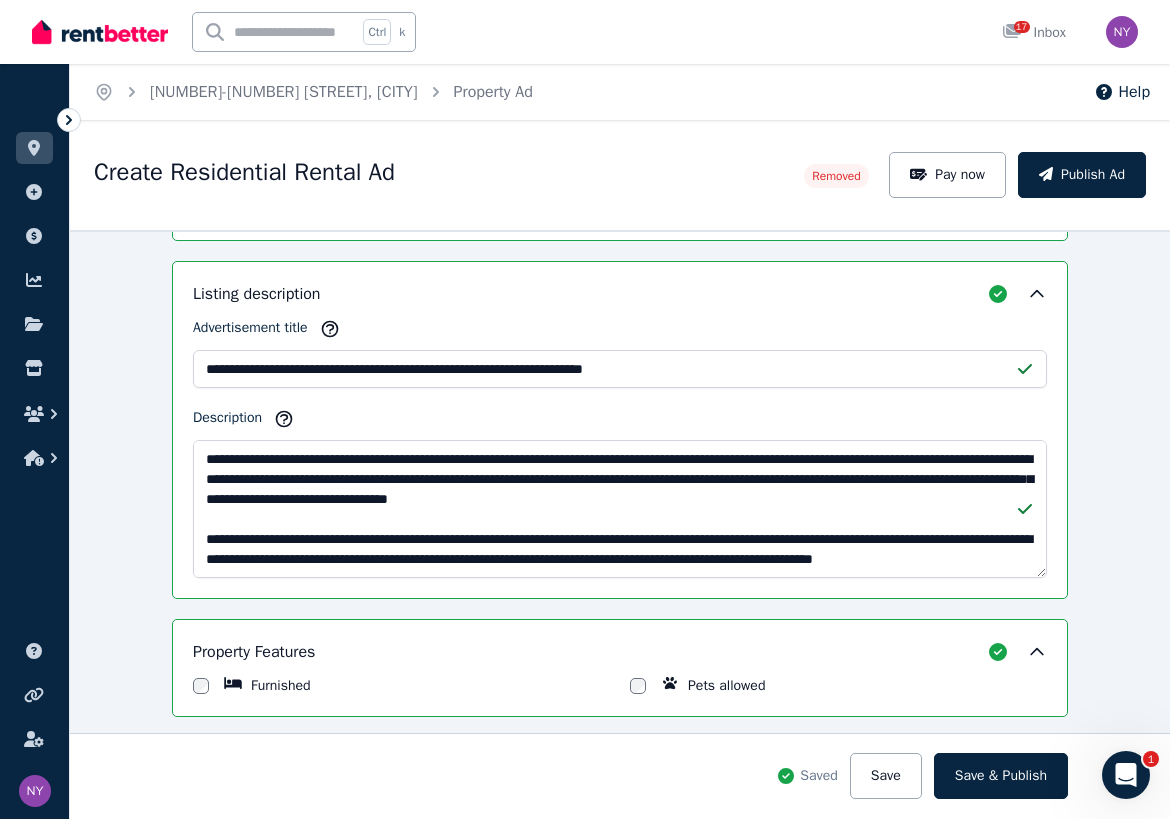 scroll, scrollTop: 989, scrollLeft: 0, axis: vertical 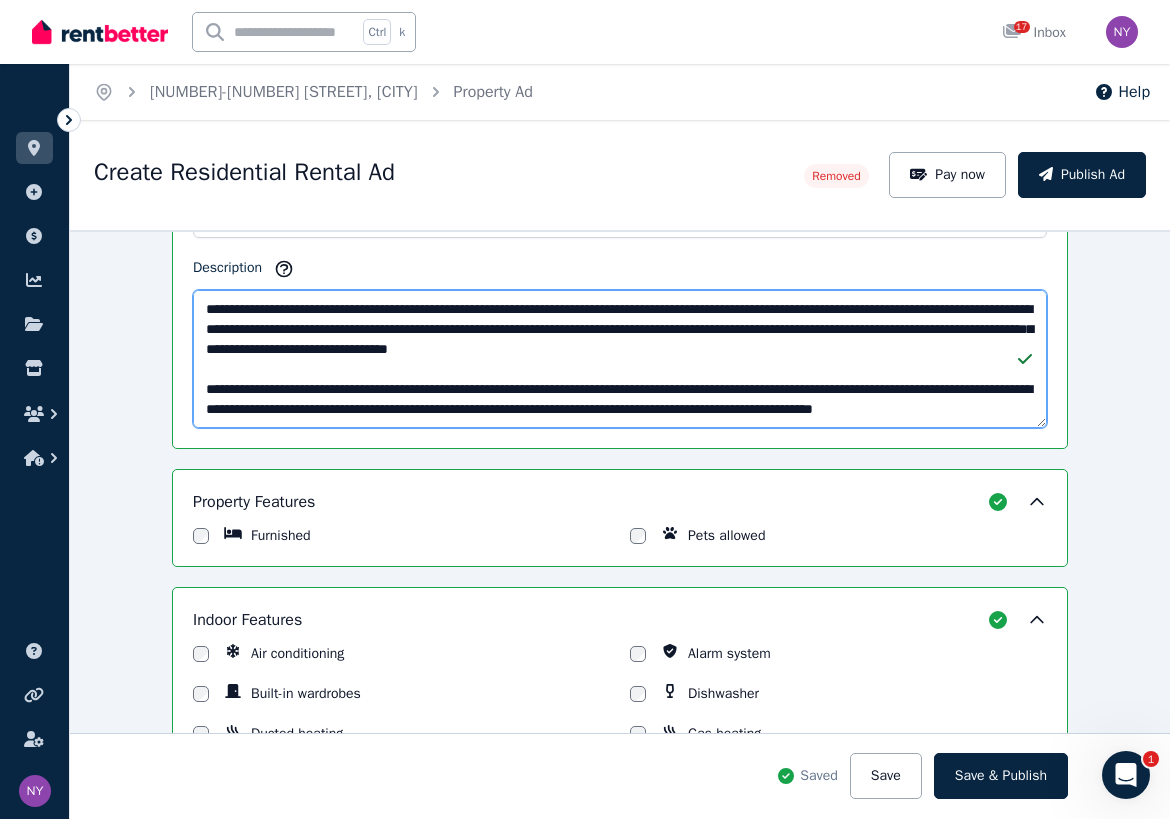 click on "Description" at bounding box center (620, 359) 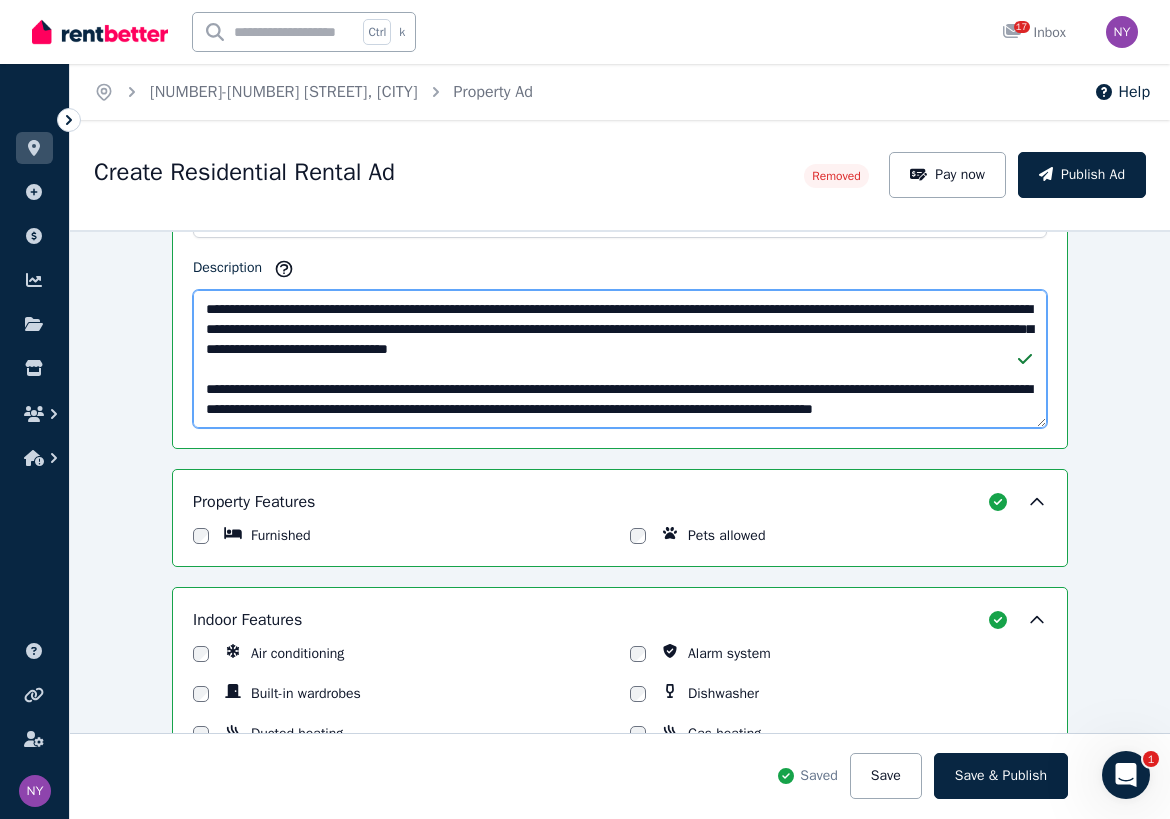 click on "Description" at bounding box center [620, 359] 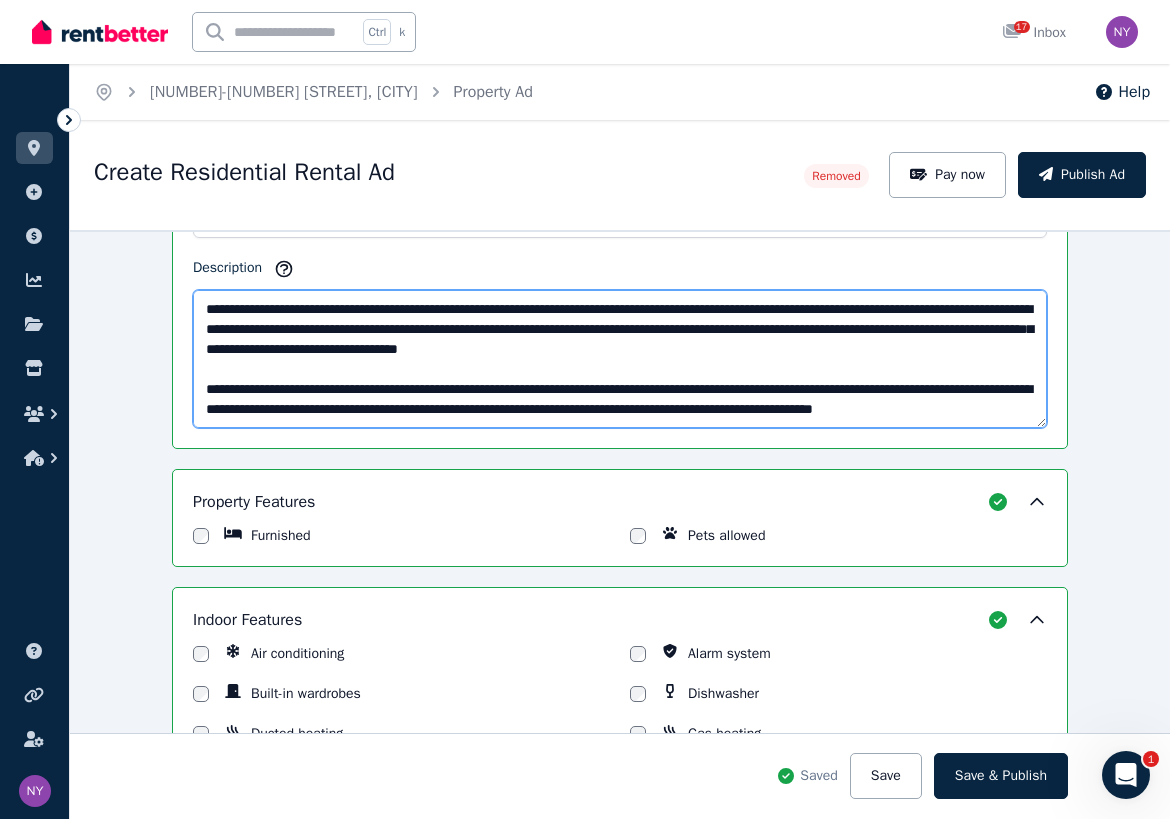 scroll, scrollTop: 60, scrollLeft: 0, axis: vertical 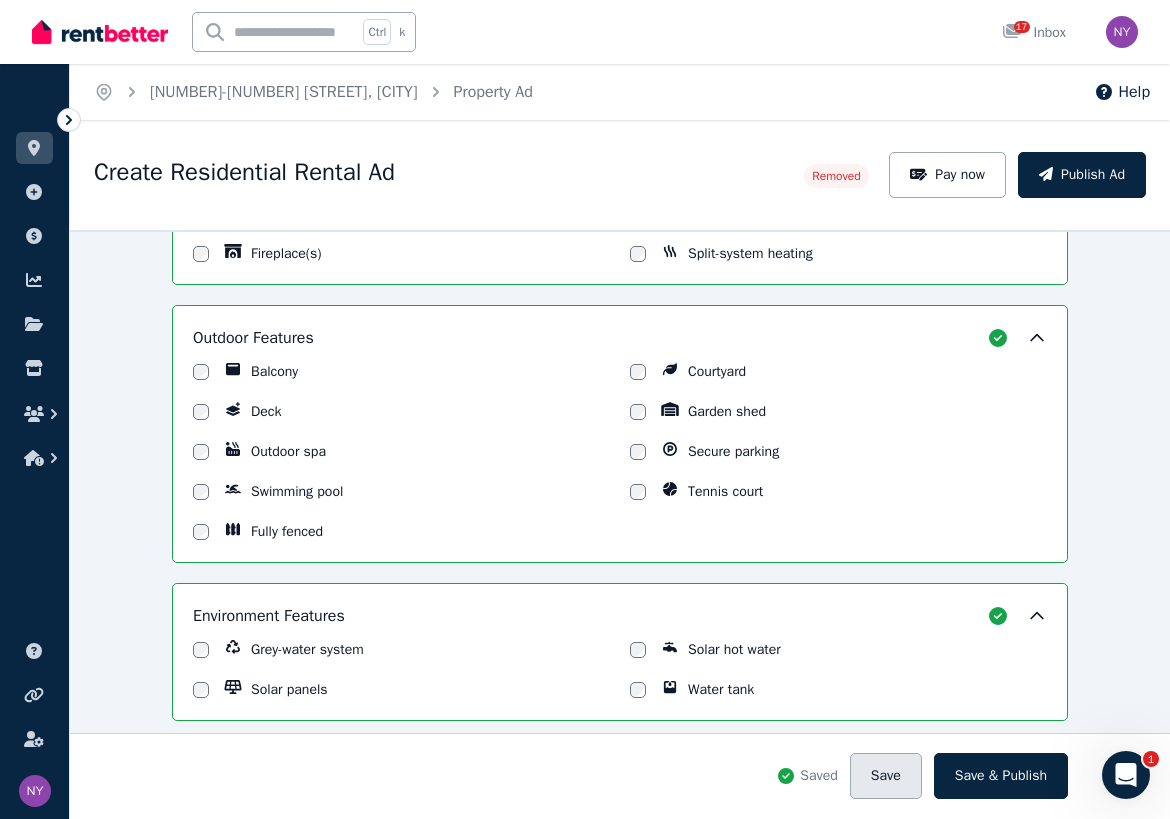 click on "Save" at bounding box center (886, 776) 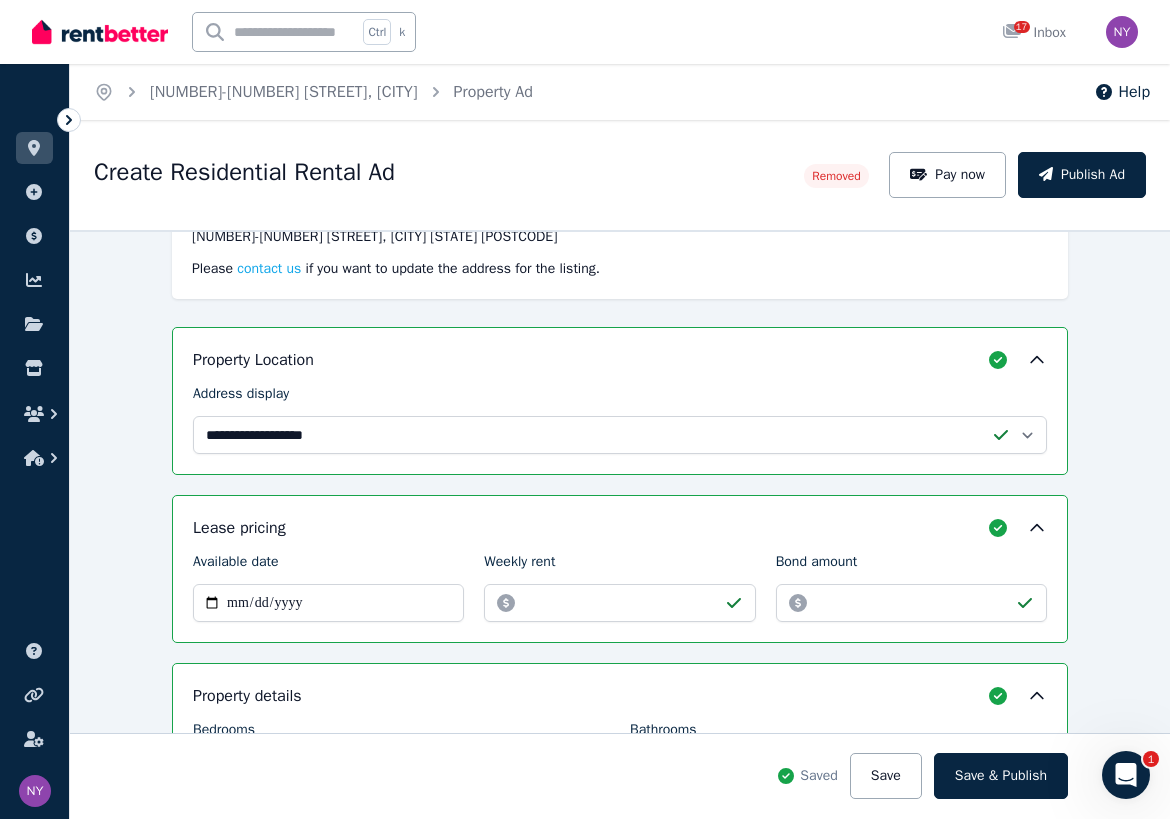 scroll, scrollTop: 0, scrollLeft: 0, axis: both 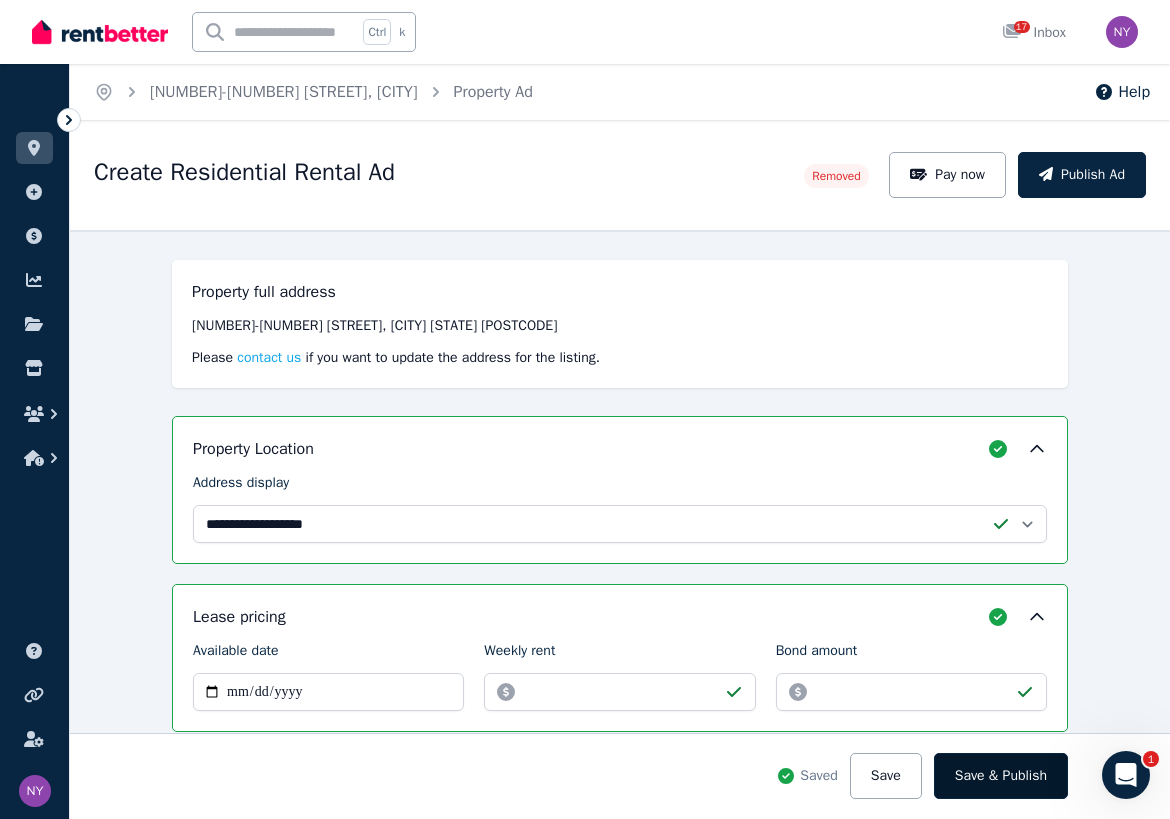 click on "Save & Publish" at bounding box center [1001, 776] 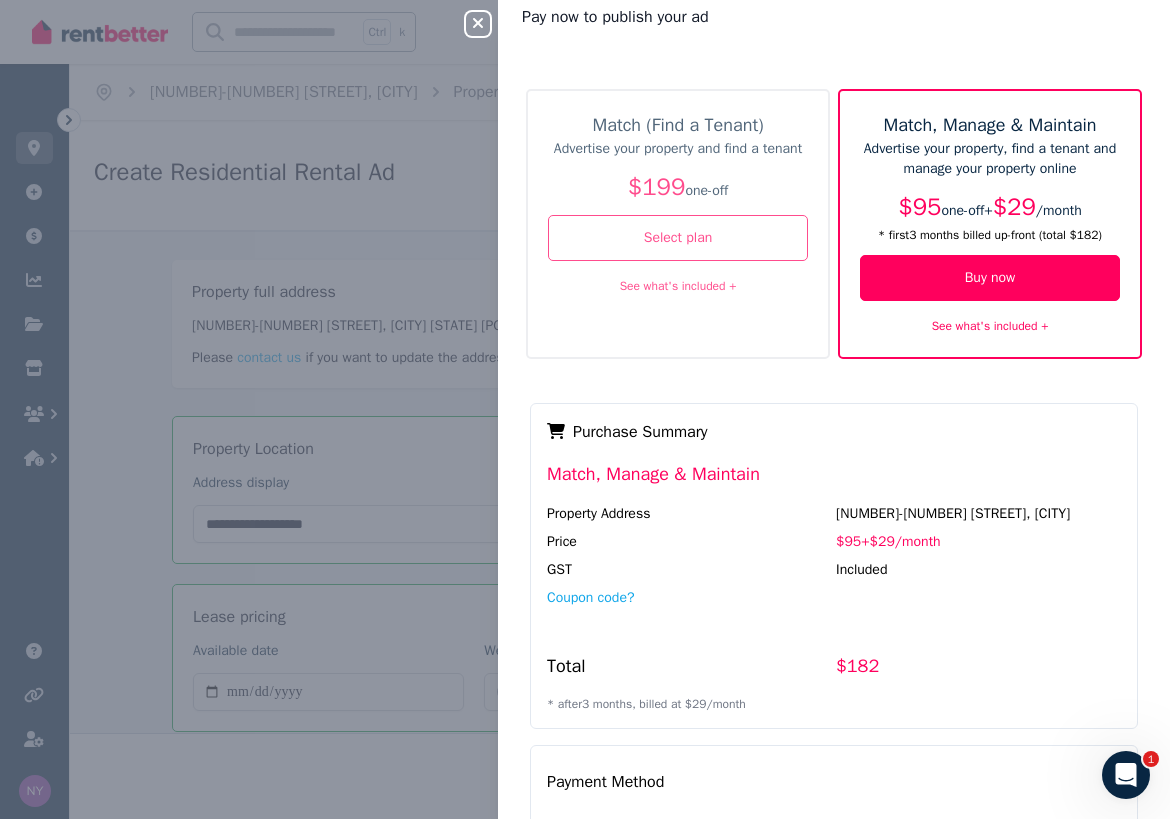 scroll, scrollTop: 0, scrollLeft: 0, axis: both 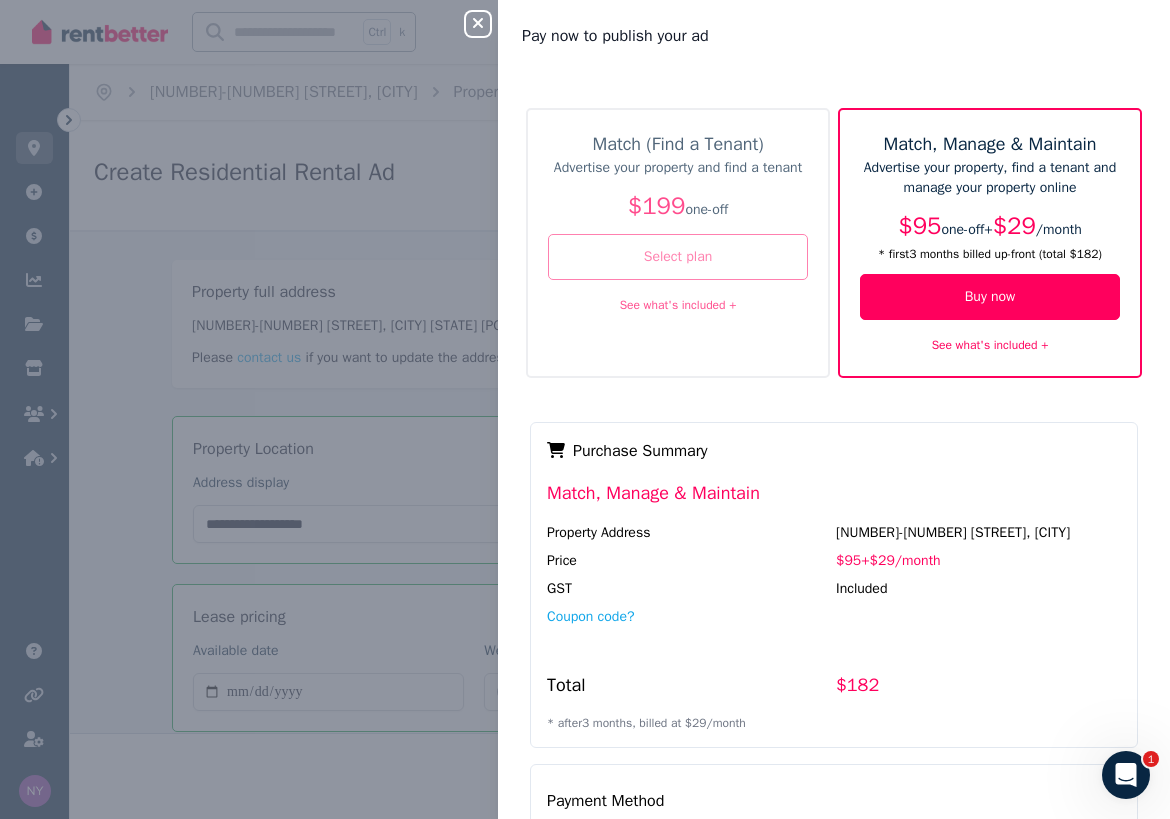 click on "Select plan" at bounding box center [678, 257] 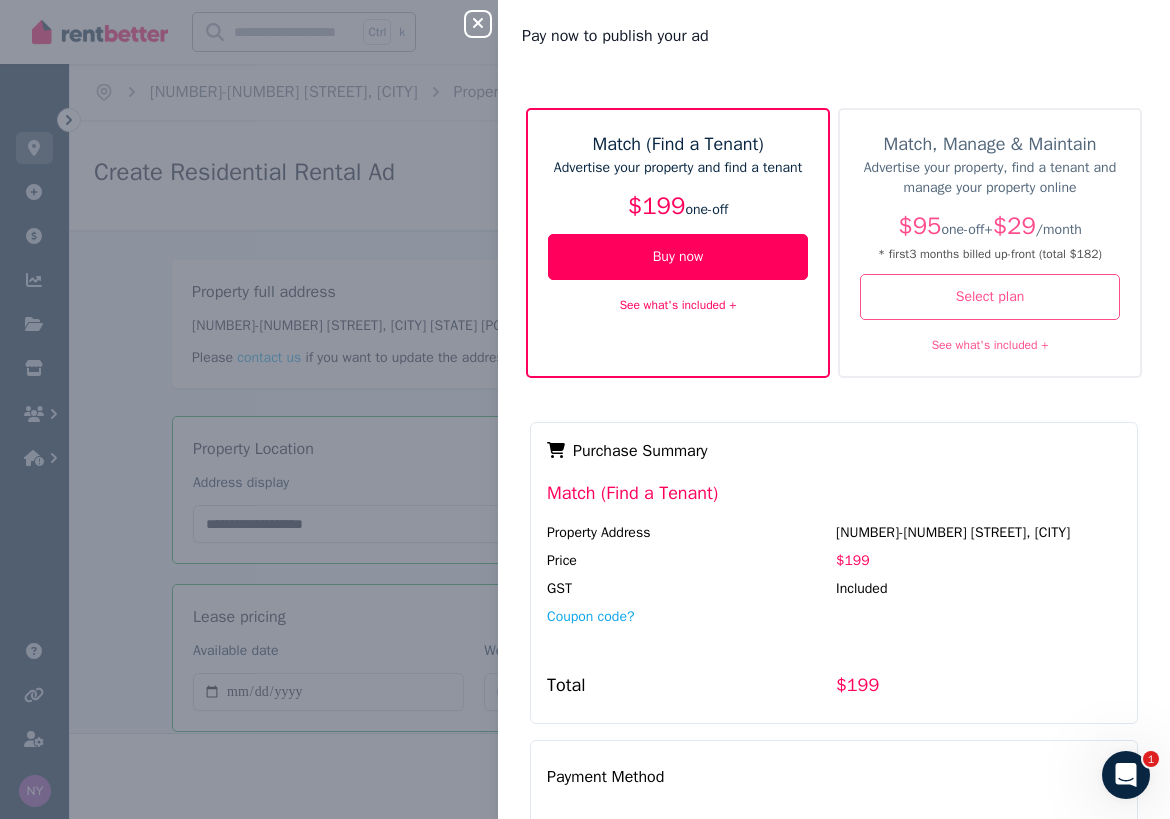 click on "See what's included +" at bounding box center [678, 305] 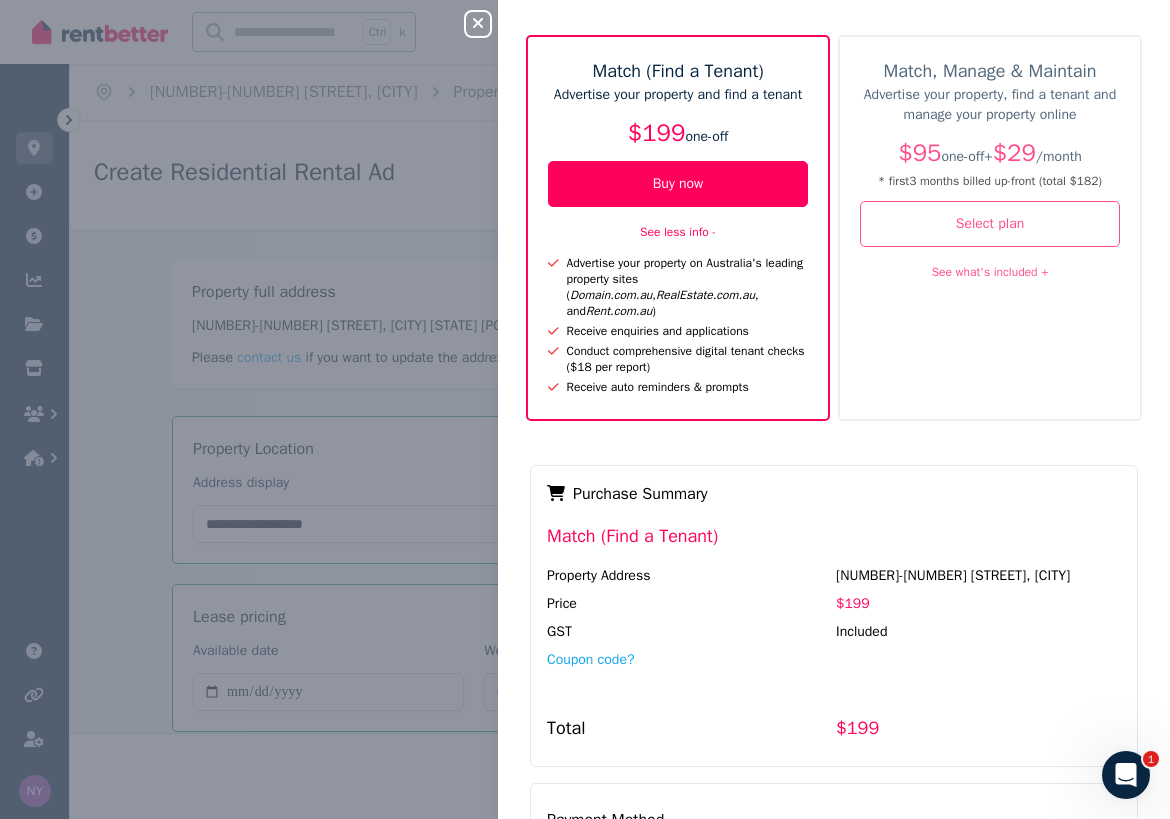 scroll, scrollTop: 0, scrollLeft: 0, axis: both 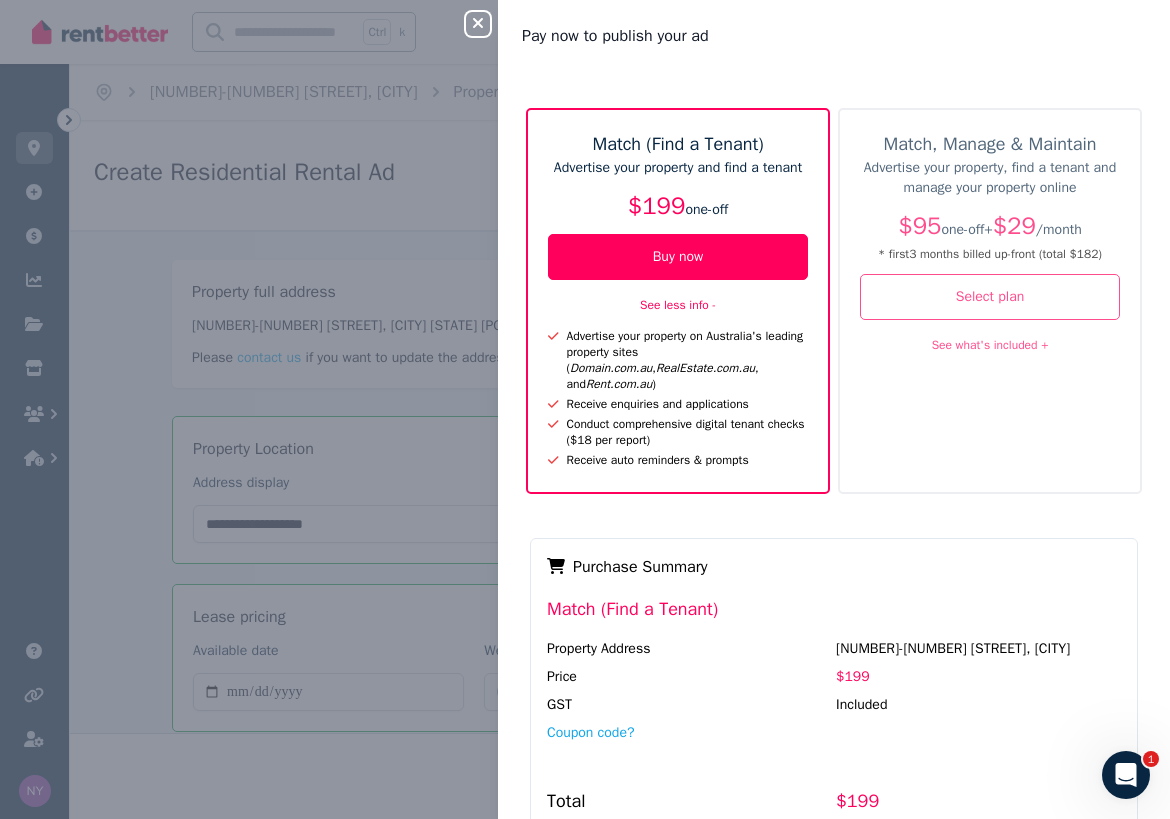 click on "Match (Find a Tenant) Advertise your property and find a tenant $[PRICE] one-off Buy now See less info - Advertise your property on Australia's leading property sites ( Domain.com.au , RealEstate.com.au , and Rent.com.au ) Receive enquiries and applications Conduct comprehensive digital tenant checks ($[PRICE] per report) Receive auto reminders & prompts Match, Manage & Maintain Advertise your property, find a tenant and manage your property online $[PRICE] one-off + $[PRICE] / month * first [NUMBER] month s billed up-front (total $[PRICE] ) Select plan See what's included + Payment Method Complete purchase Purchase Summary Match (Find a Tenant) Property Address [NUMBER]-[NUMBER] [STREET], [CITY] Price $[PRICE] GST Included Coupon code? Total $[PRICE]" at bounding box center [834, 669] 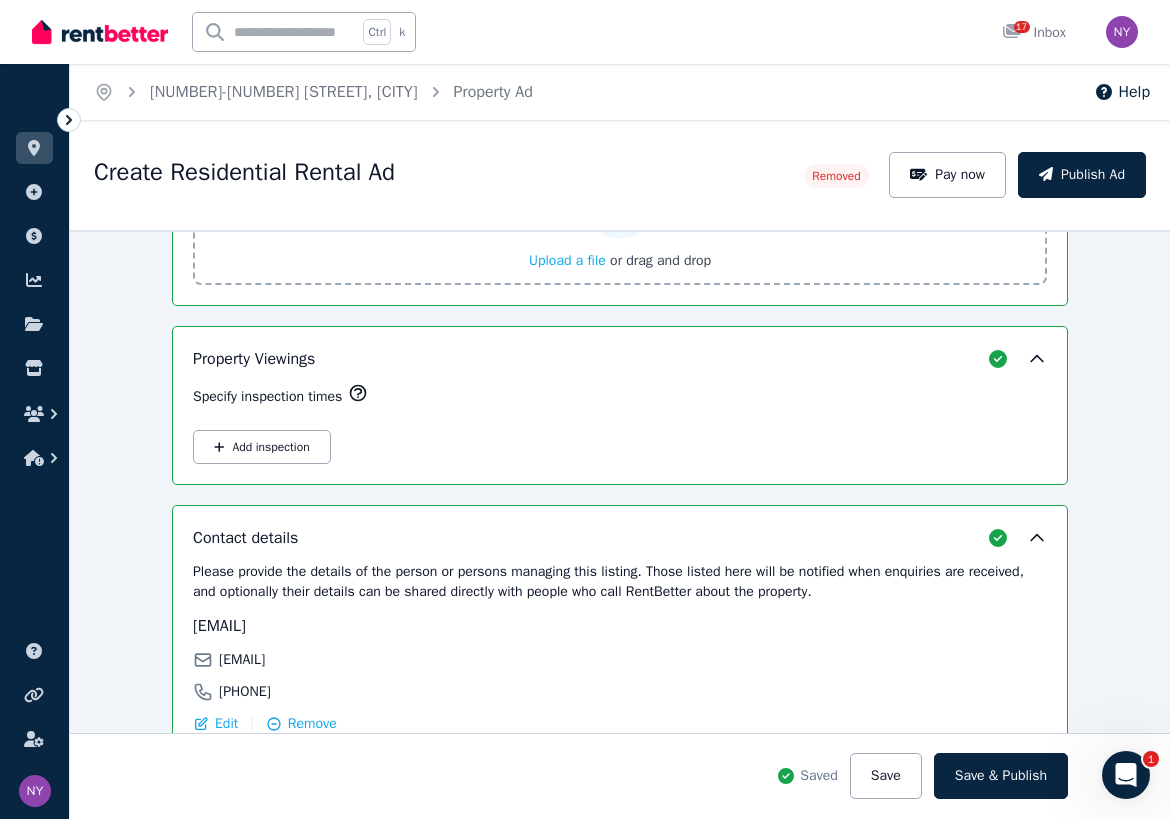 scroll, scrollTop: 3000, scrollLeft: 0, axis: vertical 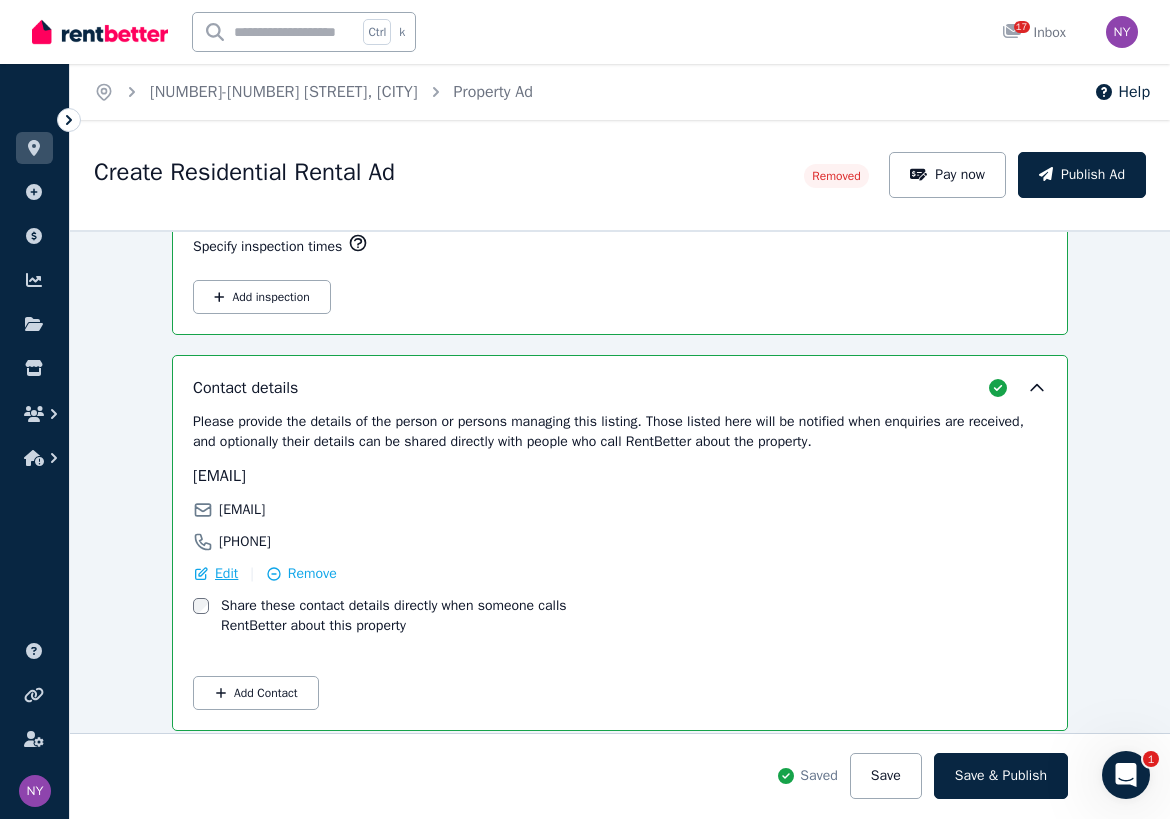 click on "Edit" at bounding box center (226, 574) 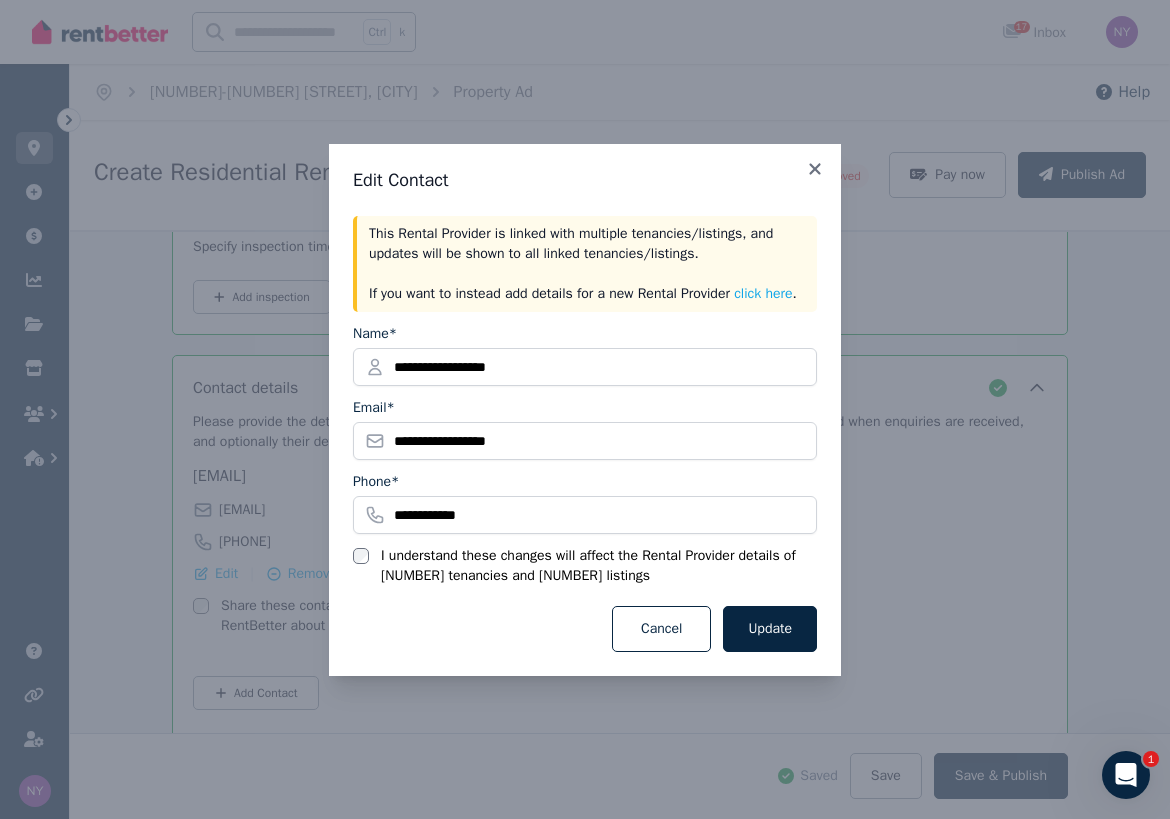 click on "Edit Contact This Rental Provider is linked with multiple tenancies/listings, and updates will be shown to all linked tenancies/listings. If you want to instead add details for a new Rental Provider click here . Name* [STARS] Email* [STARS] Phone* [STARS] I understand these changes will affect the Rental Provider details of [NUMBER] tenancies and [NUMBER] listings Cancel Update" at bounding box center [585, 410] 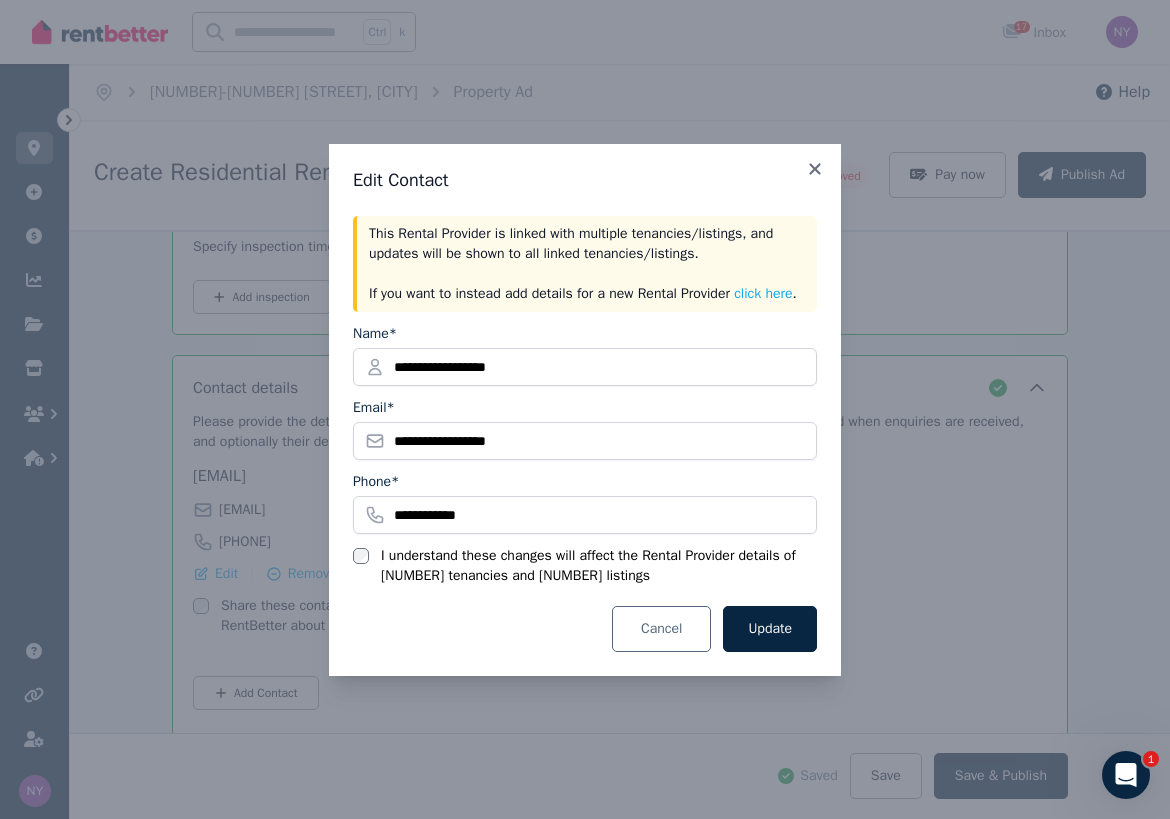 click on "Cancel" at bounding box center (661, 629) 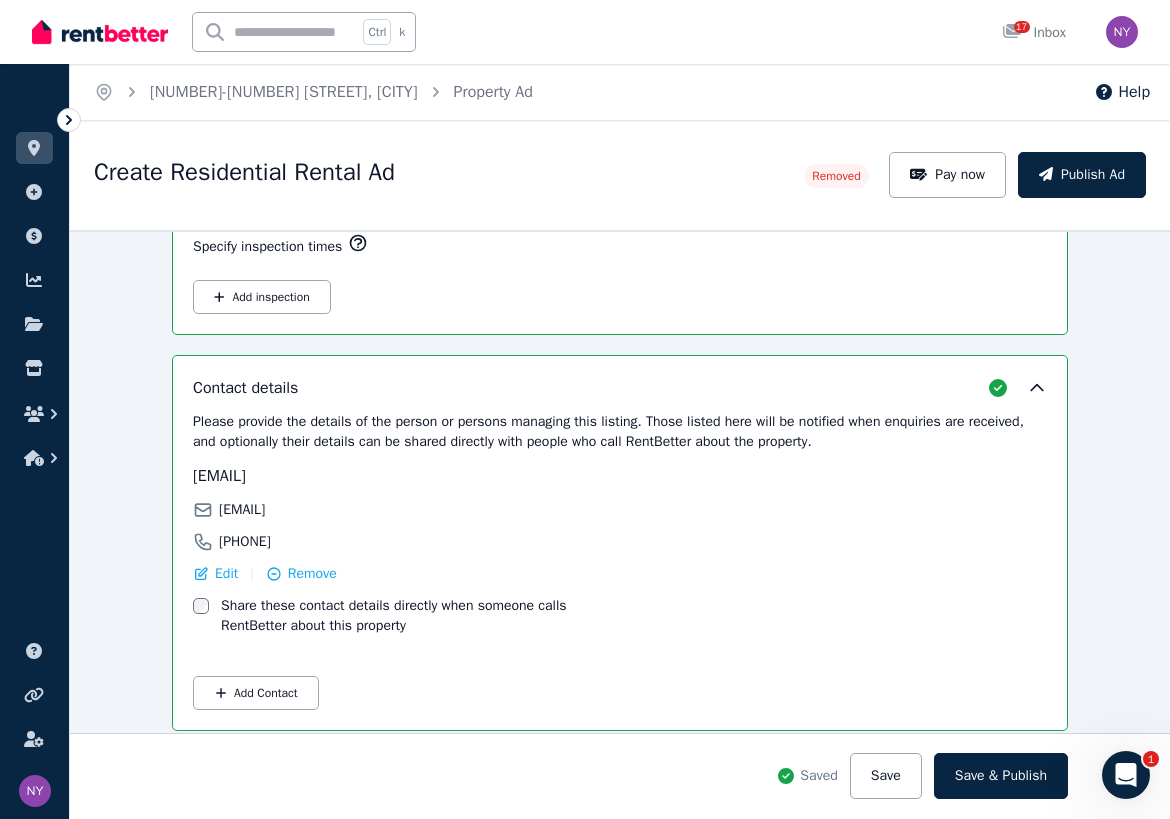 click on "[EMAIL] [EMAIL] [PHONE] Edit | Remove Share these contact details directly when someone calls RentBetter about this property" at bounding box center (620, 550) 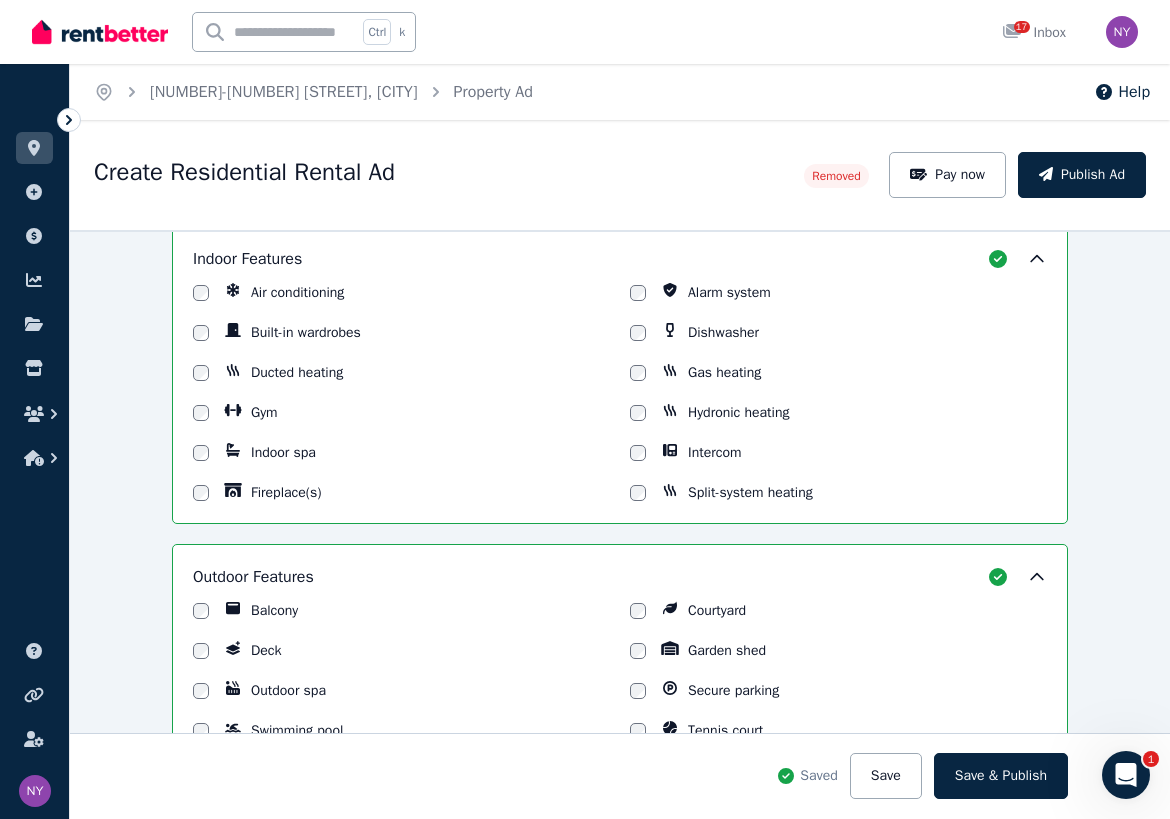 scroll, scrollTop: 900, scrollLeft: 0, axis: vertical 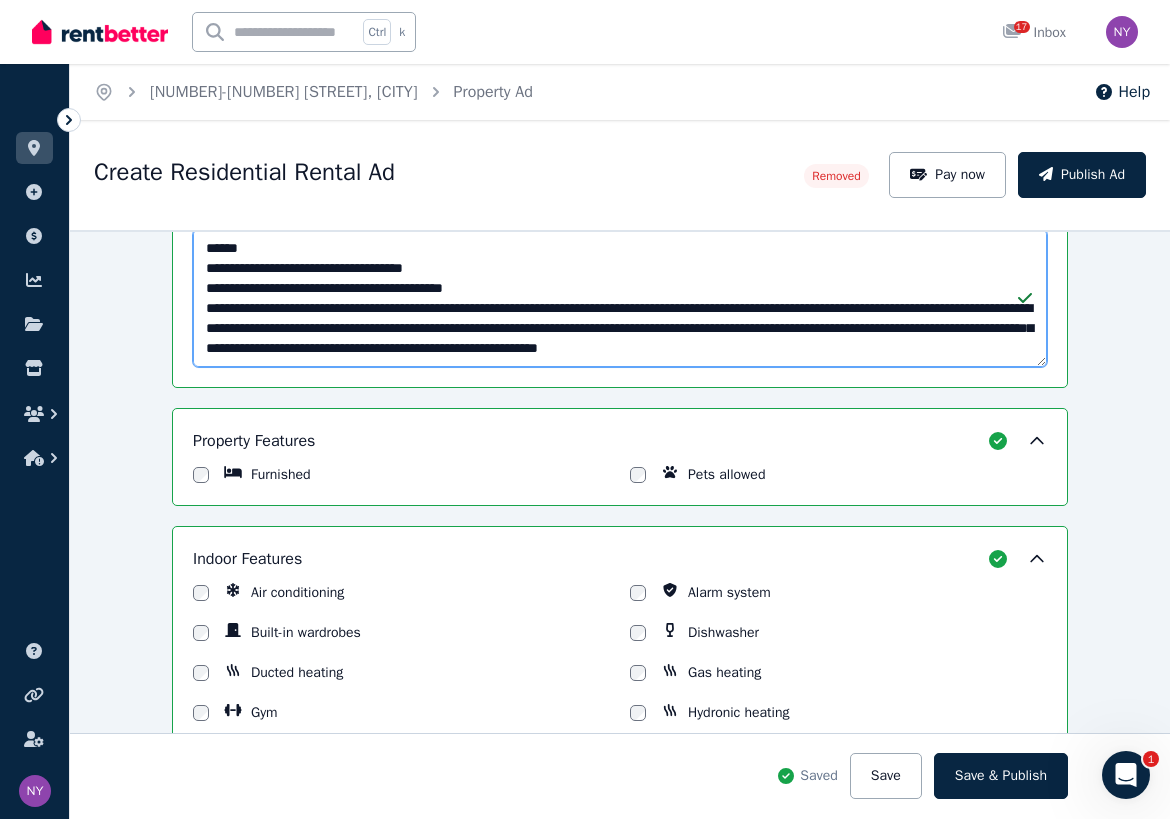 click on "Description" at bounding box center (620, 298) 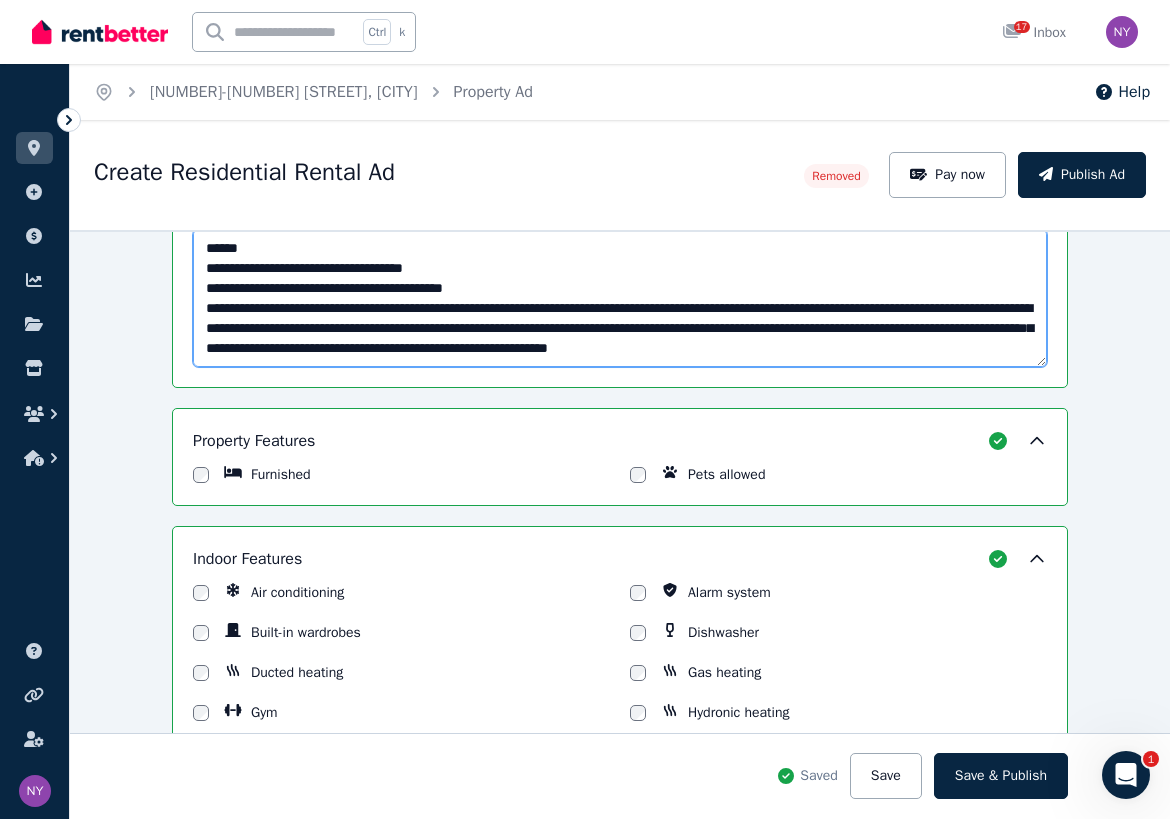 scroll, scrollTop: 271, scrollLeft: 0, axis: vertical 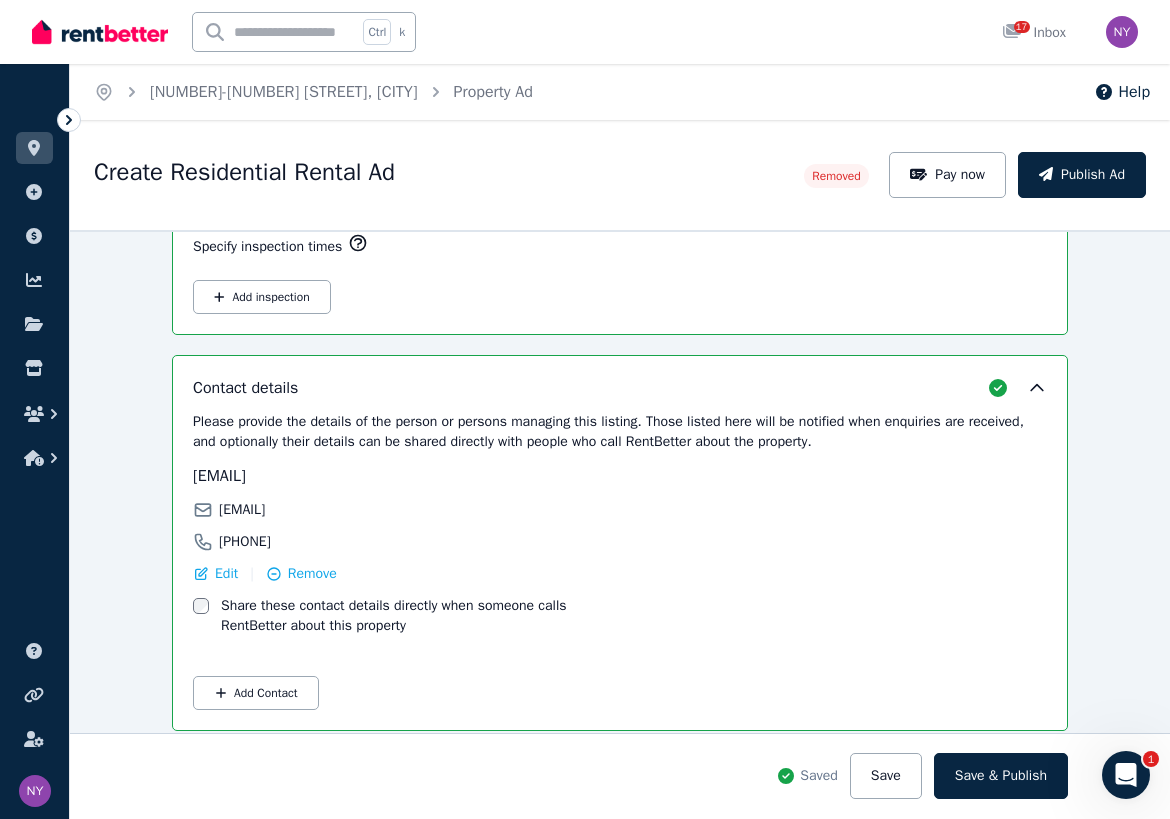drag, startPoint x: 305, startPoint y: 545, endPoint x: 210, endPoint y: 549, distance: 95.084175 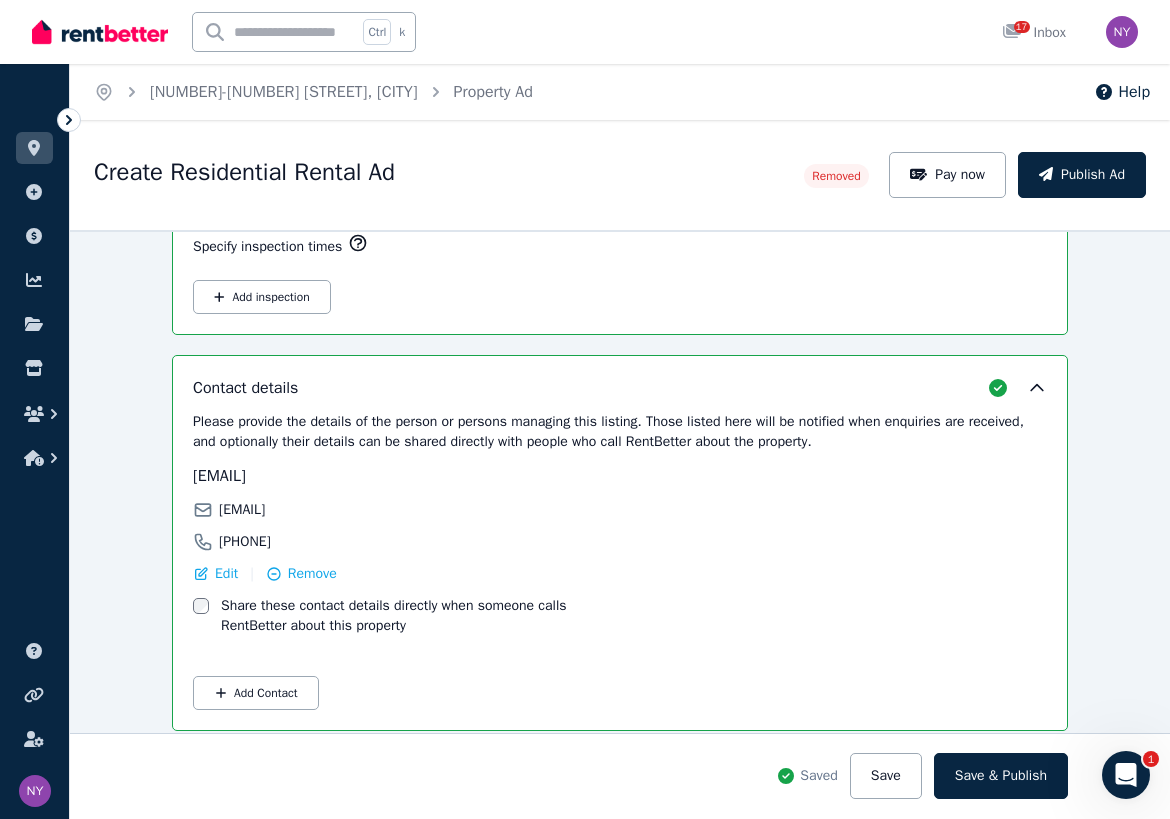 click on "[PHONE]" at bounding box center [403, 542] 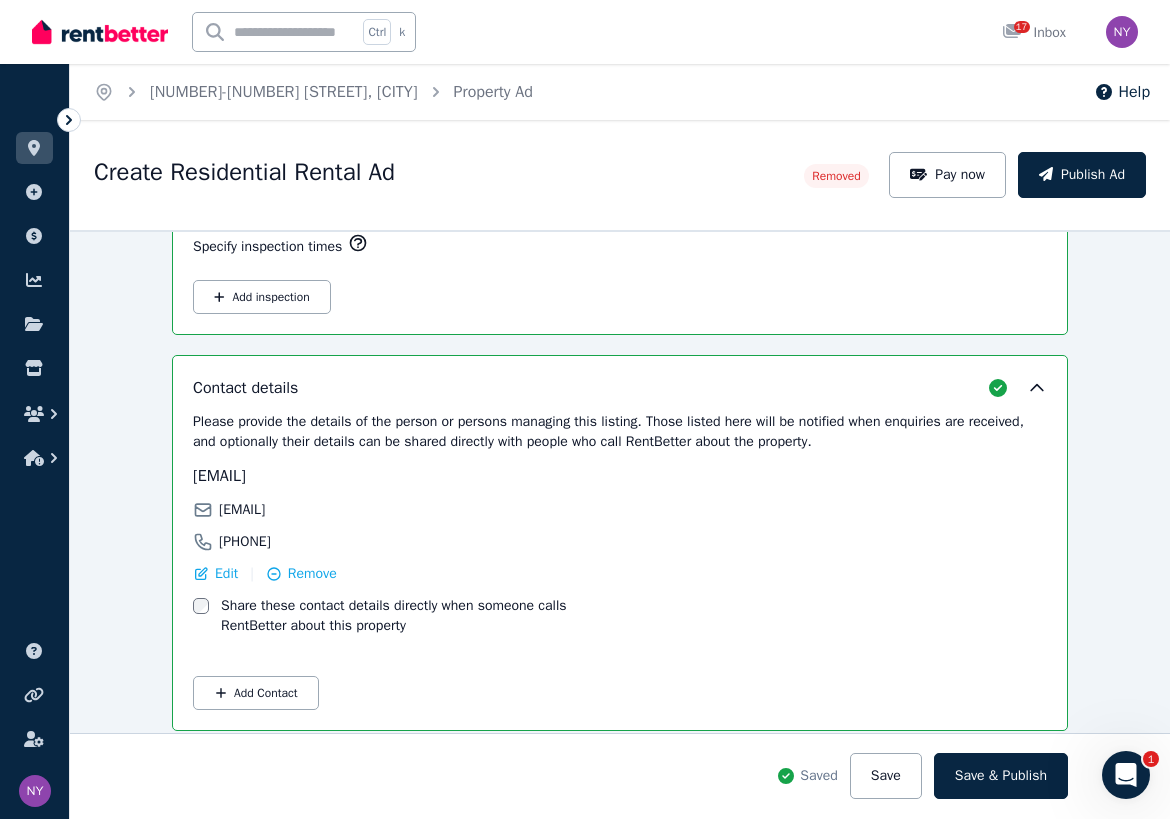 copy on "[PHONE]" 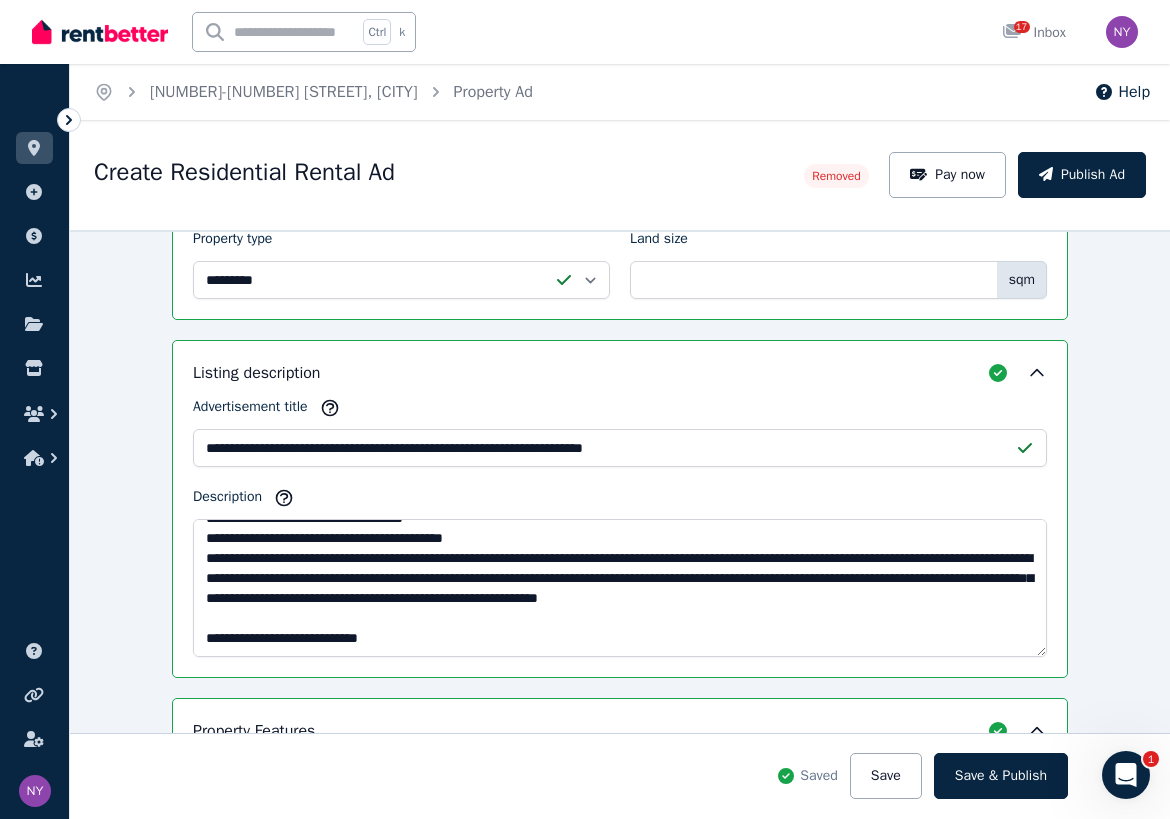 scroll, scrollTop: 750, scrollLeft: 0, axis: vertical 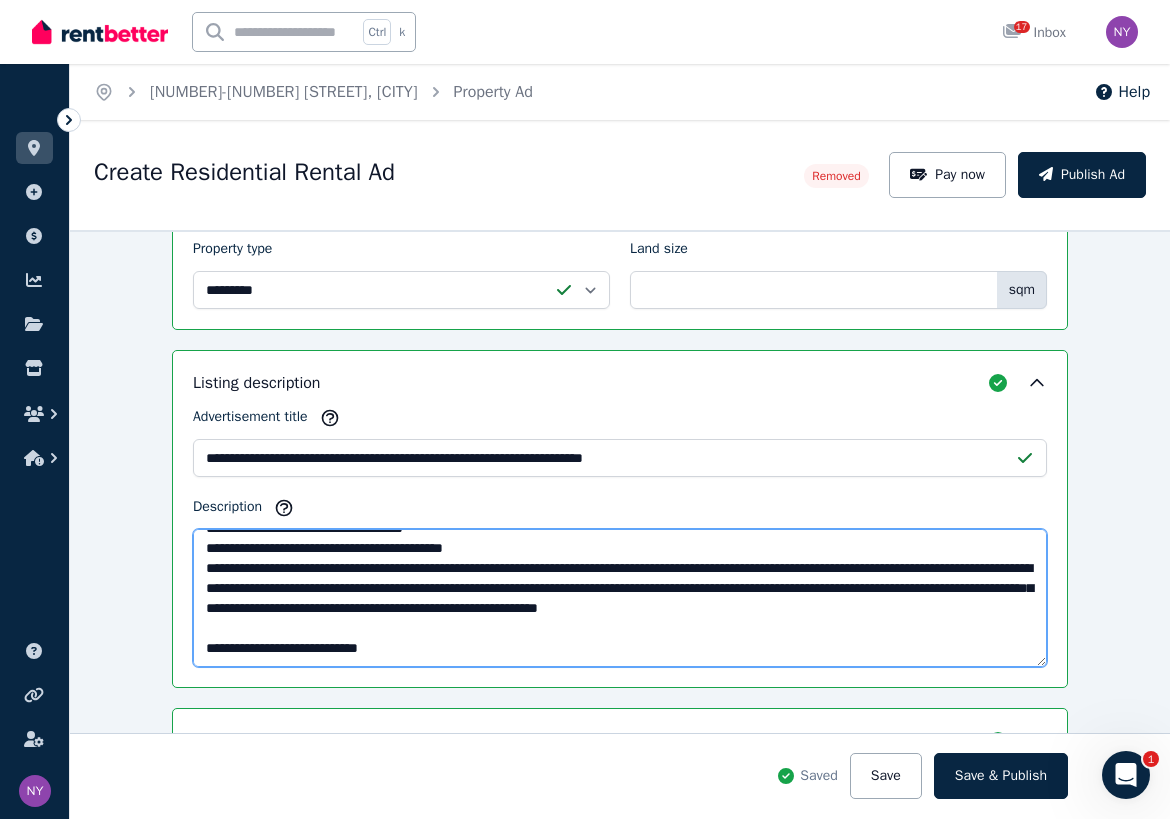 click on "Description" at bounding box center (620, 598) 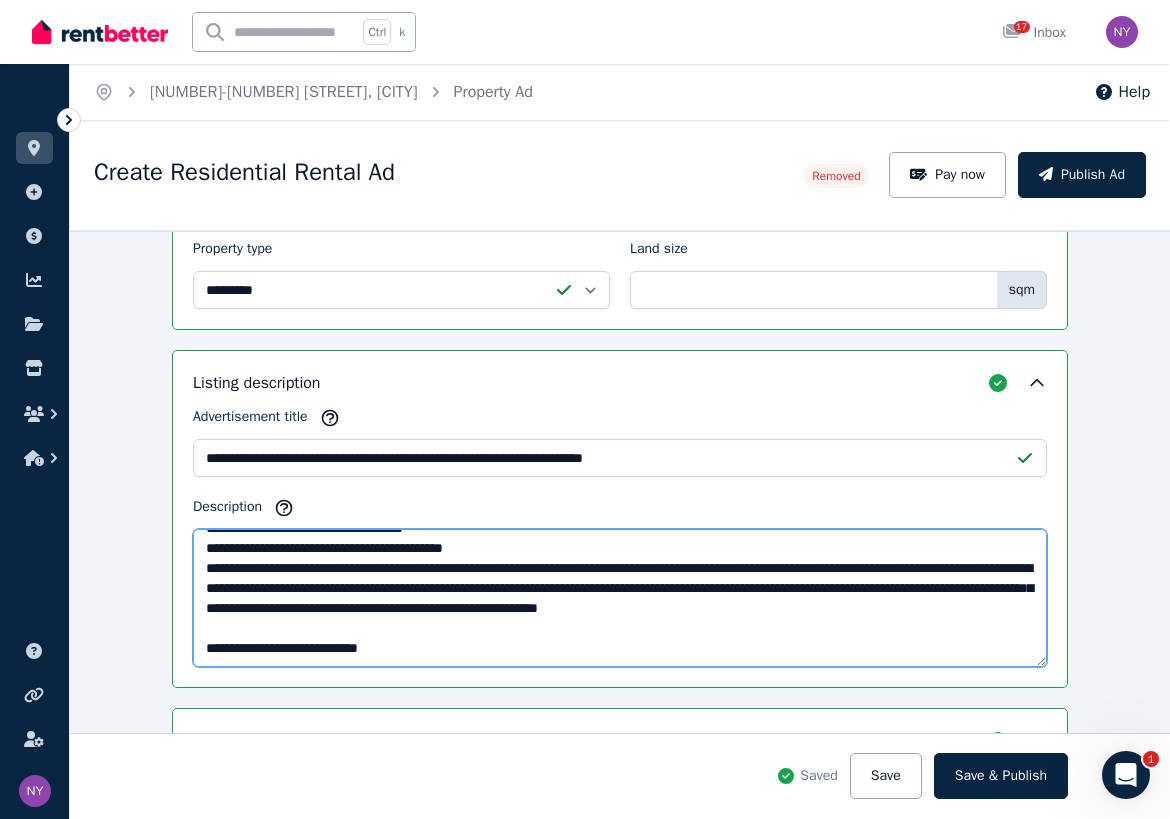 paste on "**********" 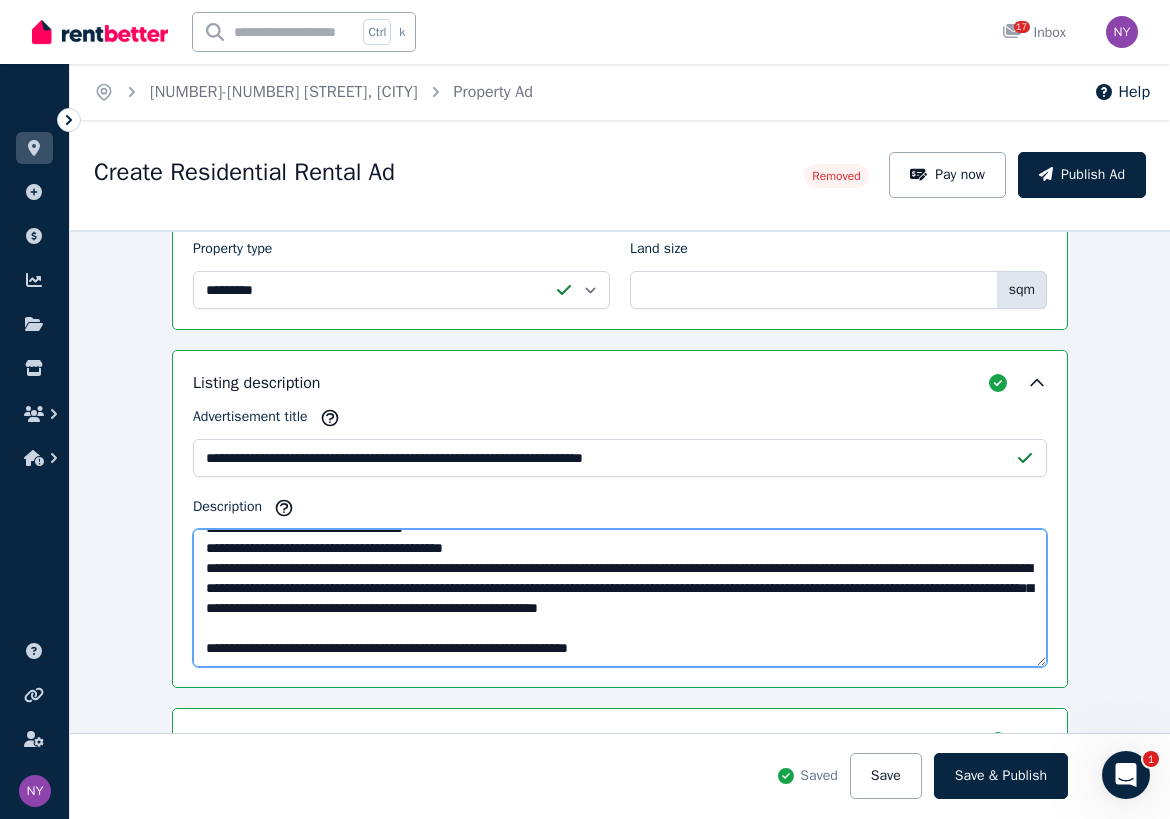 click on "Description" at bounding box center [620, 598] 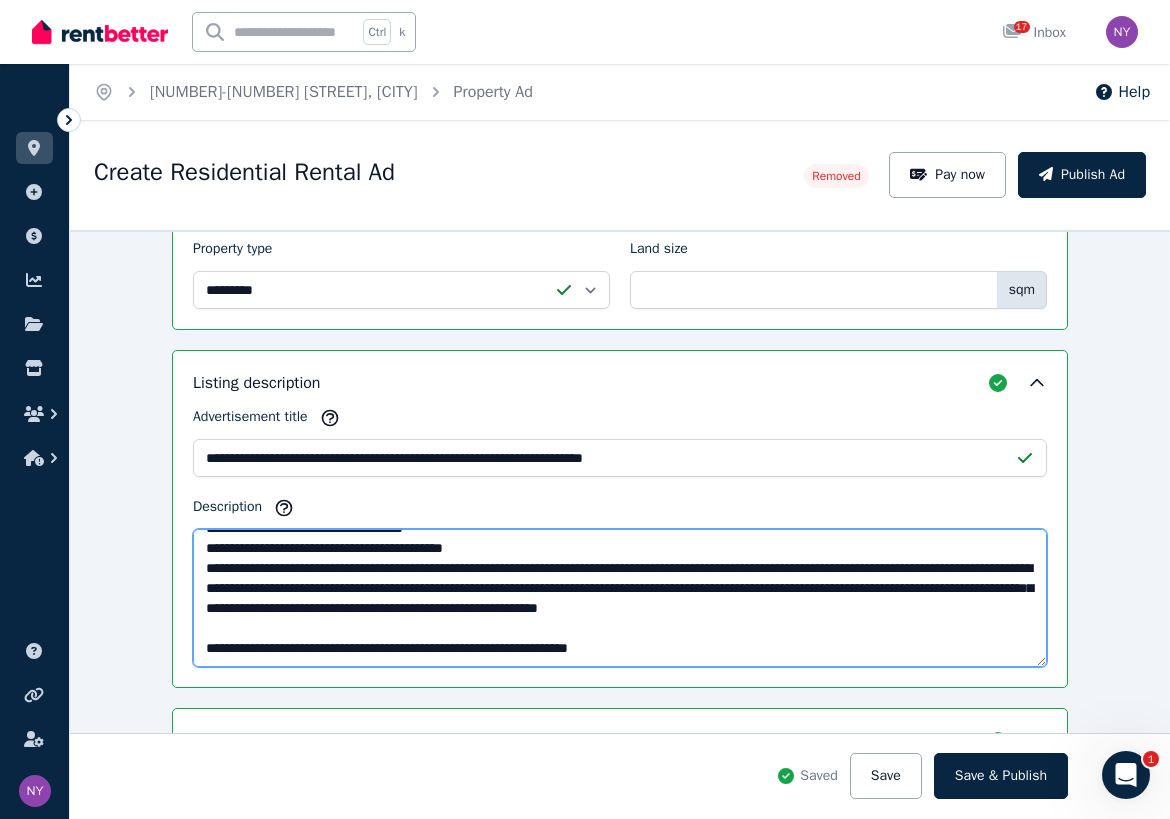 click on "Description" at bounding box center [620, 598] 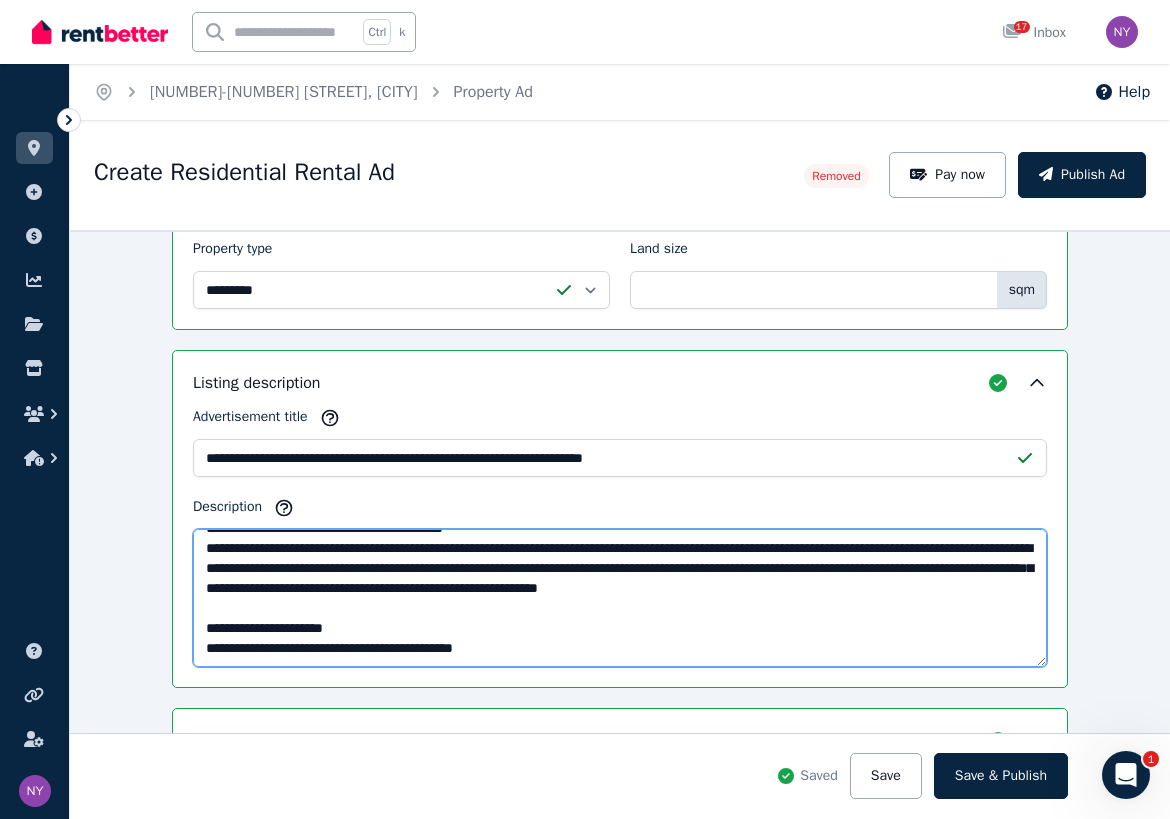 scroll, scrollTop: 291, scrollLeft: 0, axis: vertical 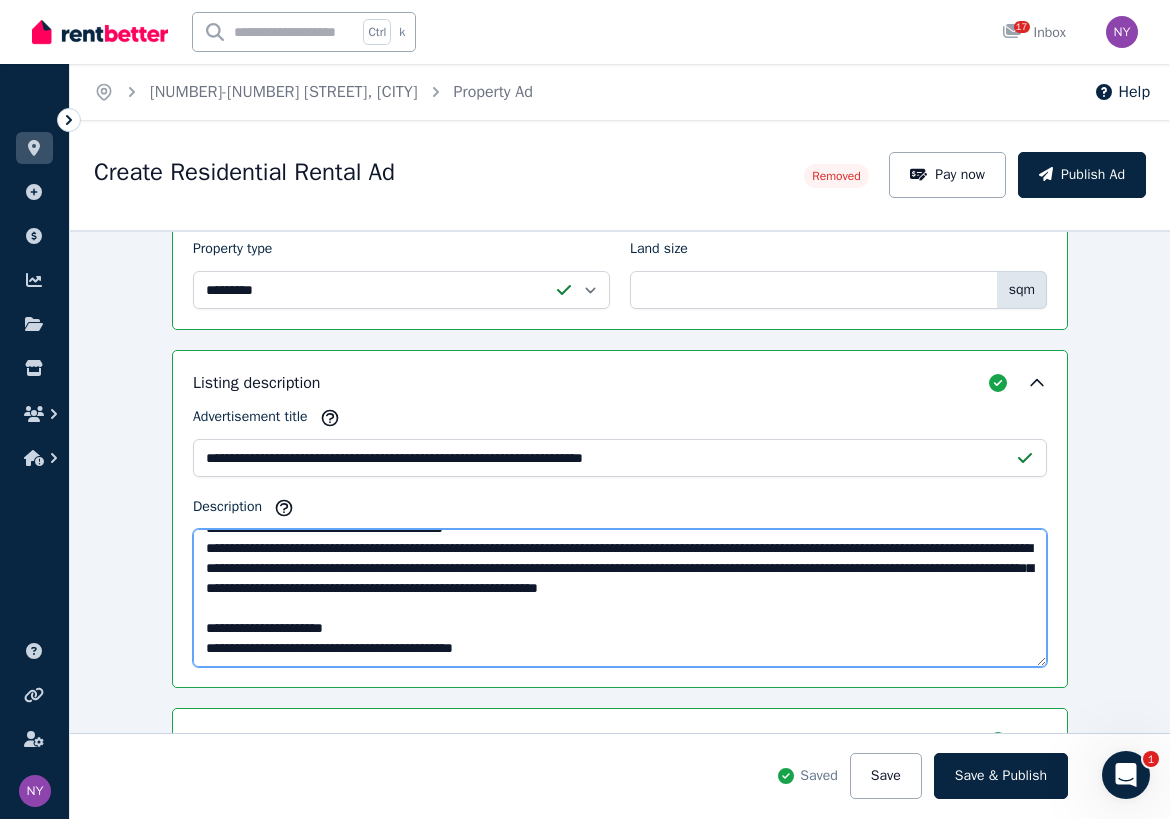 click on "Description" at bounding box center (620, 598) 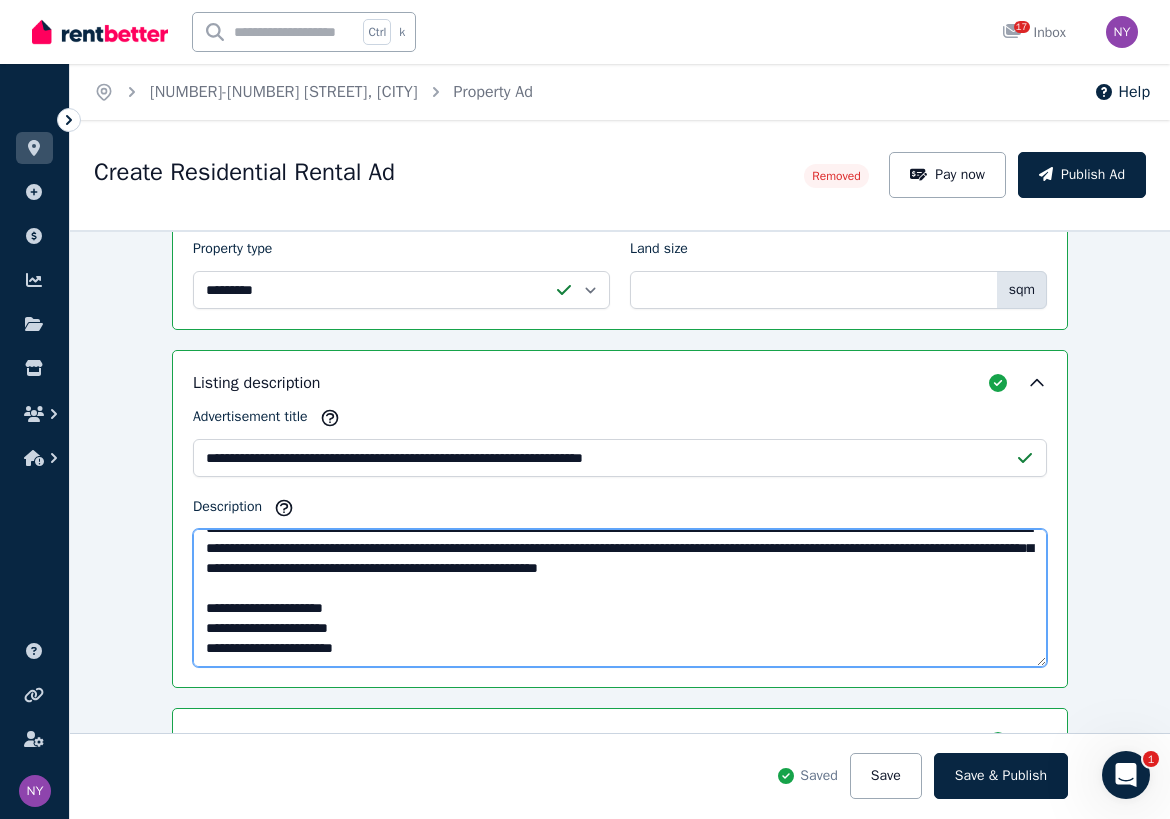 scroll, scrollTop: 311, scrollLeft: 0, axis: vertical 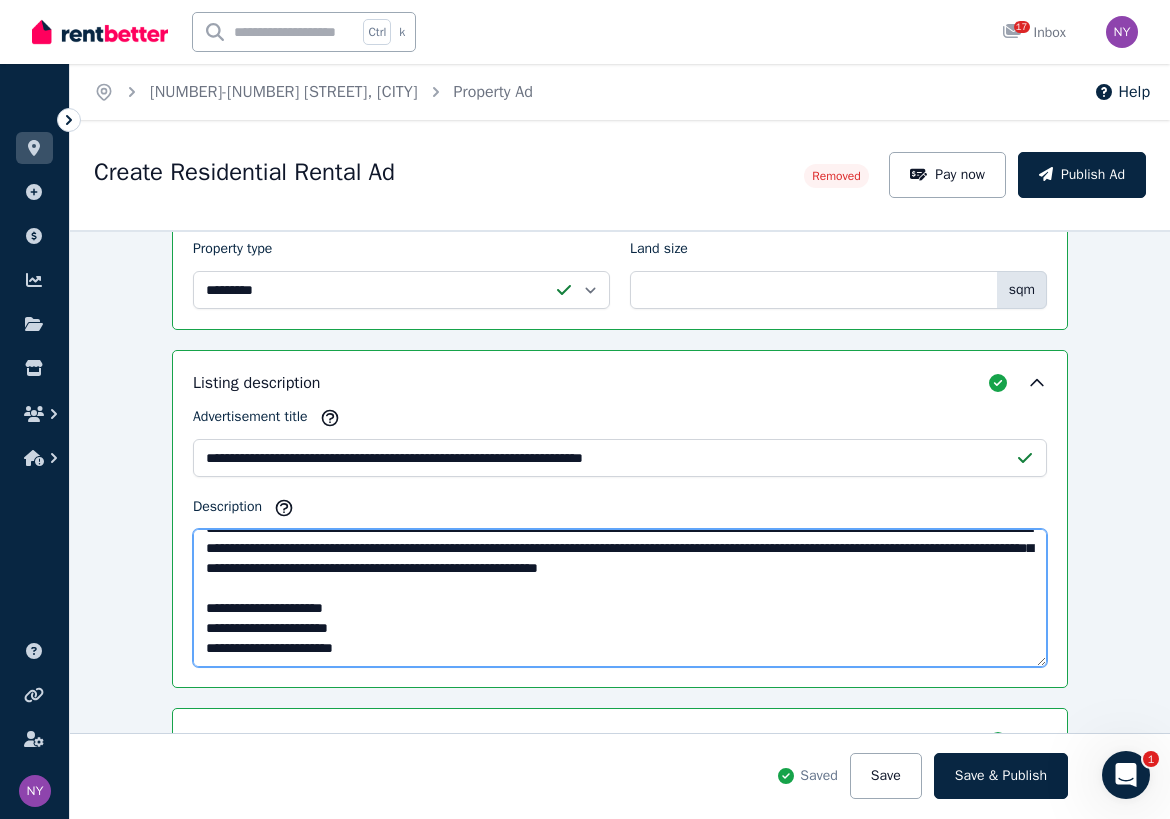 click on "Description" at bounding box center [620, 598] 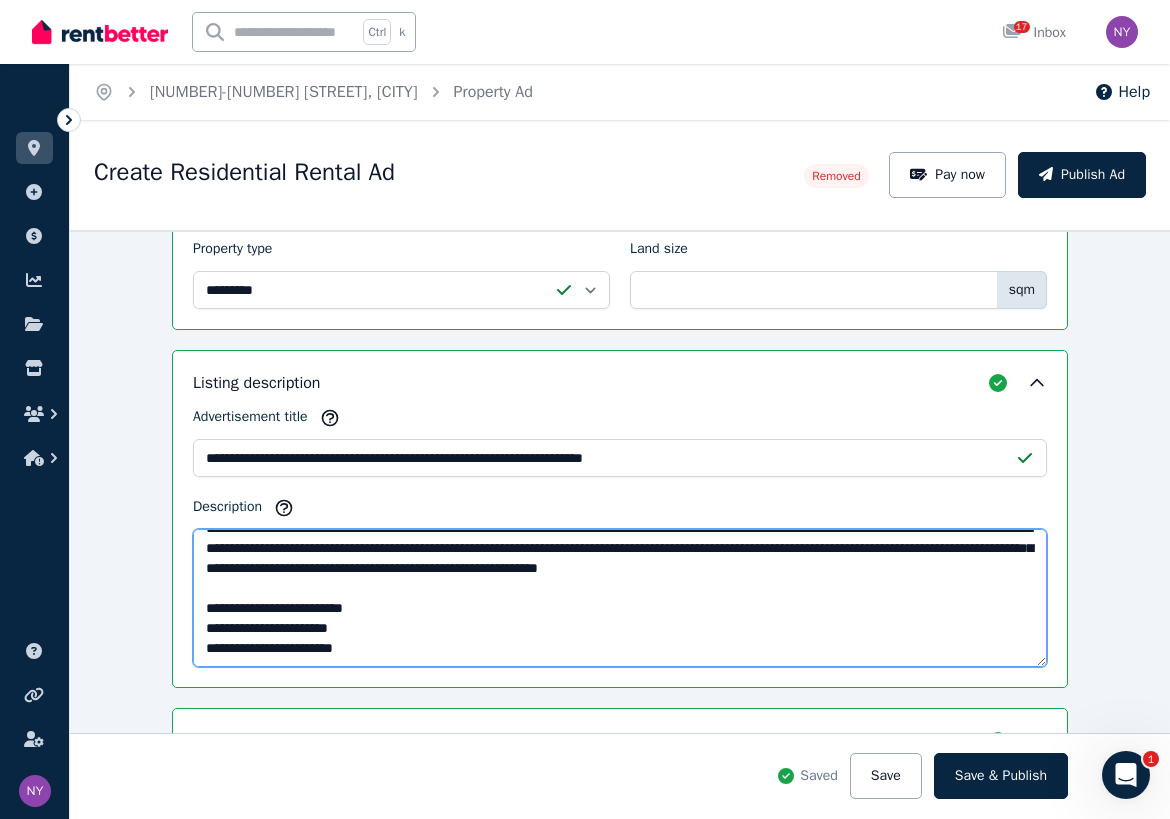 click on "Description" at bounding box center [620, 598] 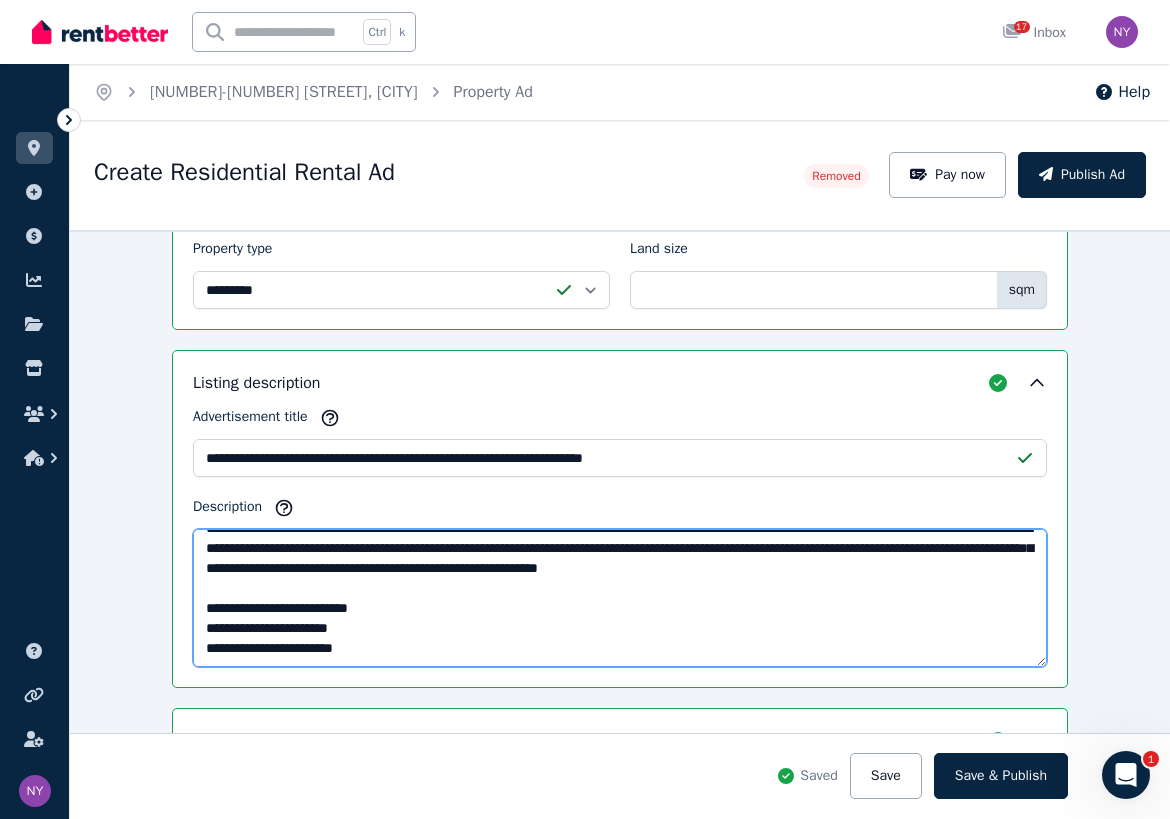 click on "Description" at bounding box center (620, 598) 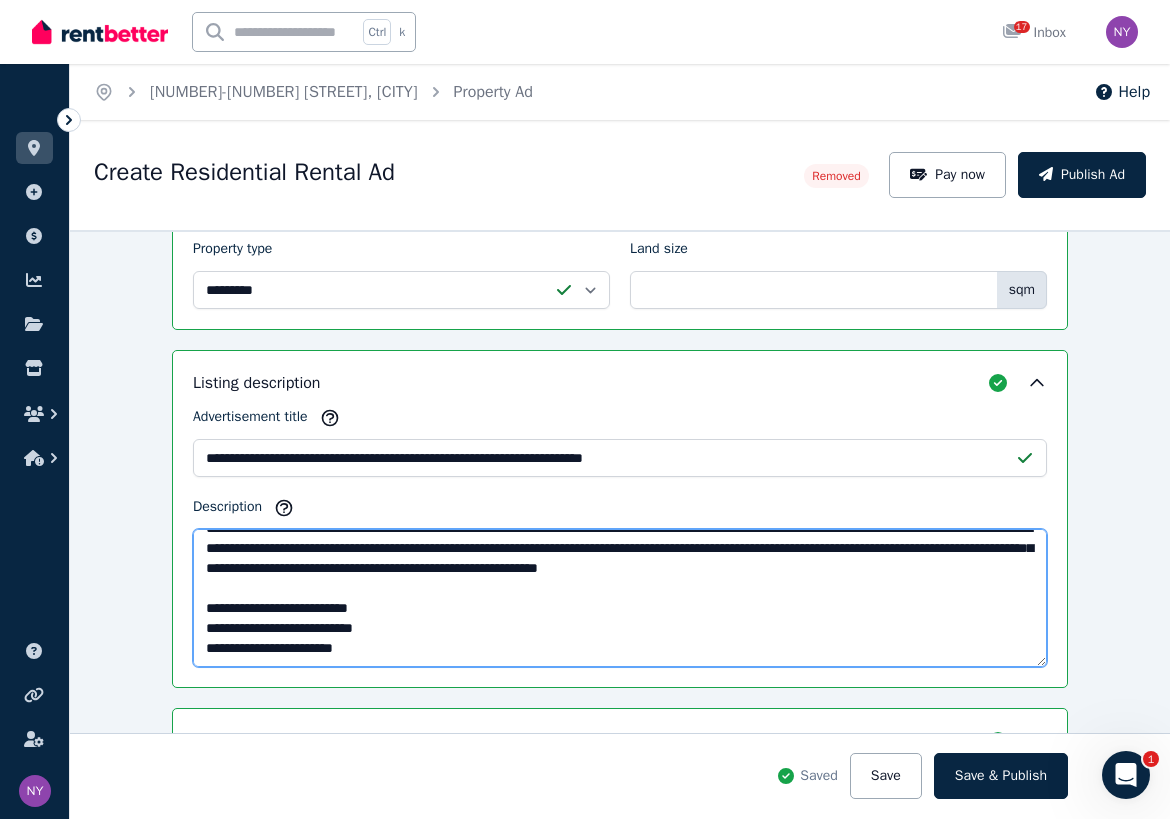 click on "Description" at bounding box center (620, 598) 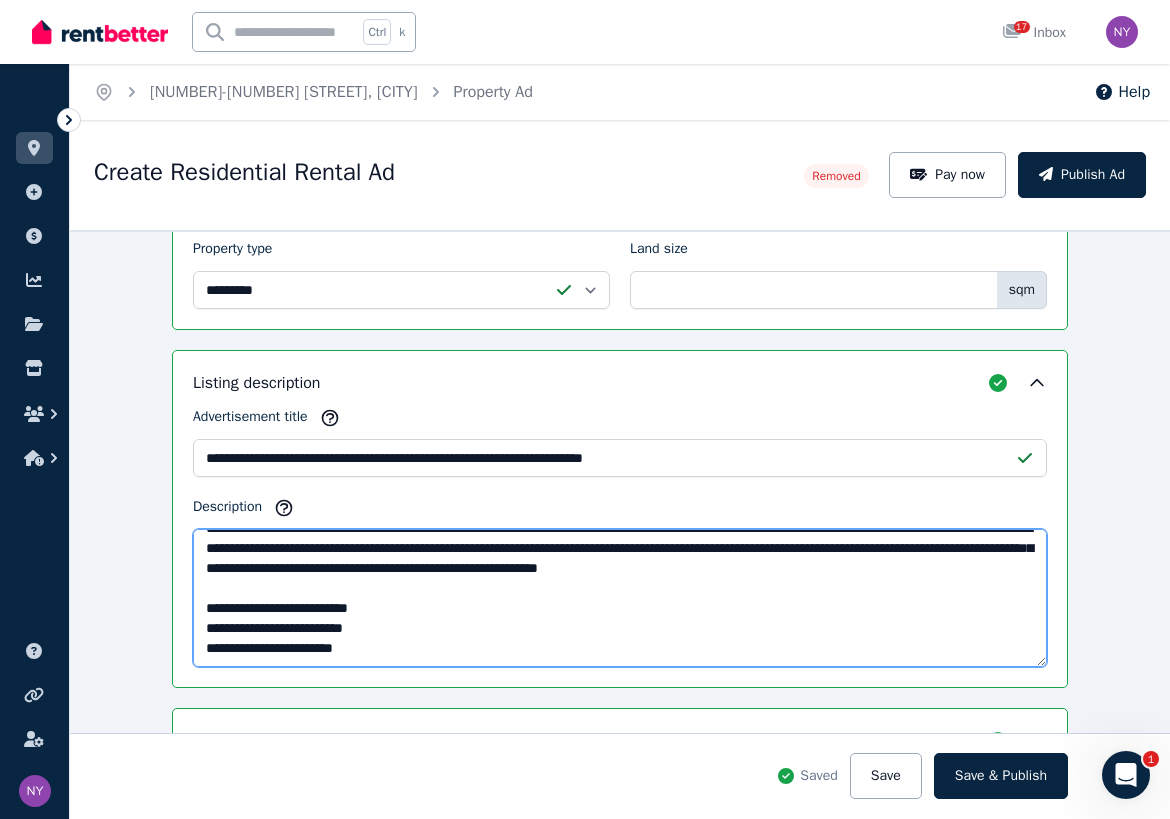 click on "Description" at bounding box center [620, 598] 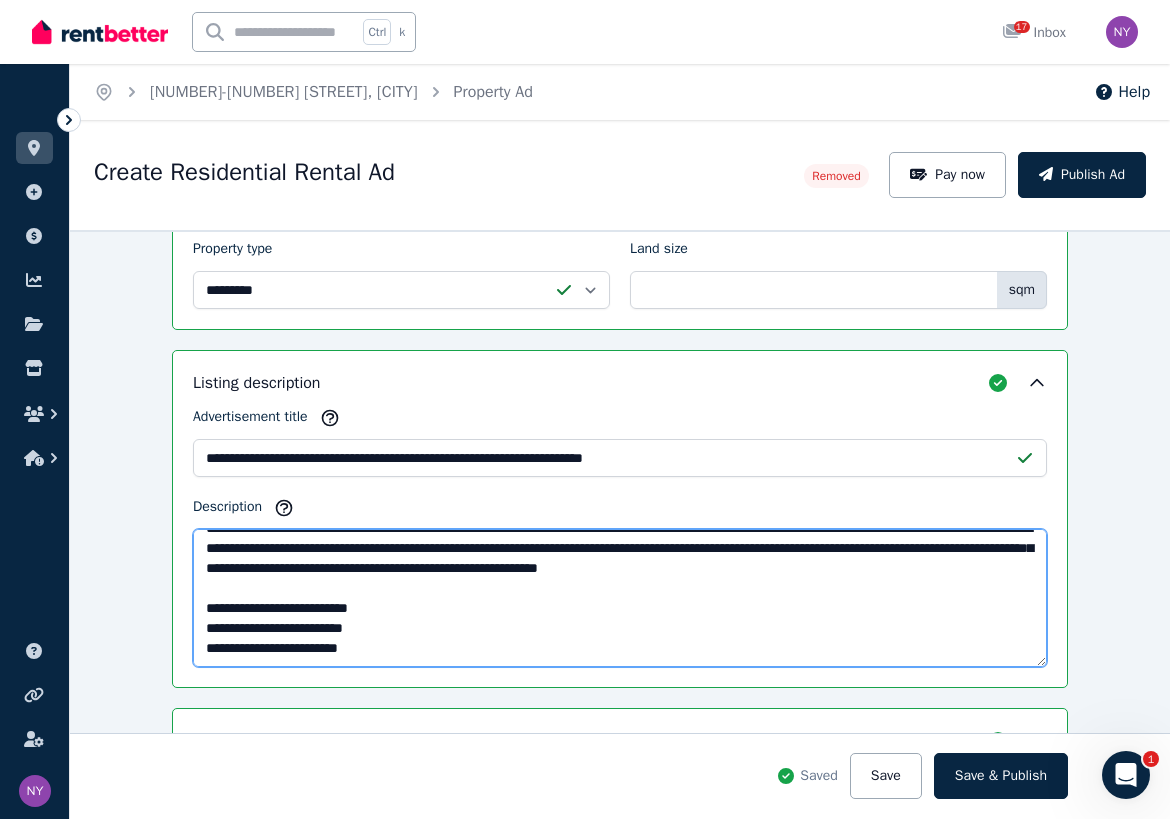 click on "Description" at bounding box center (620, 598) 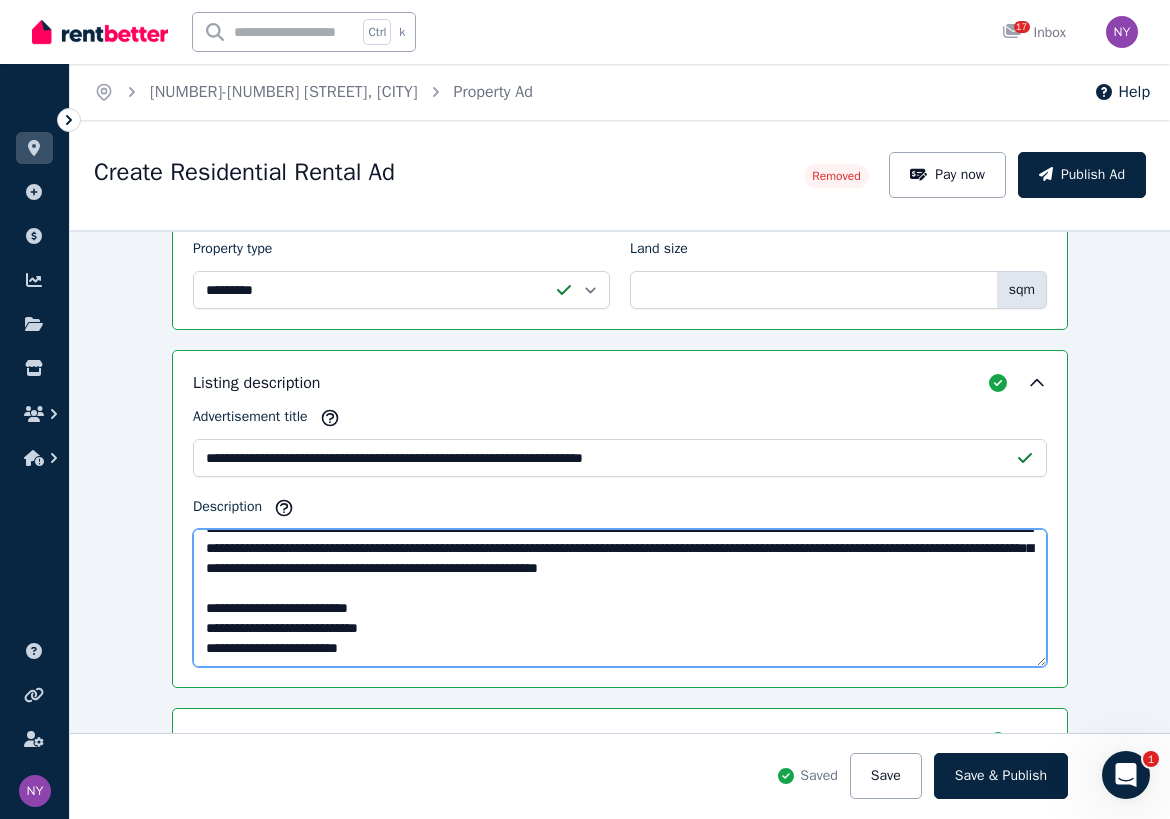 click on "Description" at bounding box center (620, 598) 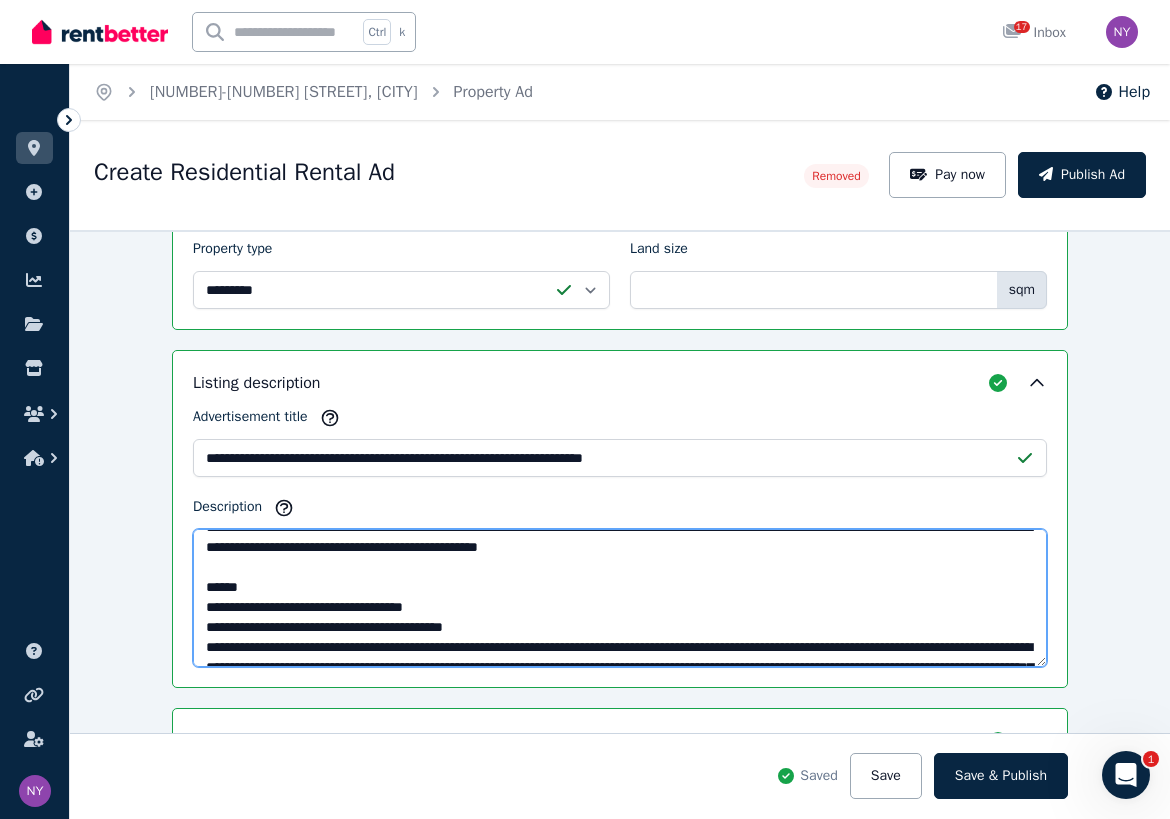 scroll, scrollTop: 311, scrollLeft: 0, axis: vertical 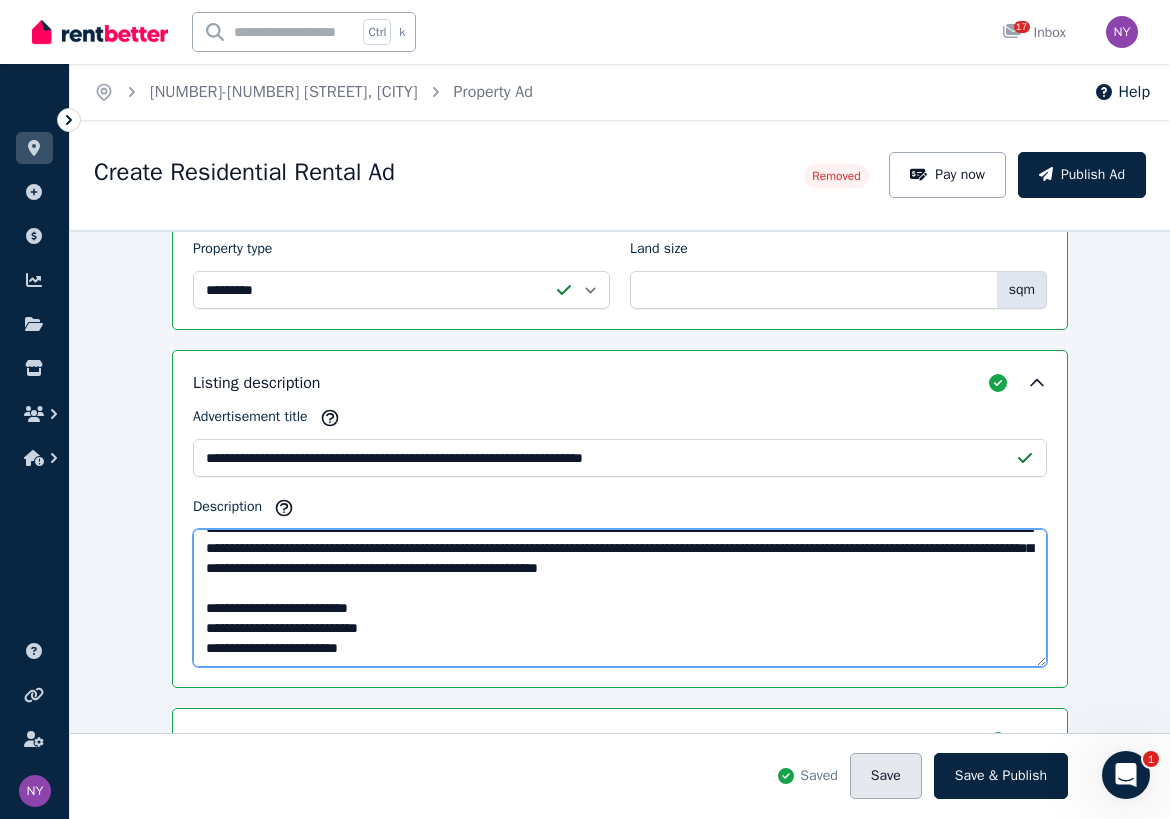 type on "**********" 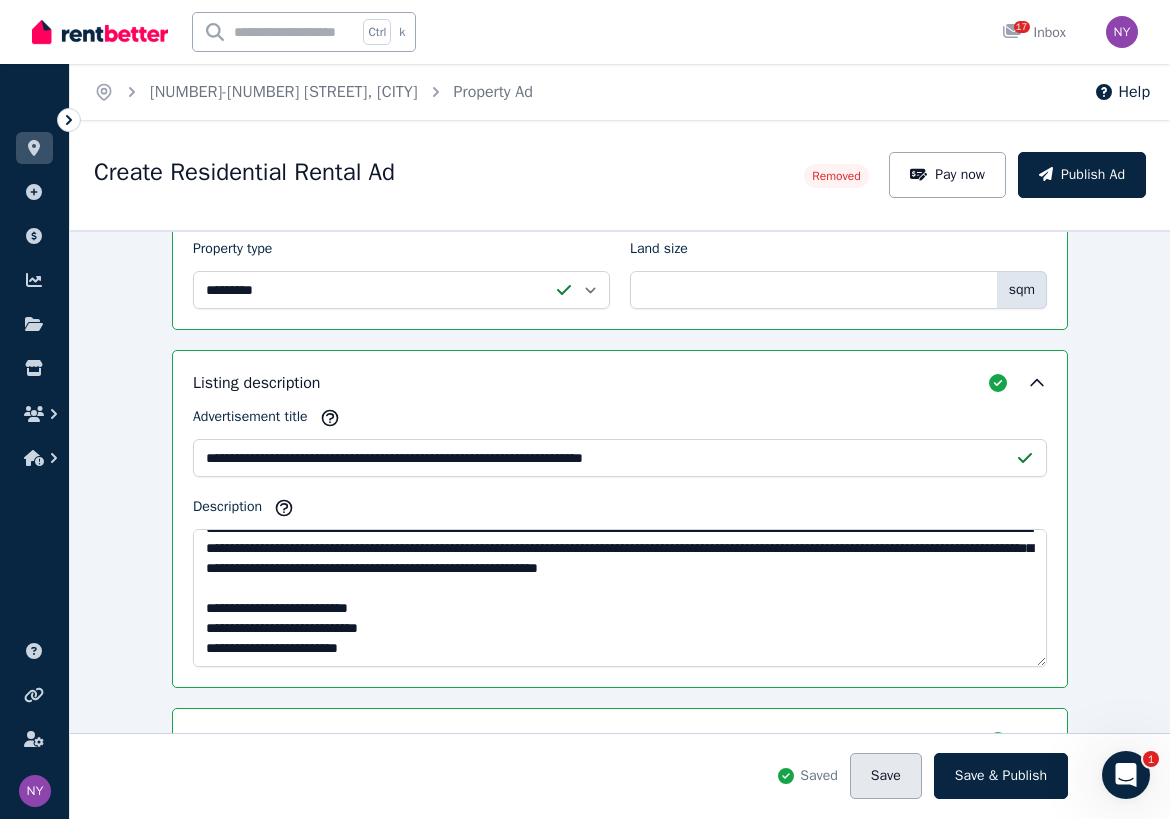 click on "Save" at bounding box center [886, 776] 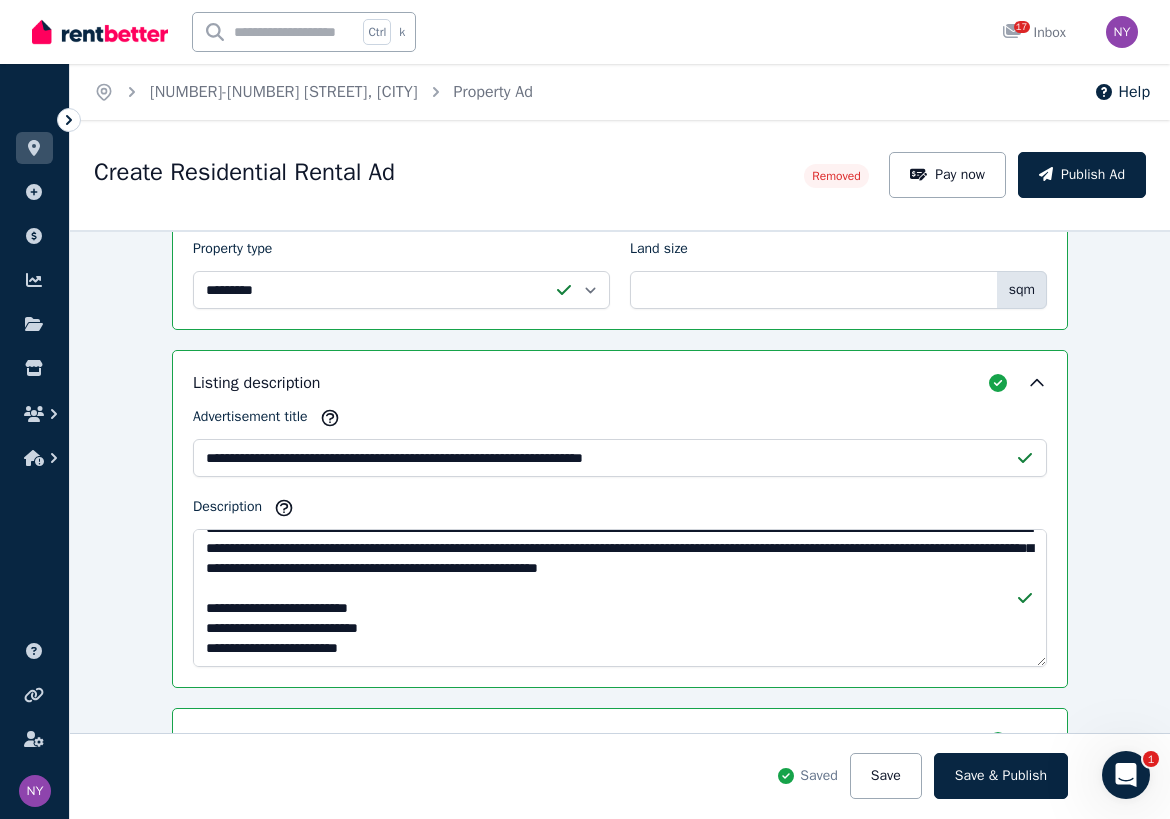 scroll, scrollTop: 320, scrollLeft: 0, axis: vertical 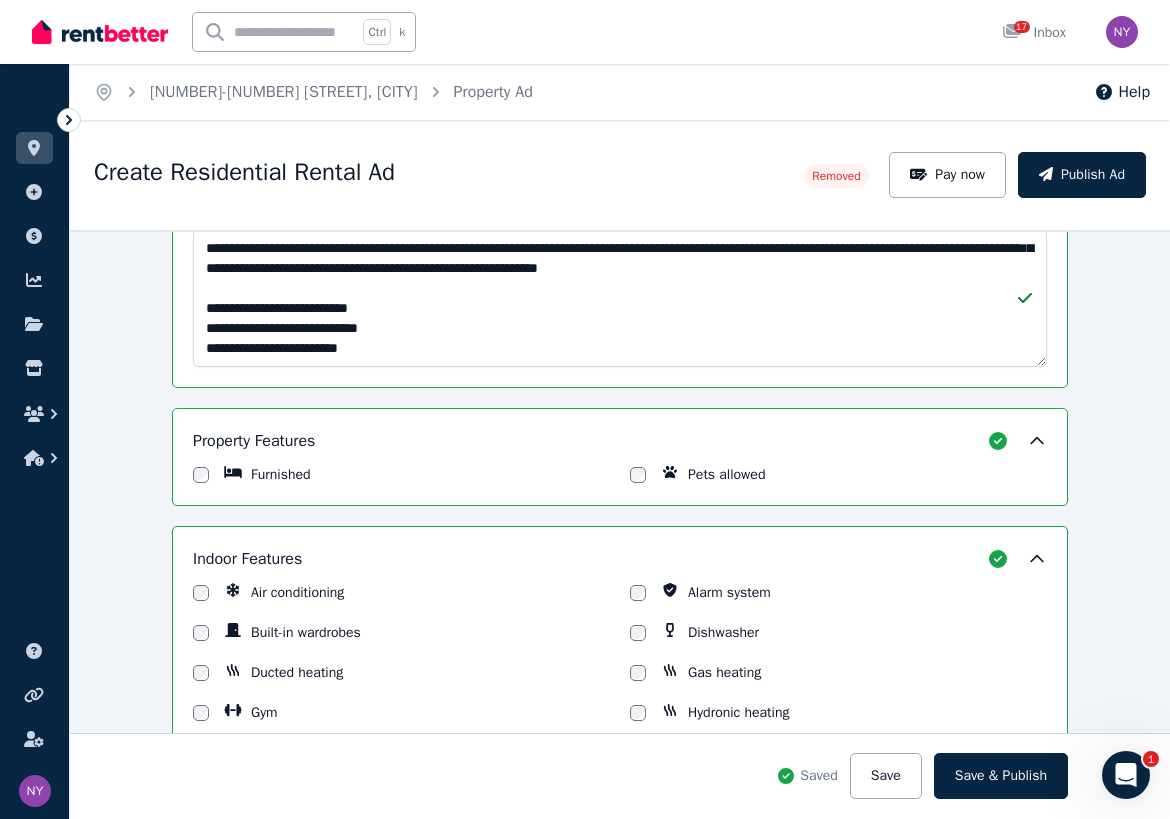 click 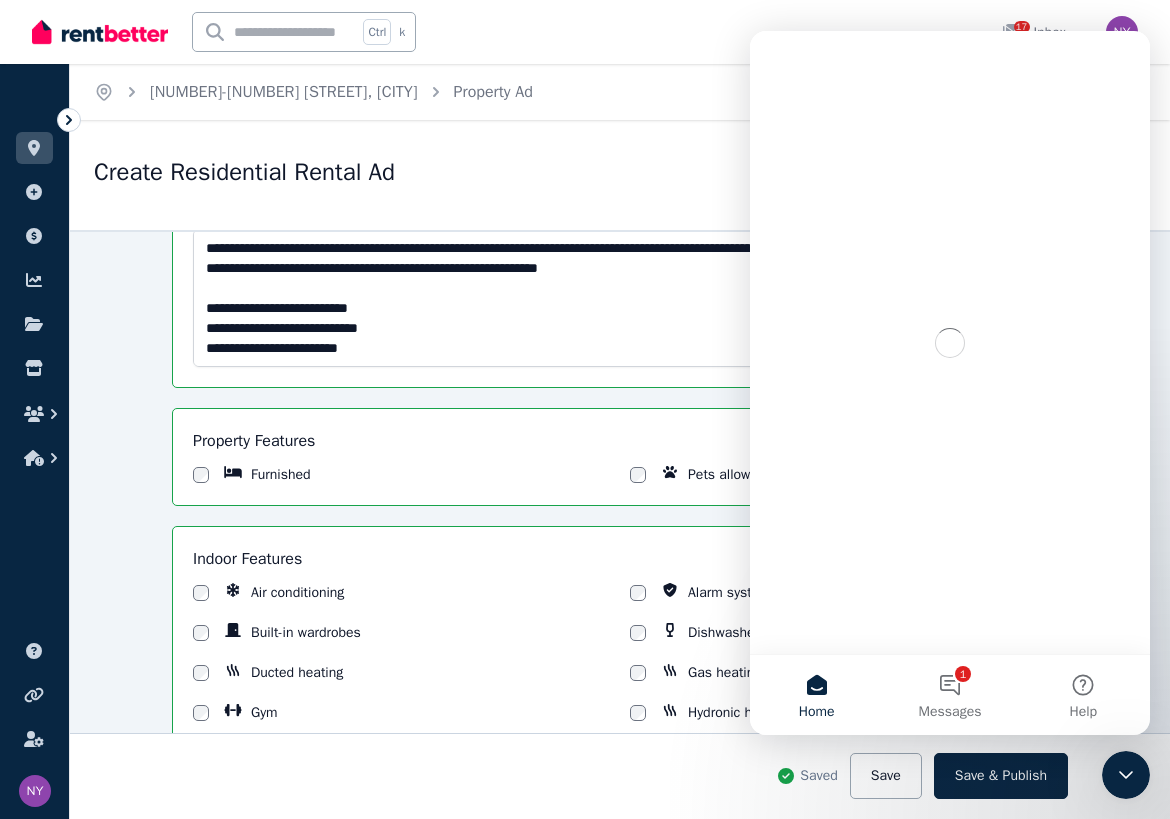 scroll, scrollTop: 0, scrollLeft: 0, axis: both 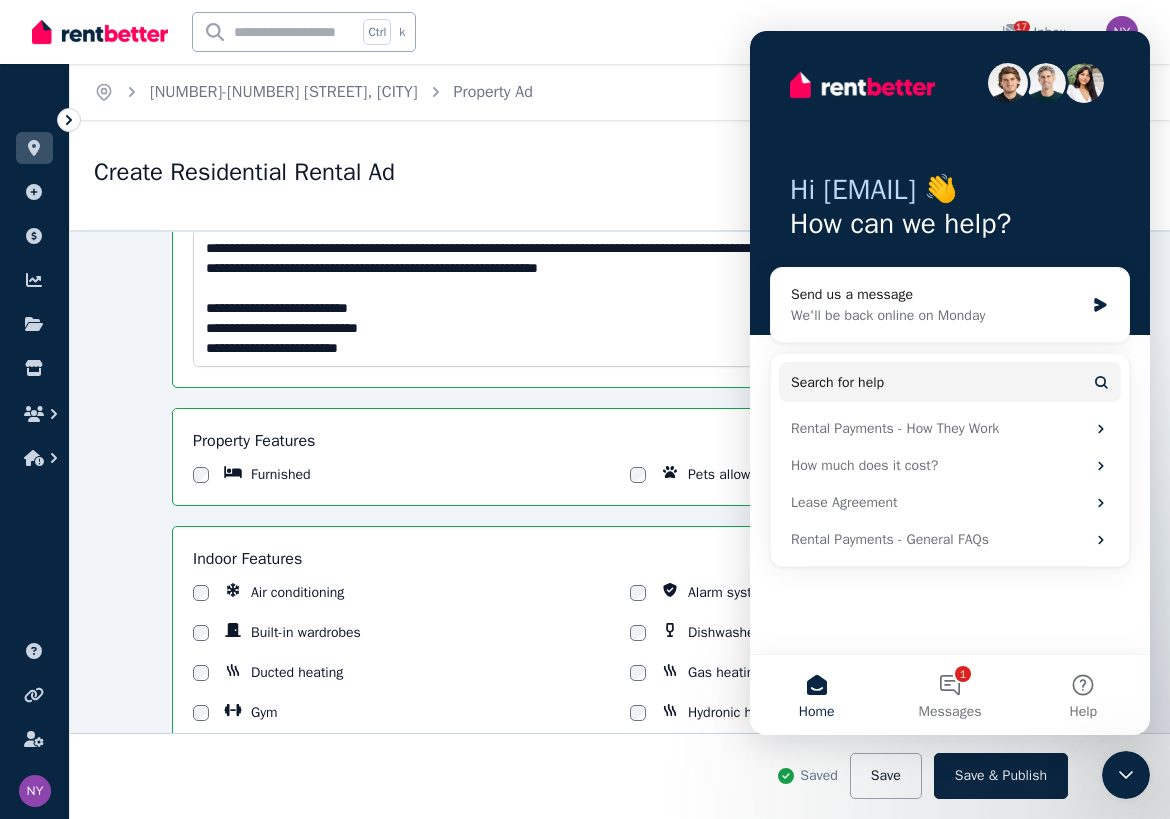 click on "Indoor Features" at bounding box center [620, 559] 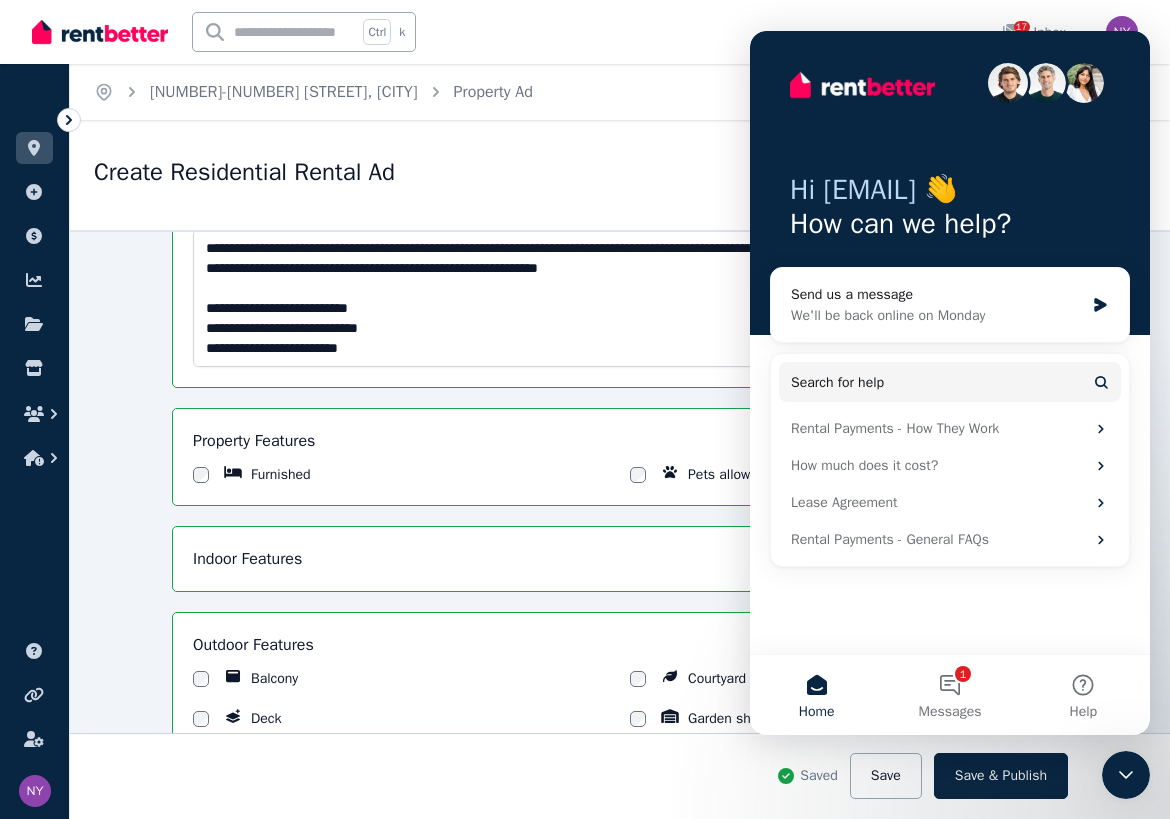 click on "Indoor Features" at bounding box center [620, 559] 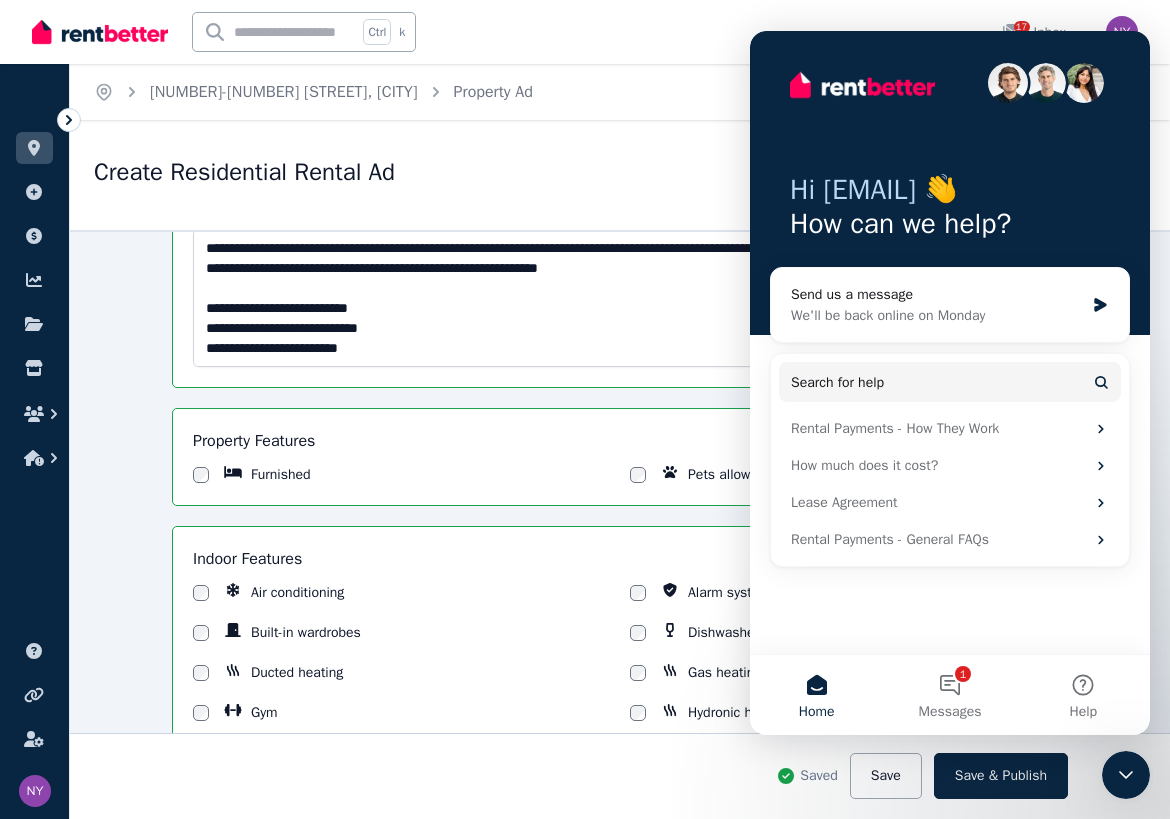 click on "**********" at bounding box center (620, 524) 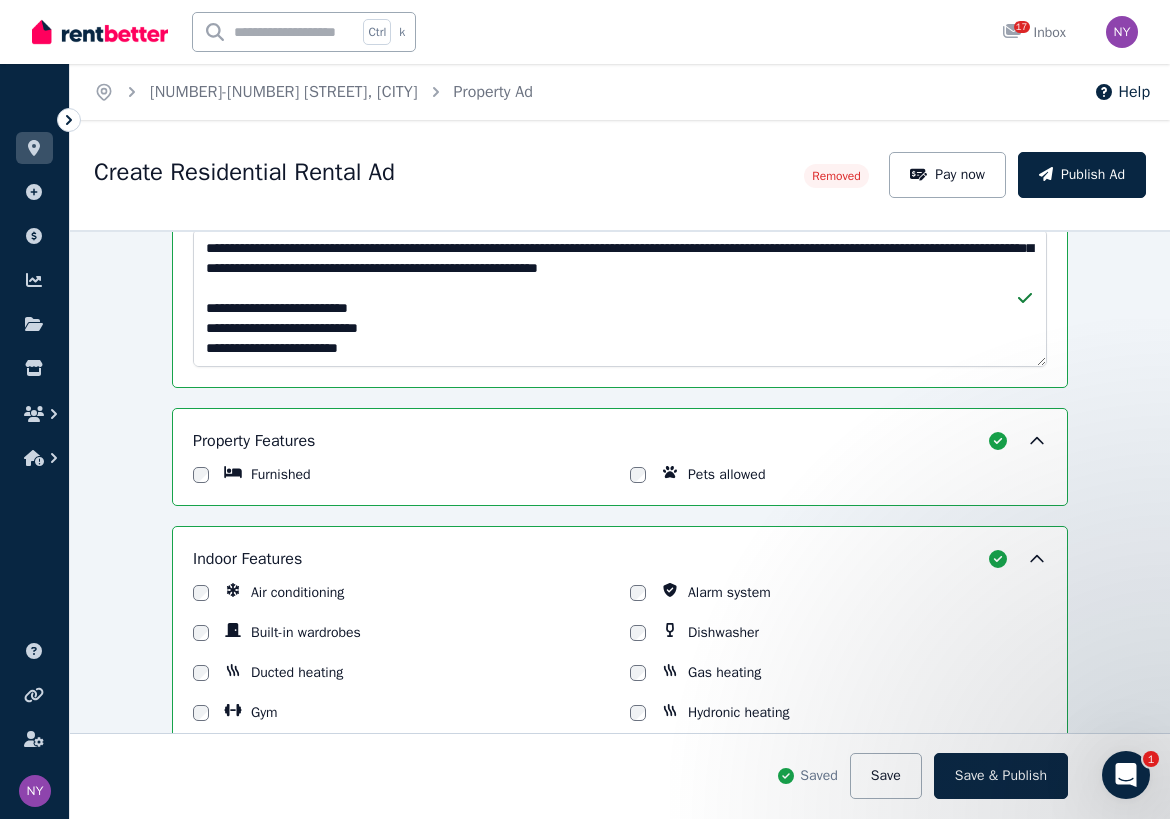 scroll, scrollTop: 0, scrollLeft: 0, axis: both 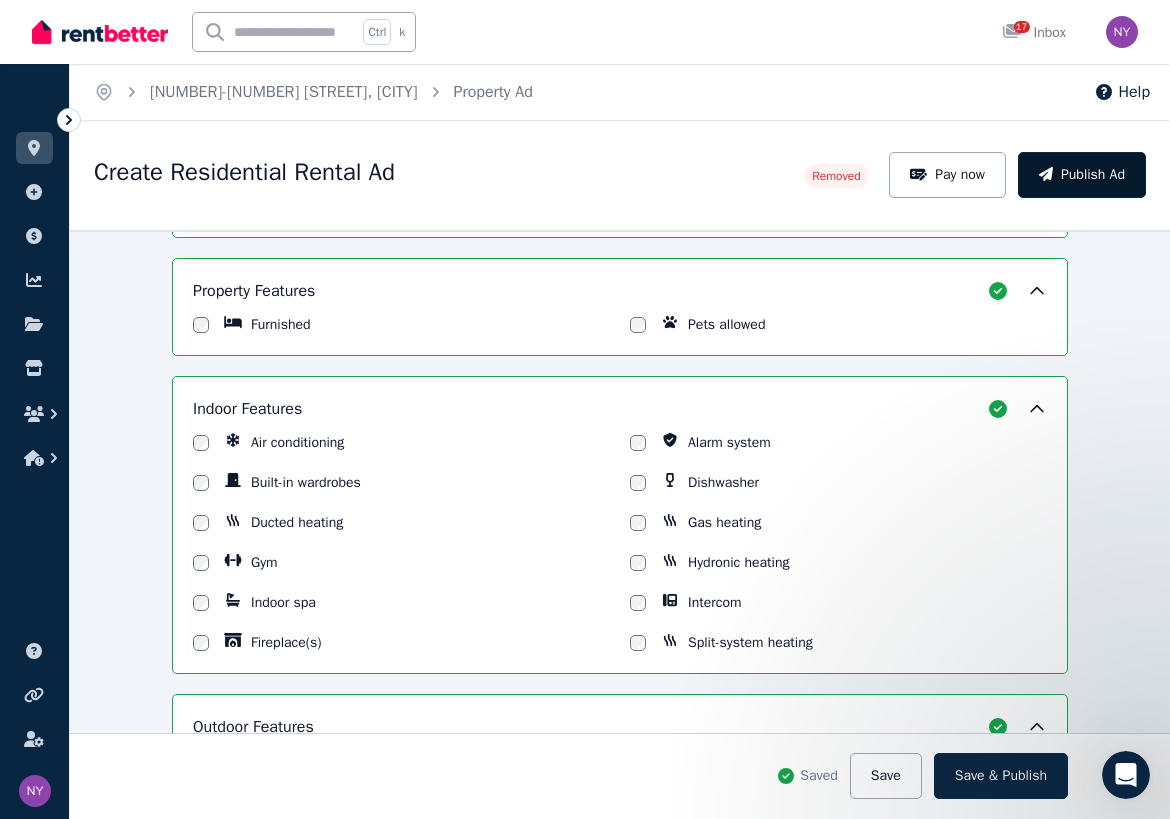 click on "Publish Ad" at bounding box center [1082, 175] 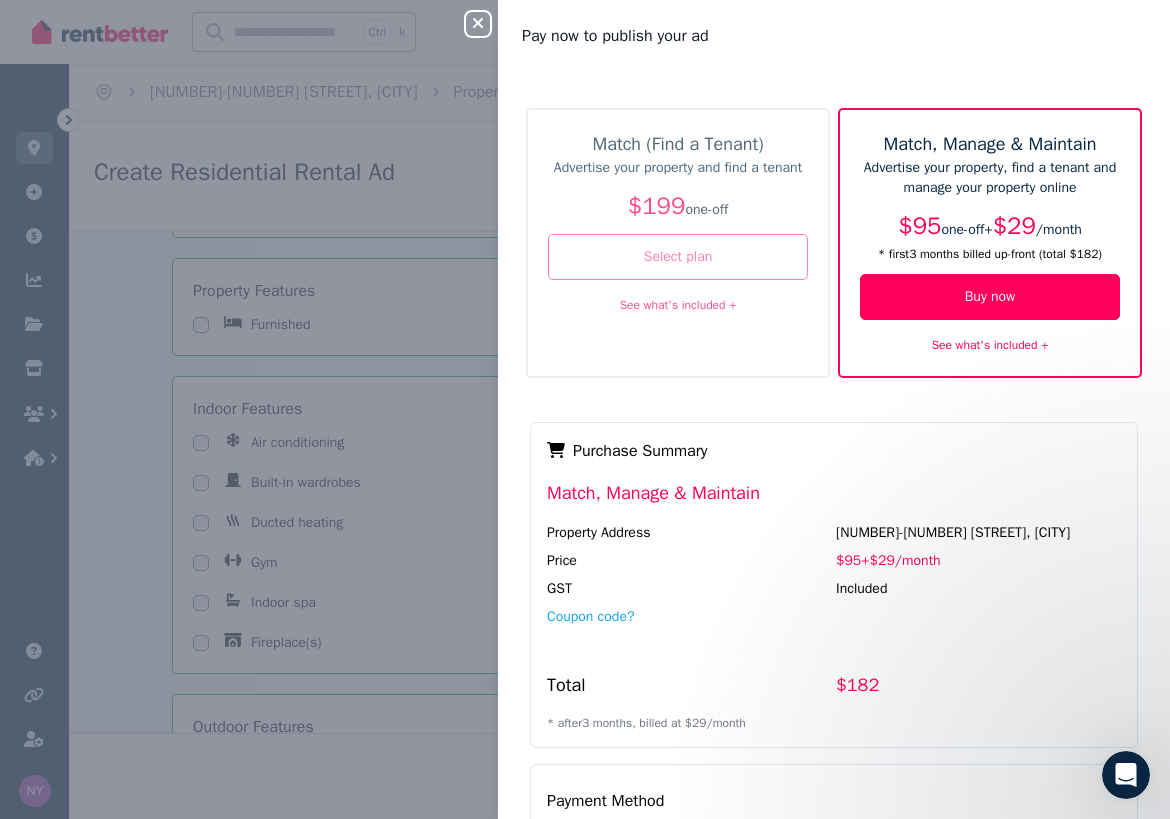 click on "Select plan" at bounding box center (678, 257) 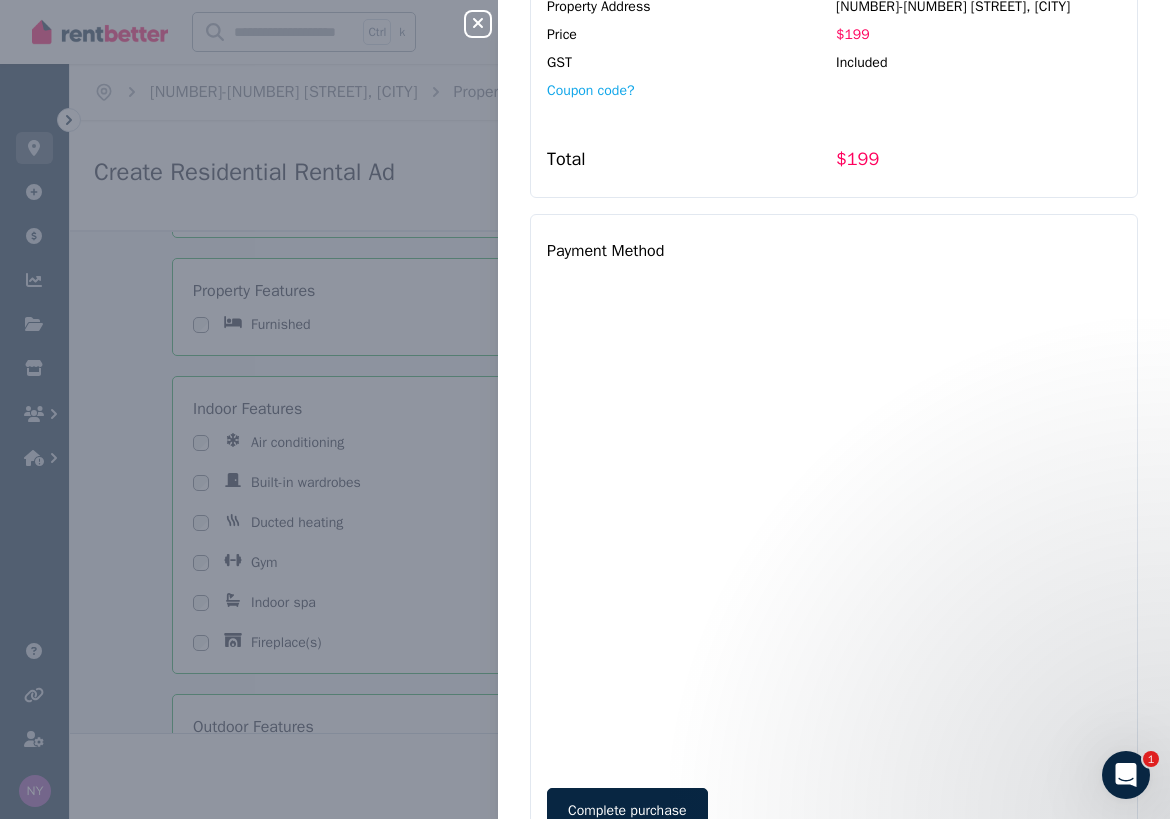 scroll, scrollTop: 626, scrollLeft: 0, axis: vertical 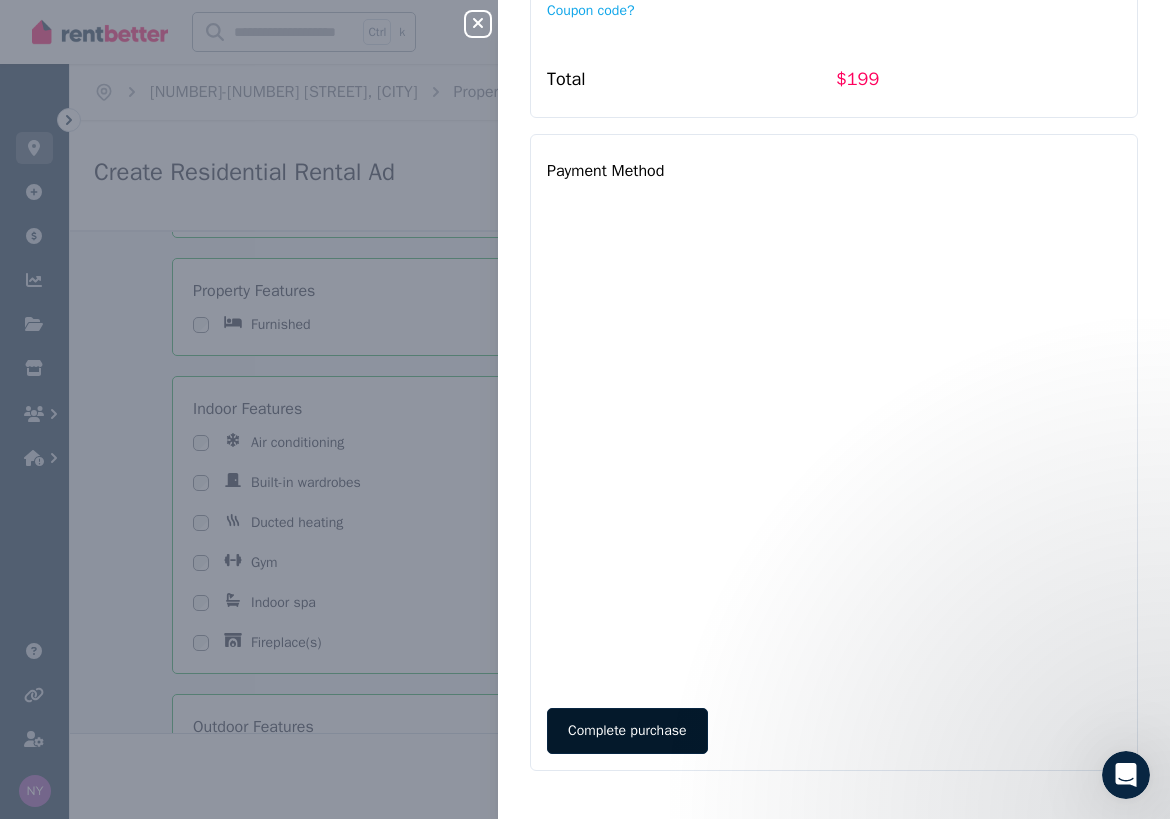 click on "Complete purchase" at bounding box center [627, 731] 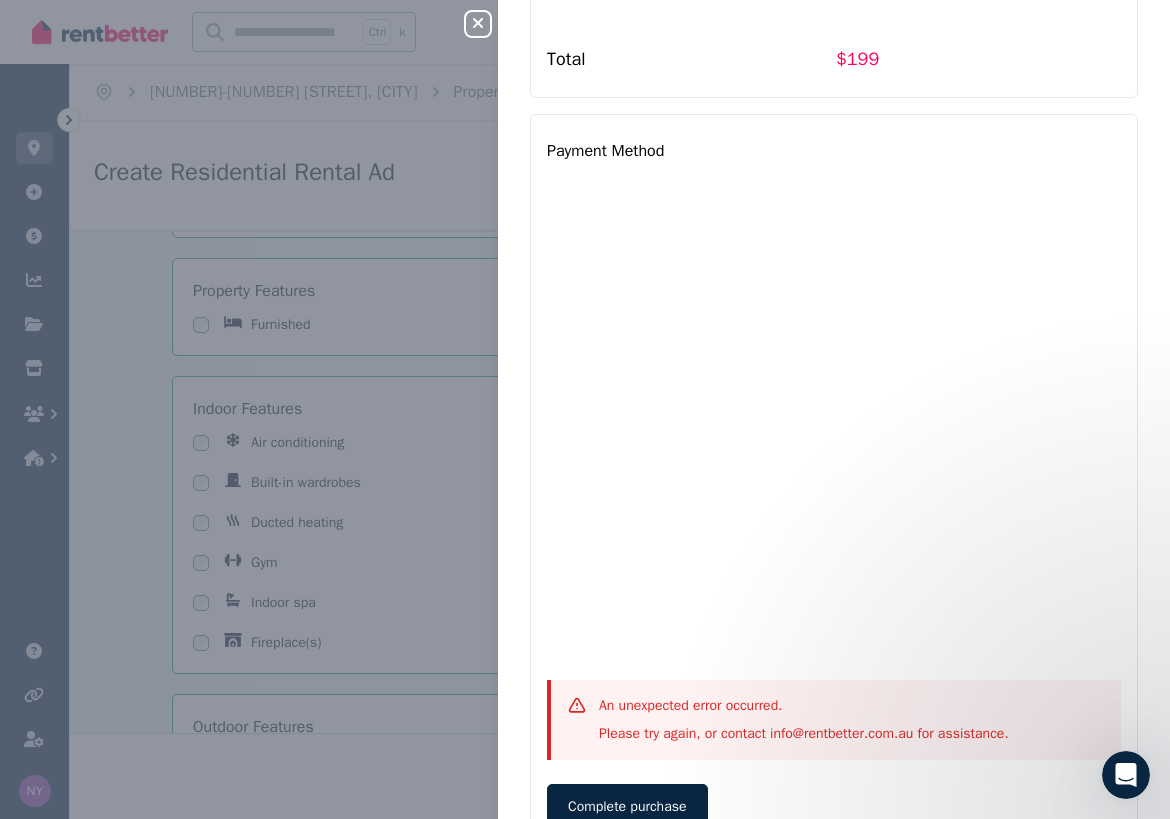 scroll, scrollTop: 722, scrollLeft: 0, axis: vertical 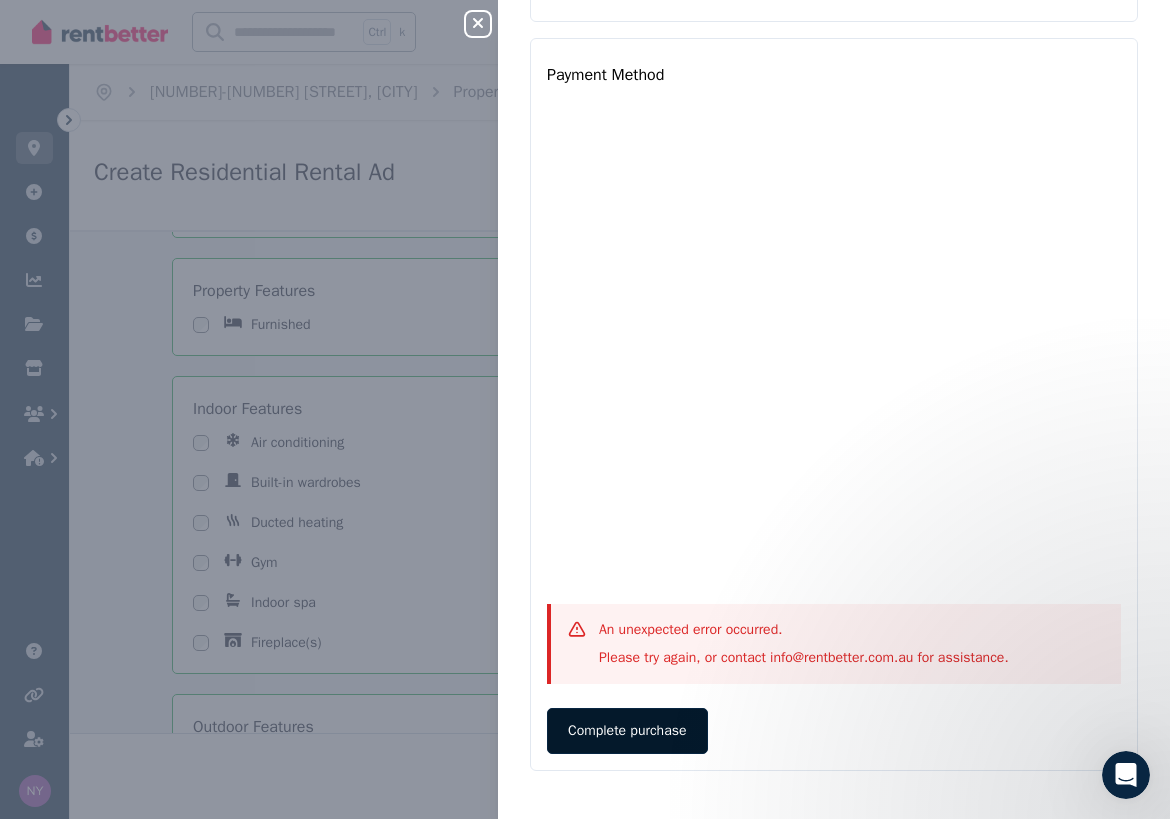 click on "Complete purchase" at bounding box center (627, 731) 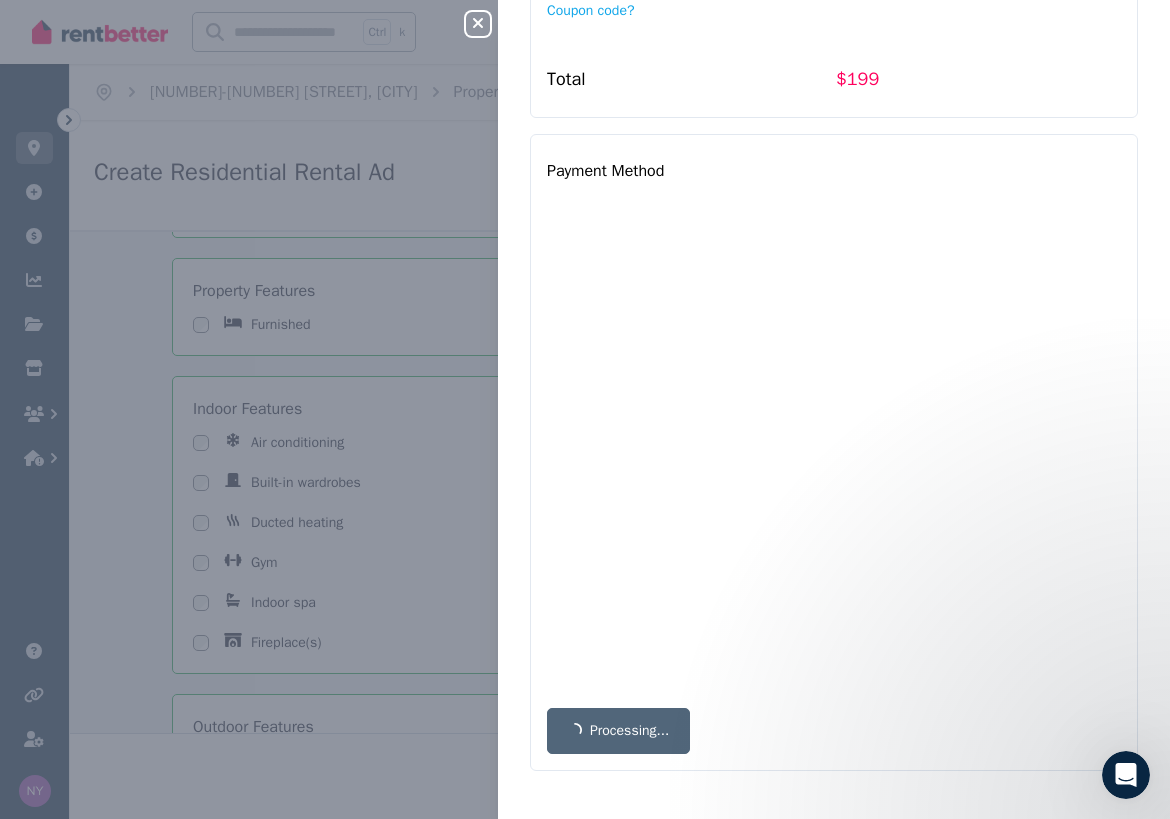 scroll, scrollTop: 0, scrollLeft: 0, axis: both 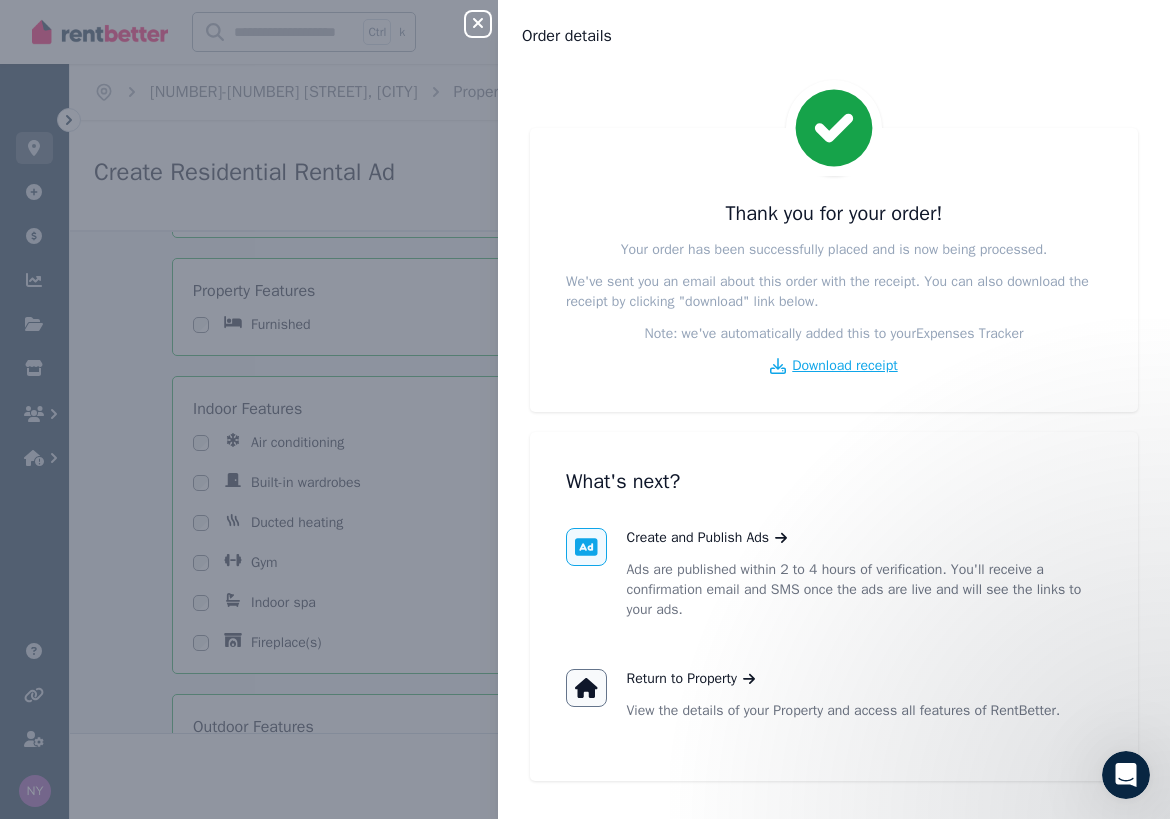 click on "Download receipt" at bounding box center (844, 366) 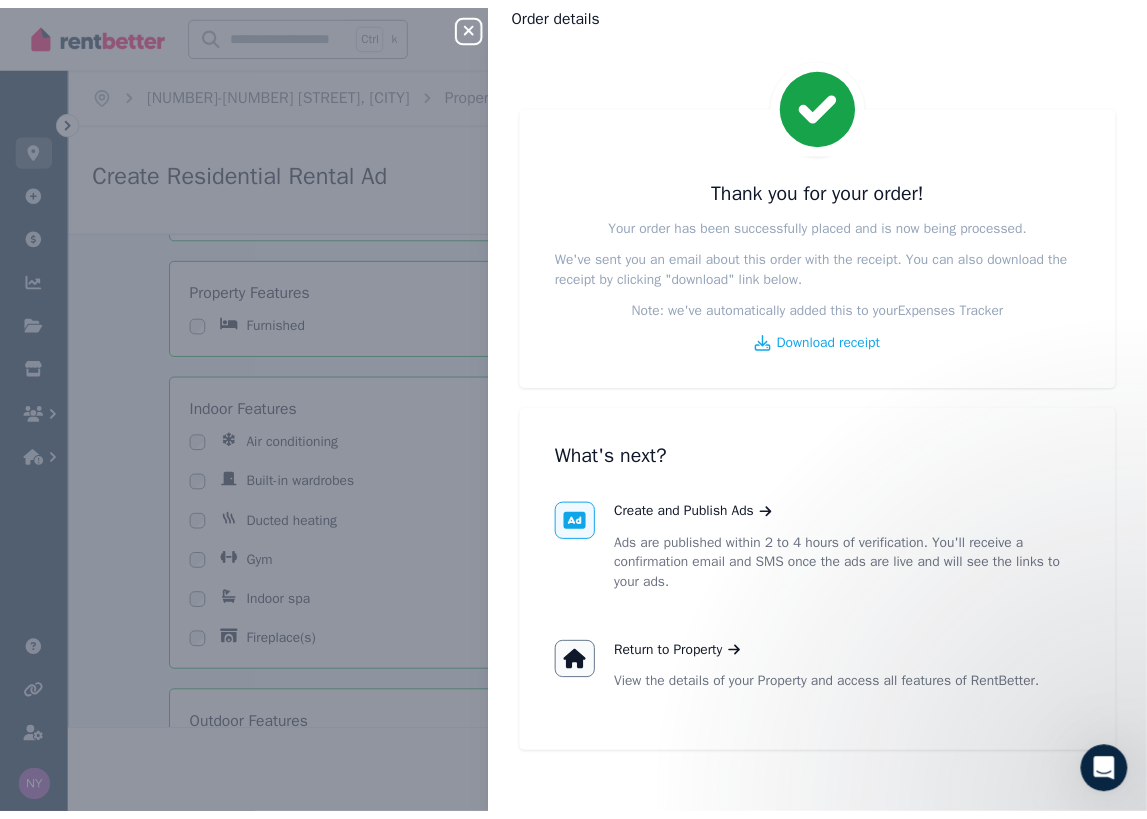 scroll, scrollTop: 26, scrollLeft: 0, axis: vertical 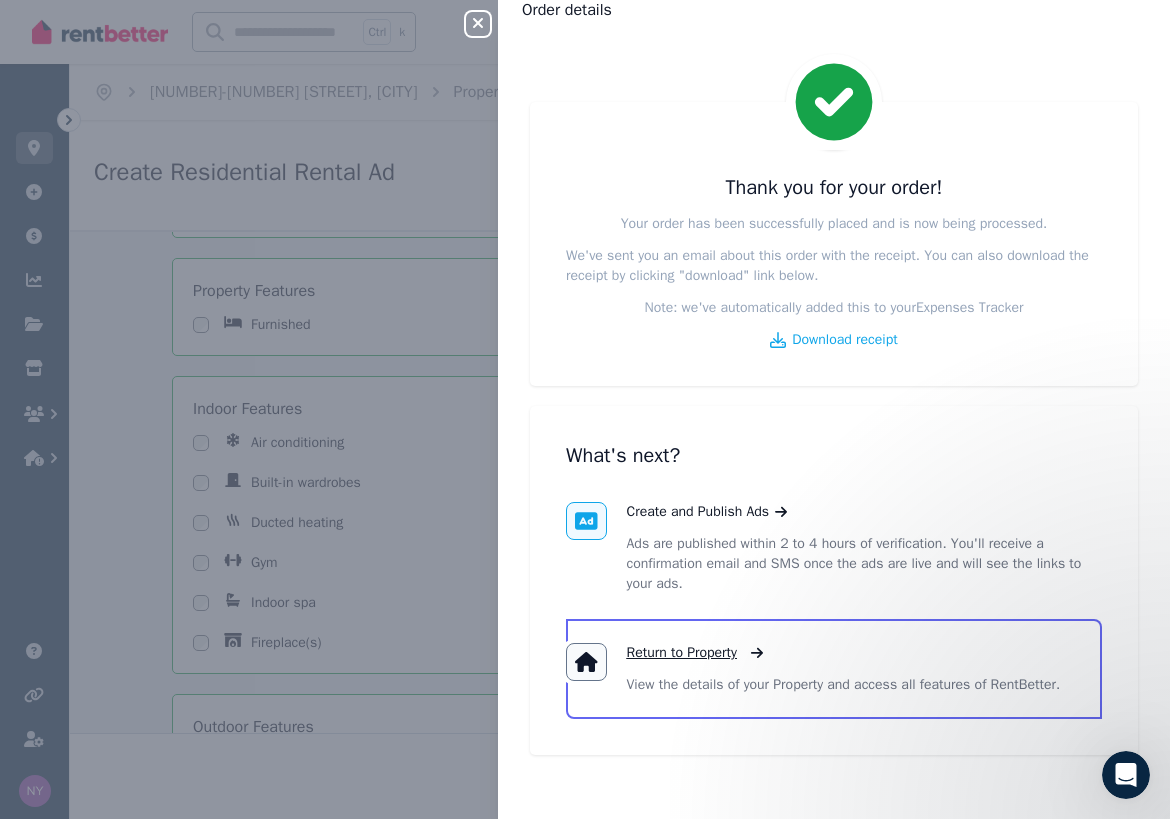 click on "Return to Property" at bounding box center [682, 653] 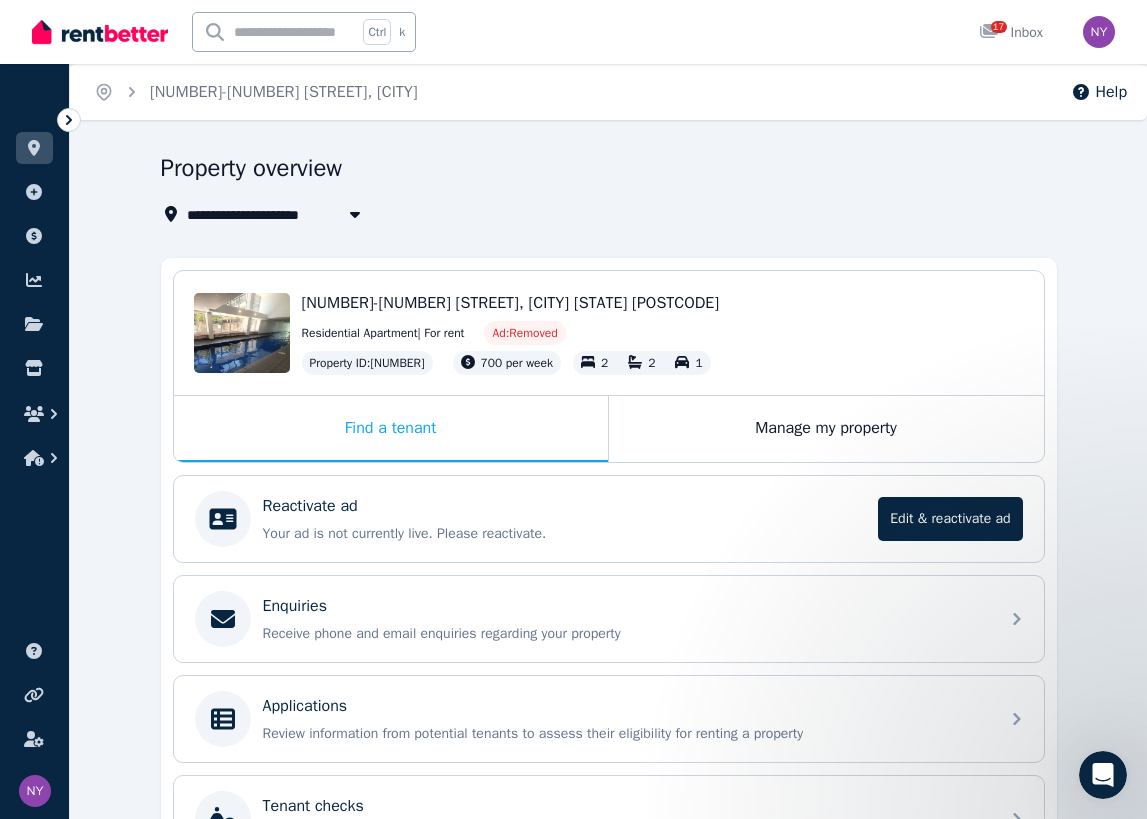 click on "Property overview [NUMBER]-[NUMBER] [STREET], [CITY] [STARS]" at bounding box center (603, 189) 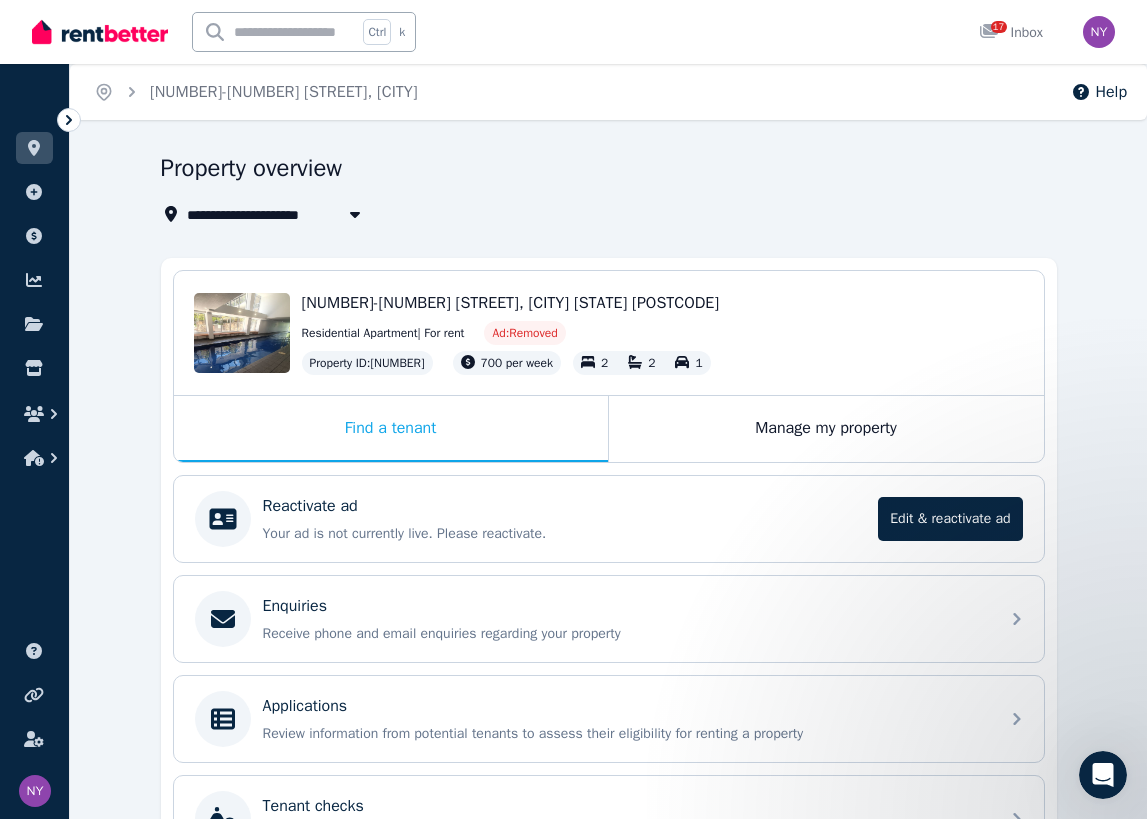 click on "Property overview" at bounding box center [603, 171] 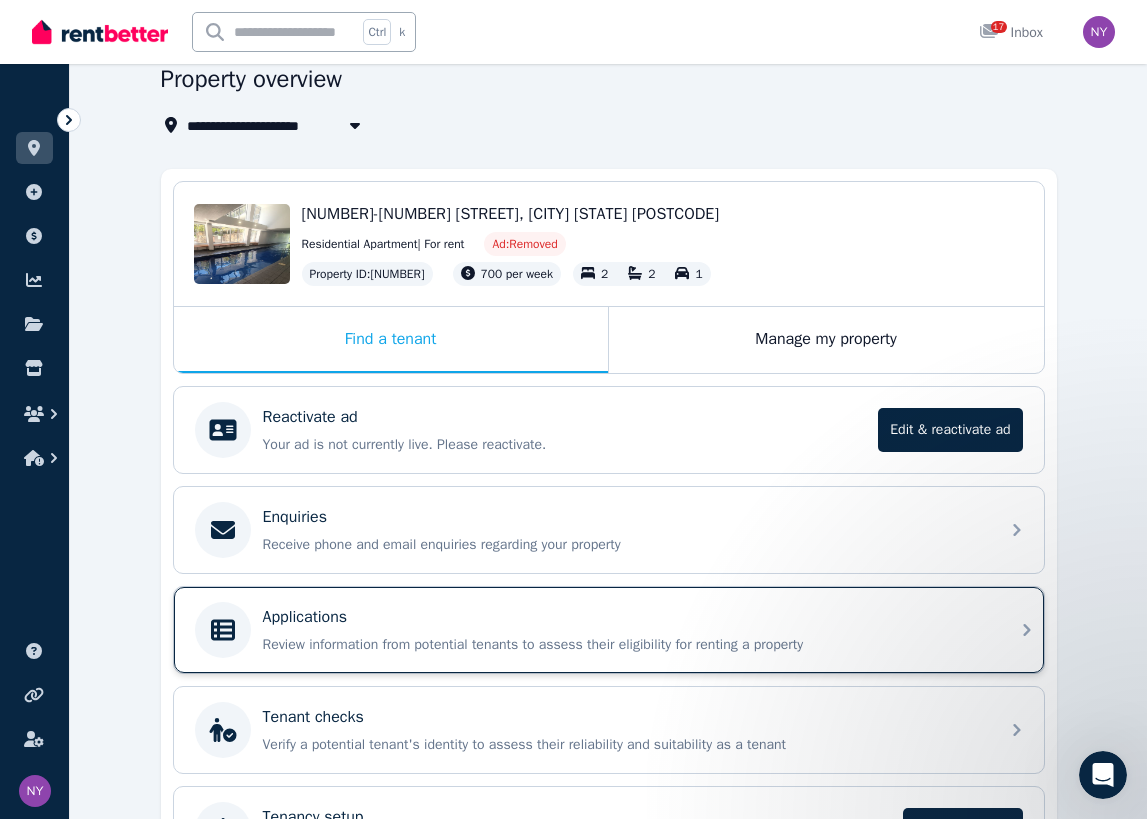 scroll, scrollTop: 0, scrollLeft: 0, axis: both 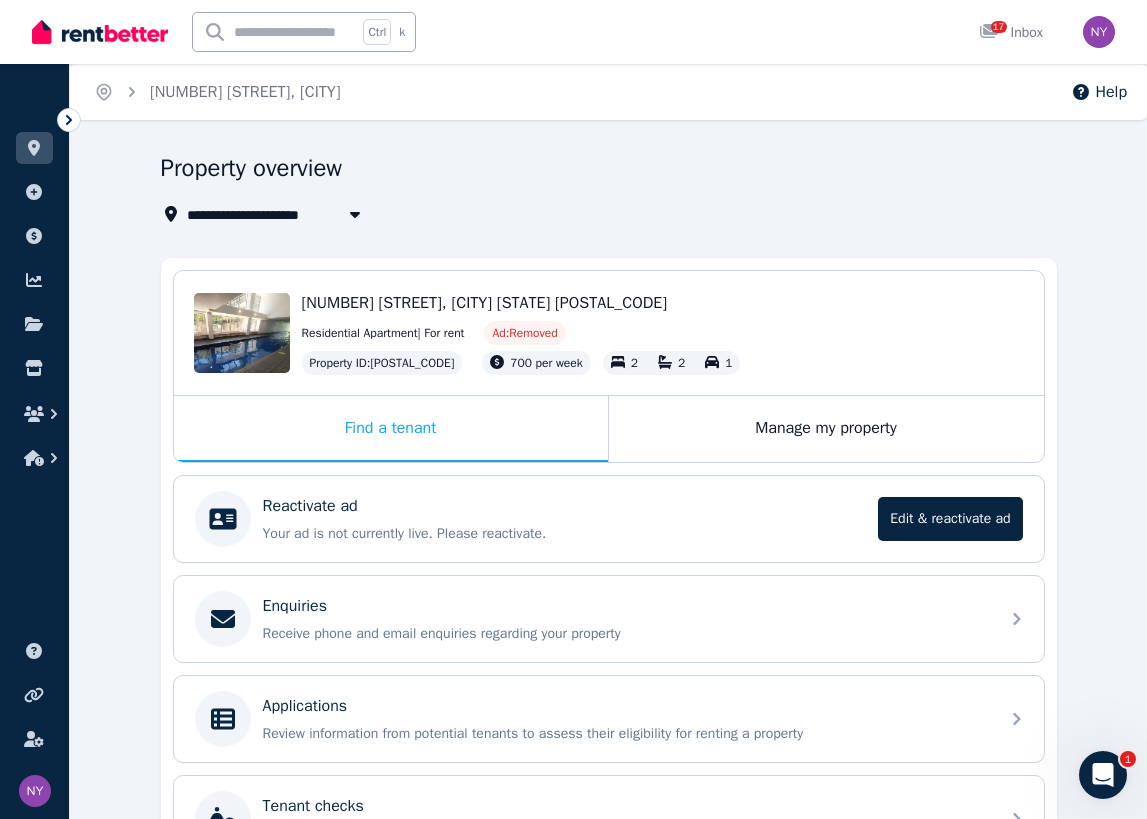 click at bounding box center [275, 32] 